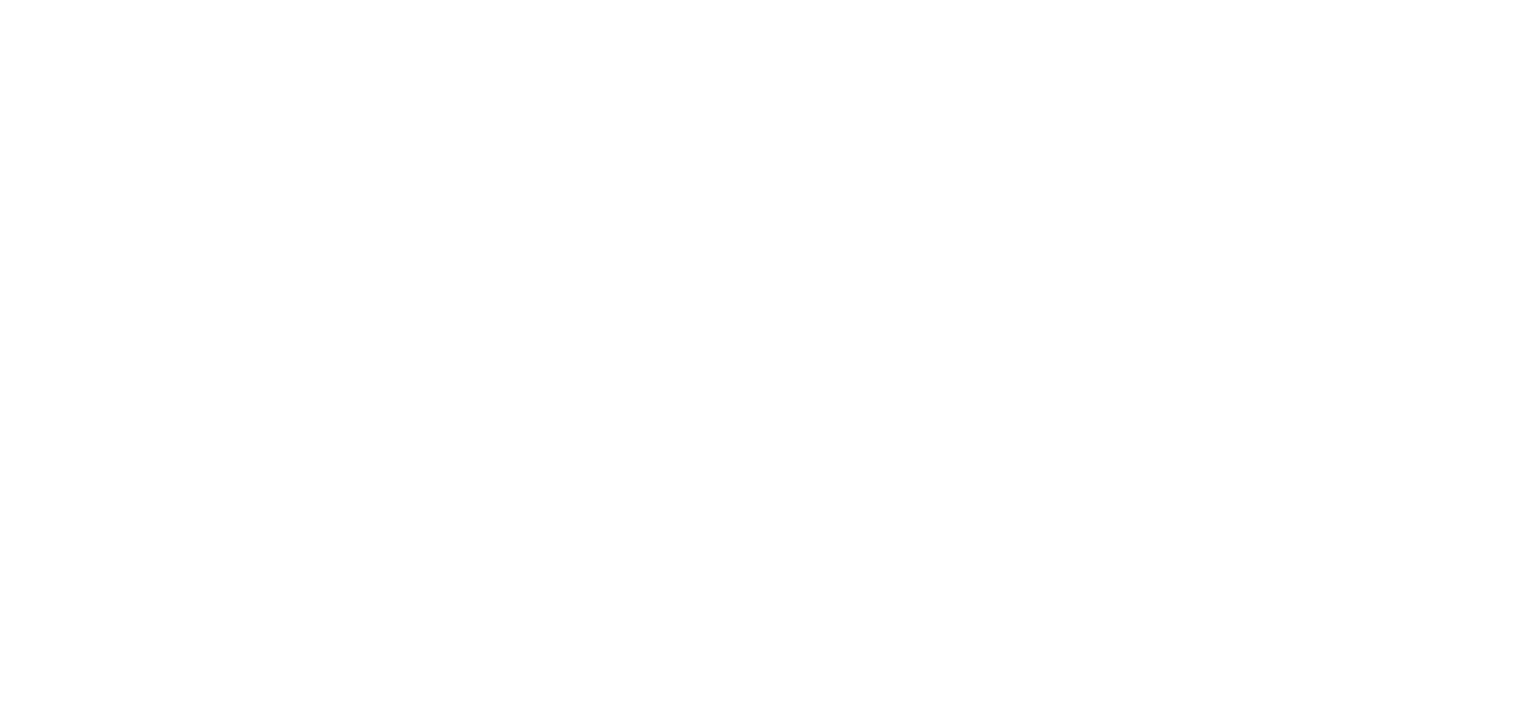 scroll, scrollTop: 0, scrollLeft: 0, axis: both 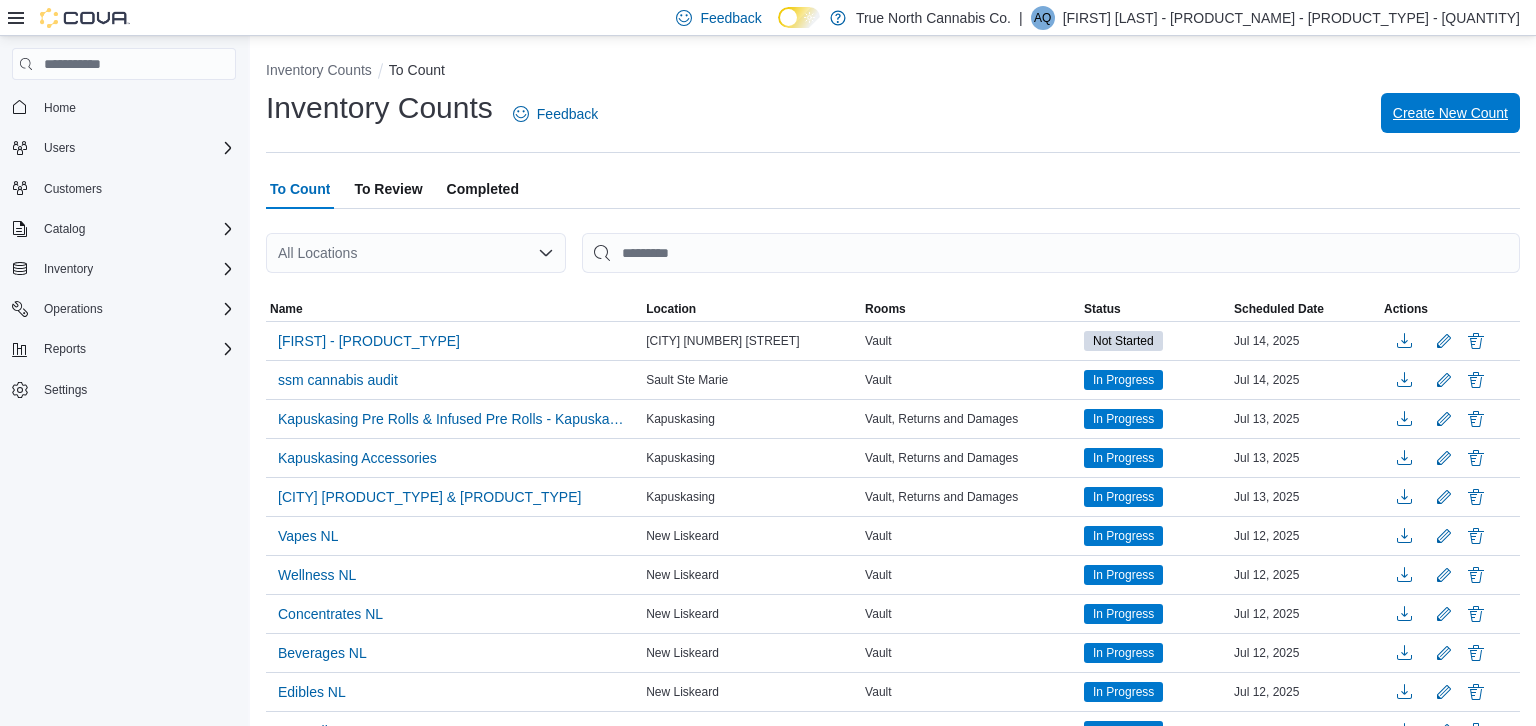 click on "Create New Count" at bounding box center (1450, 113) 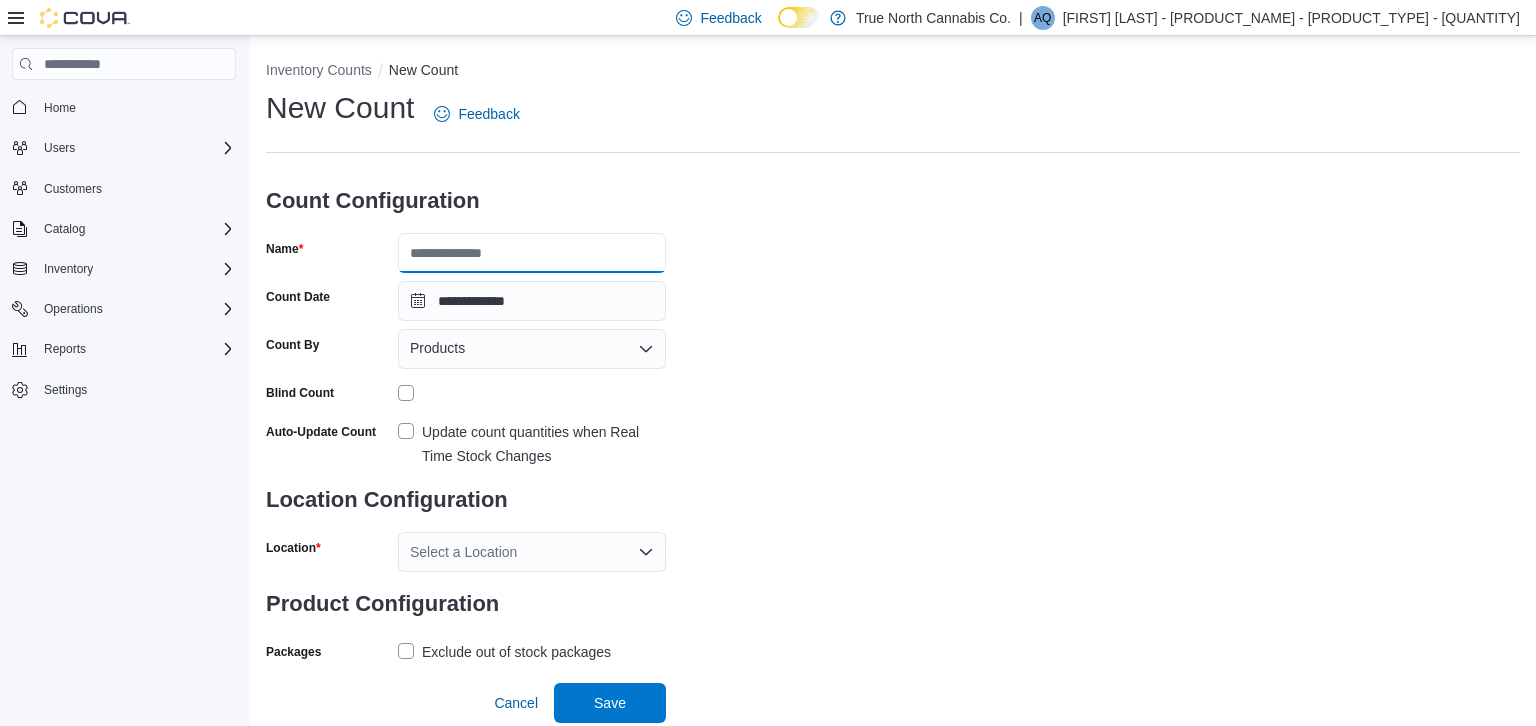 click on "Name" at bounding box center (532, 253) 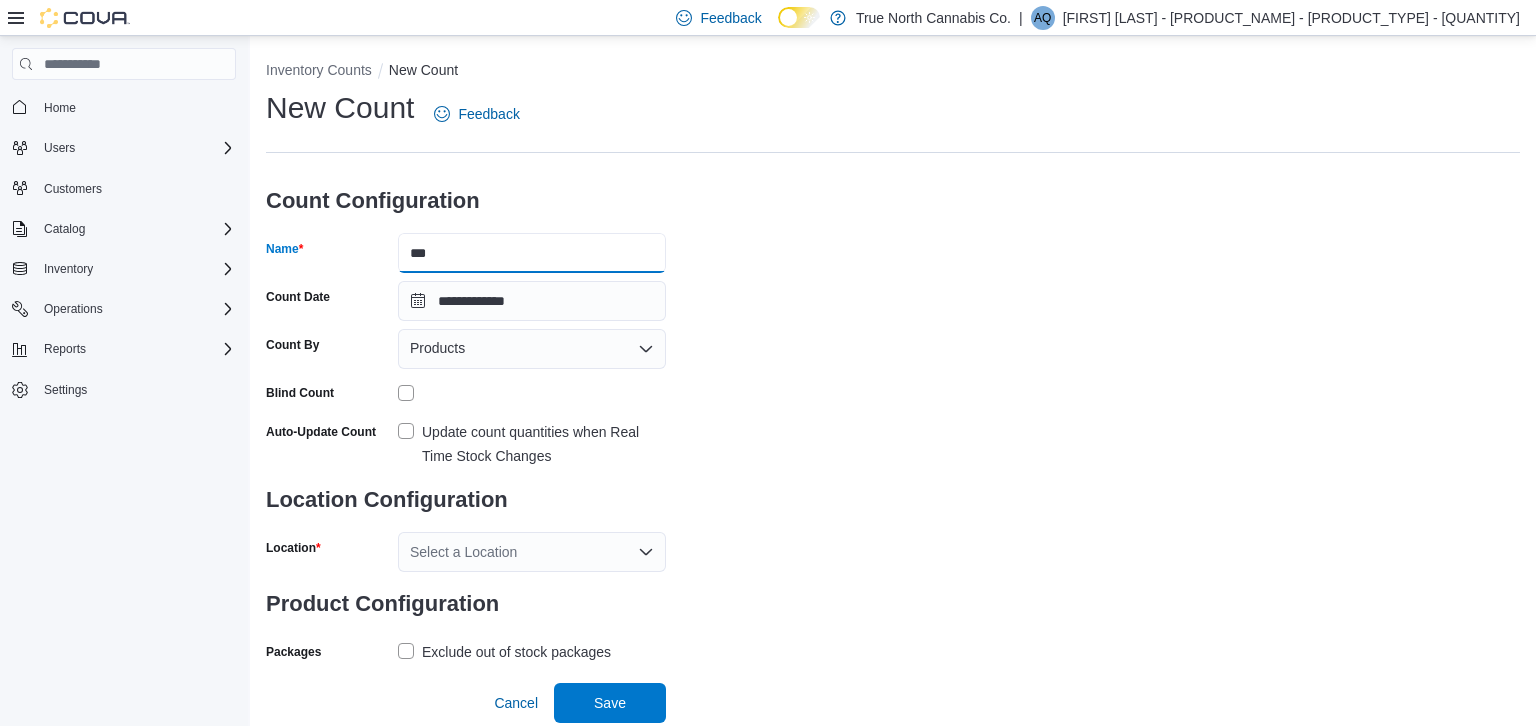 type on "*" 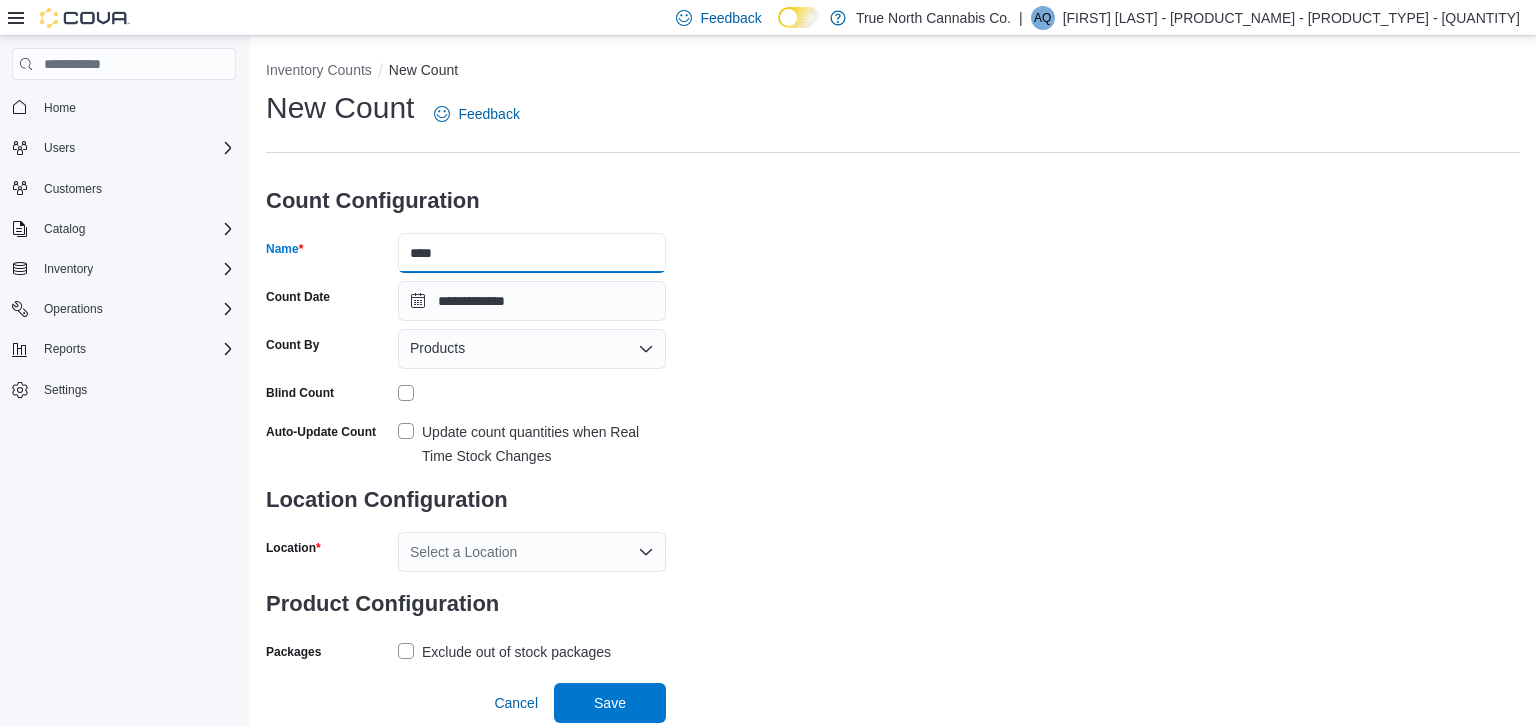 type on "**********" 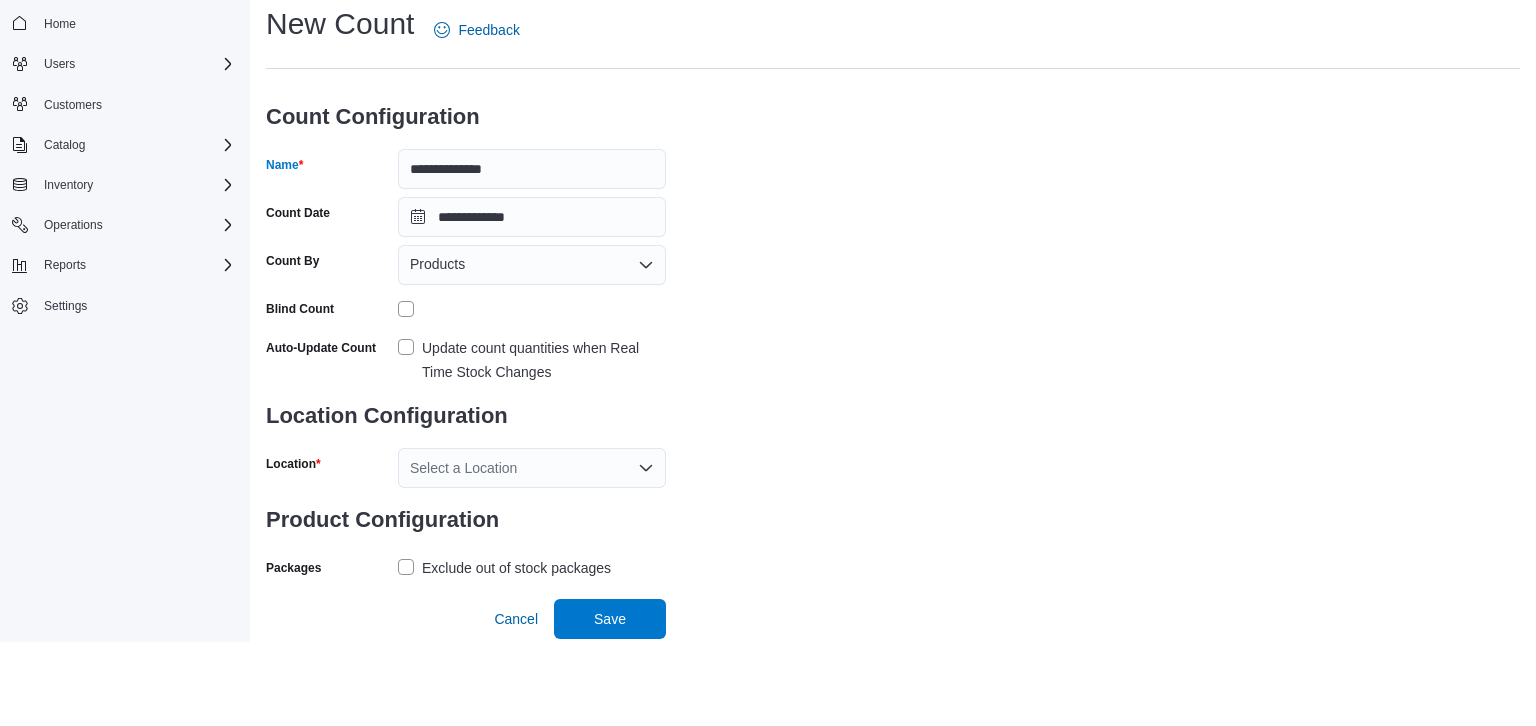 click on "Products" at bounding box center [437, 348] 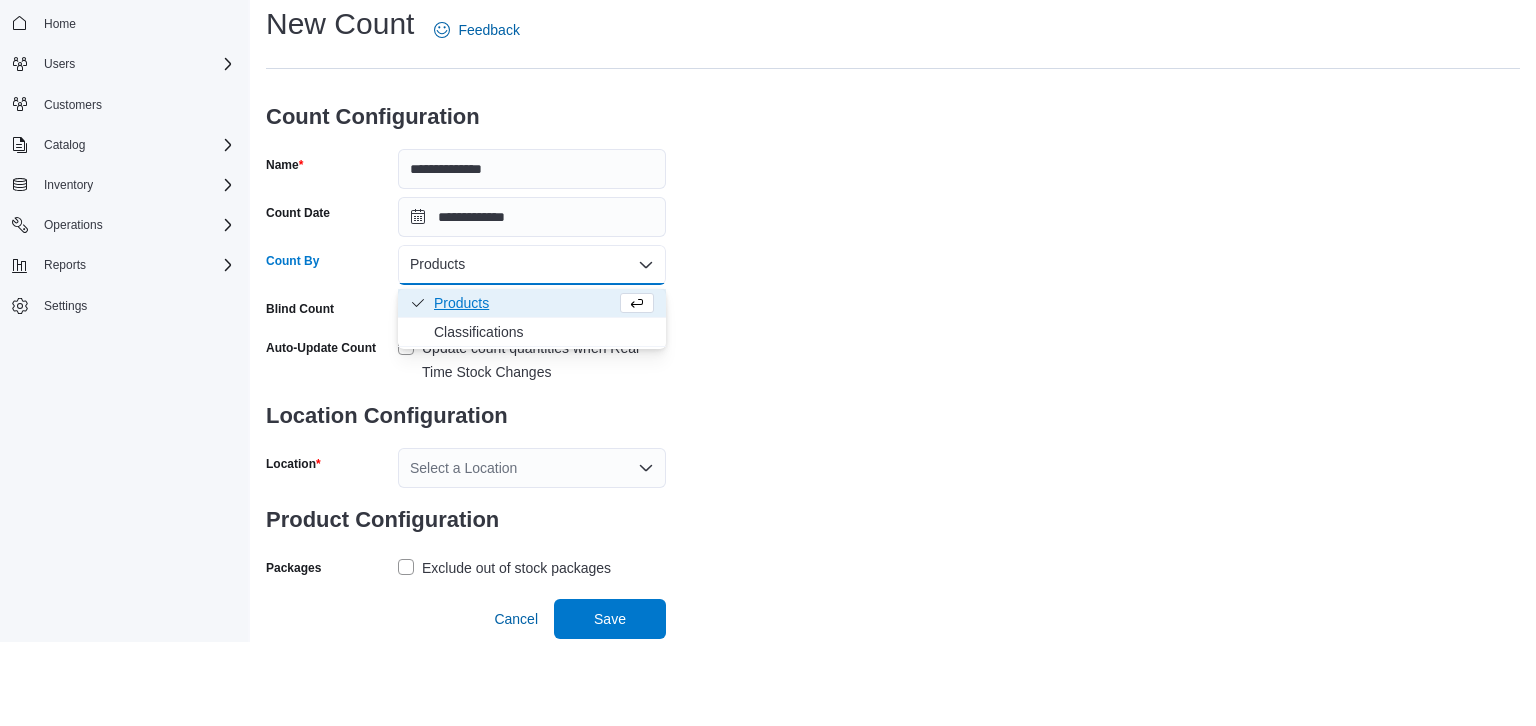 click on "Products" at bounding box center [525, 387] 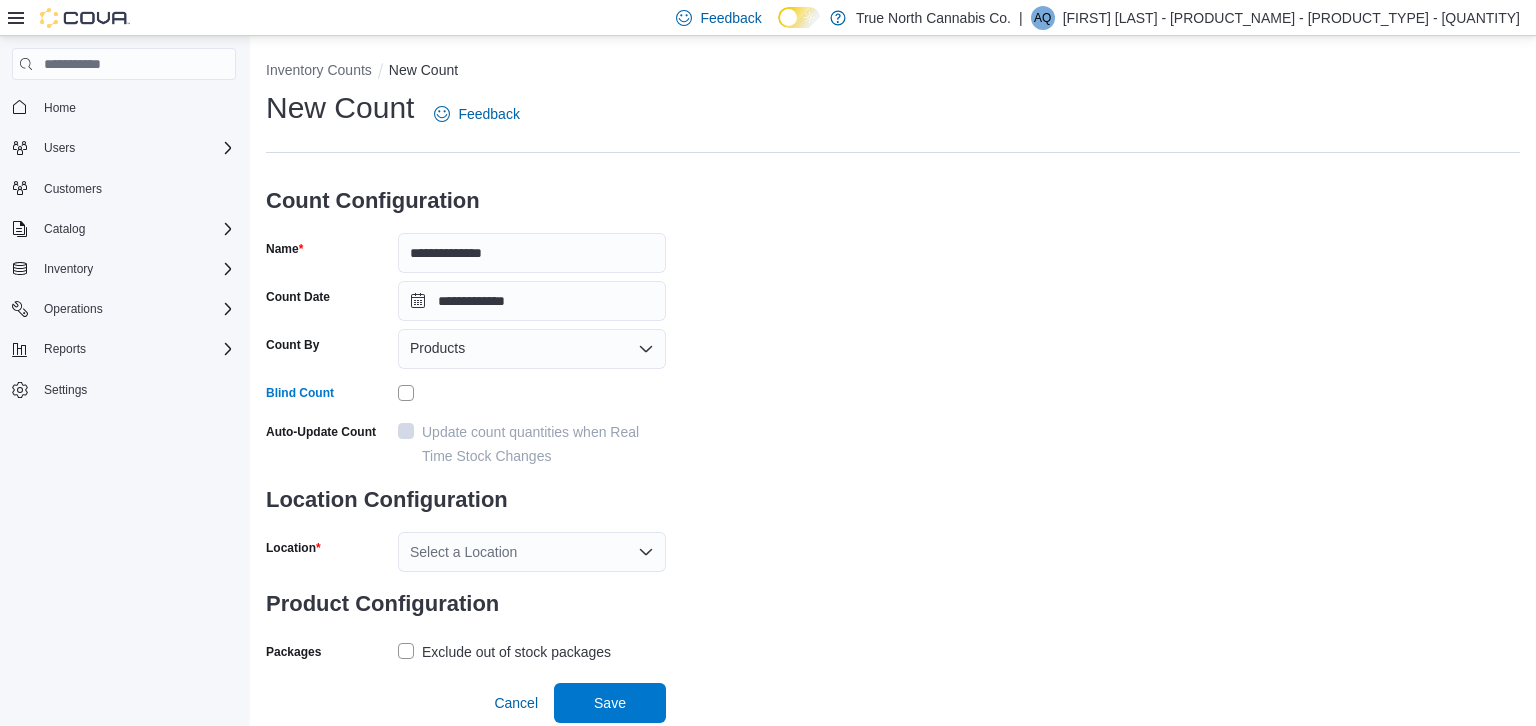 click on "Update count quantities when Real Time Stock Changes" at bounding box center (532, 444) 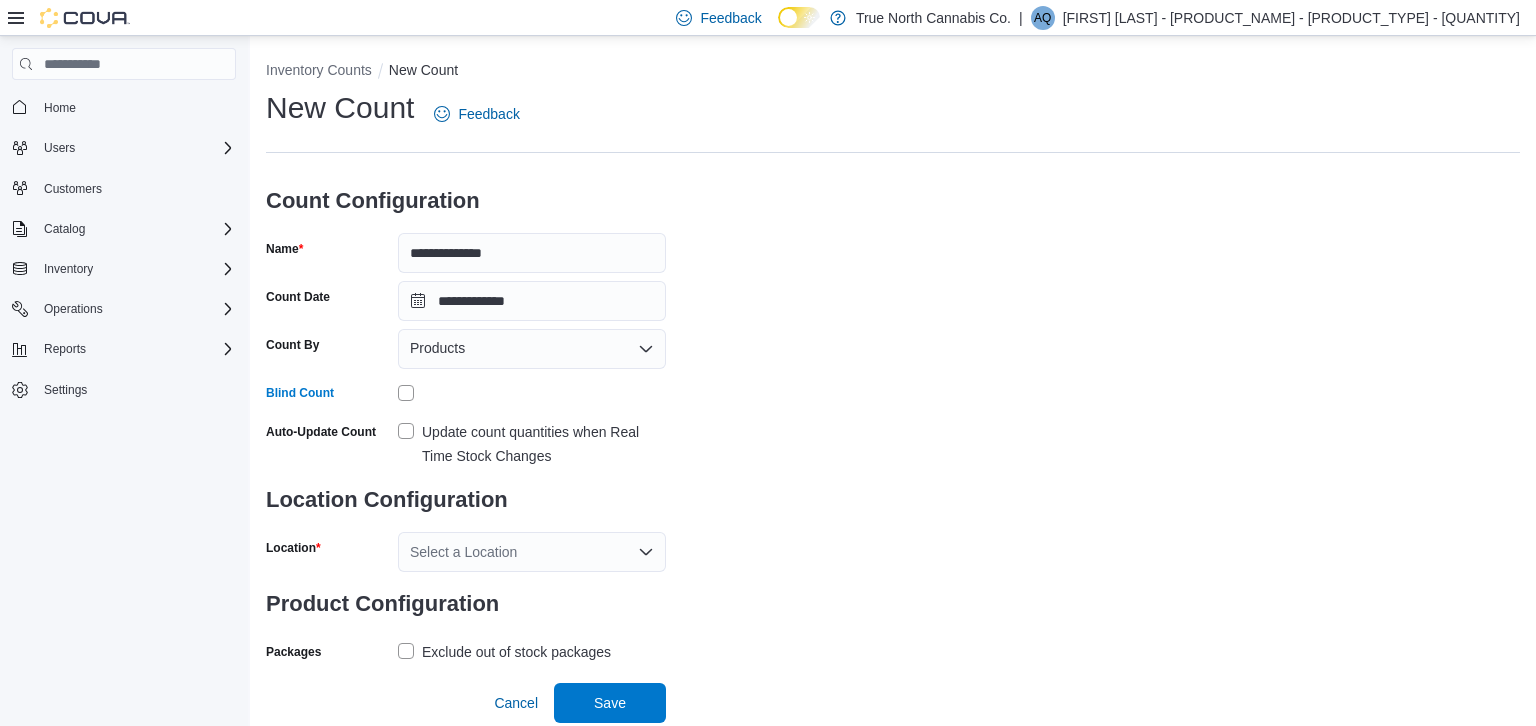 click on "Update count quantities when Real Time Stock Changes" at bounding box center (532, 444) 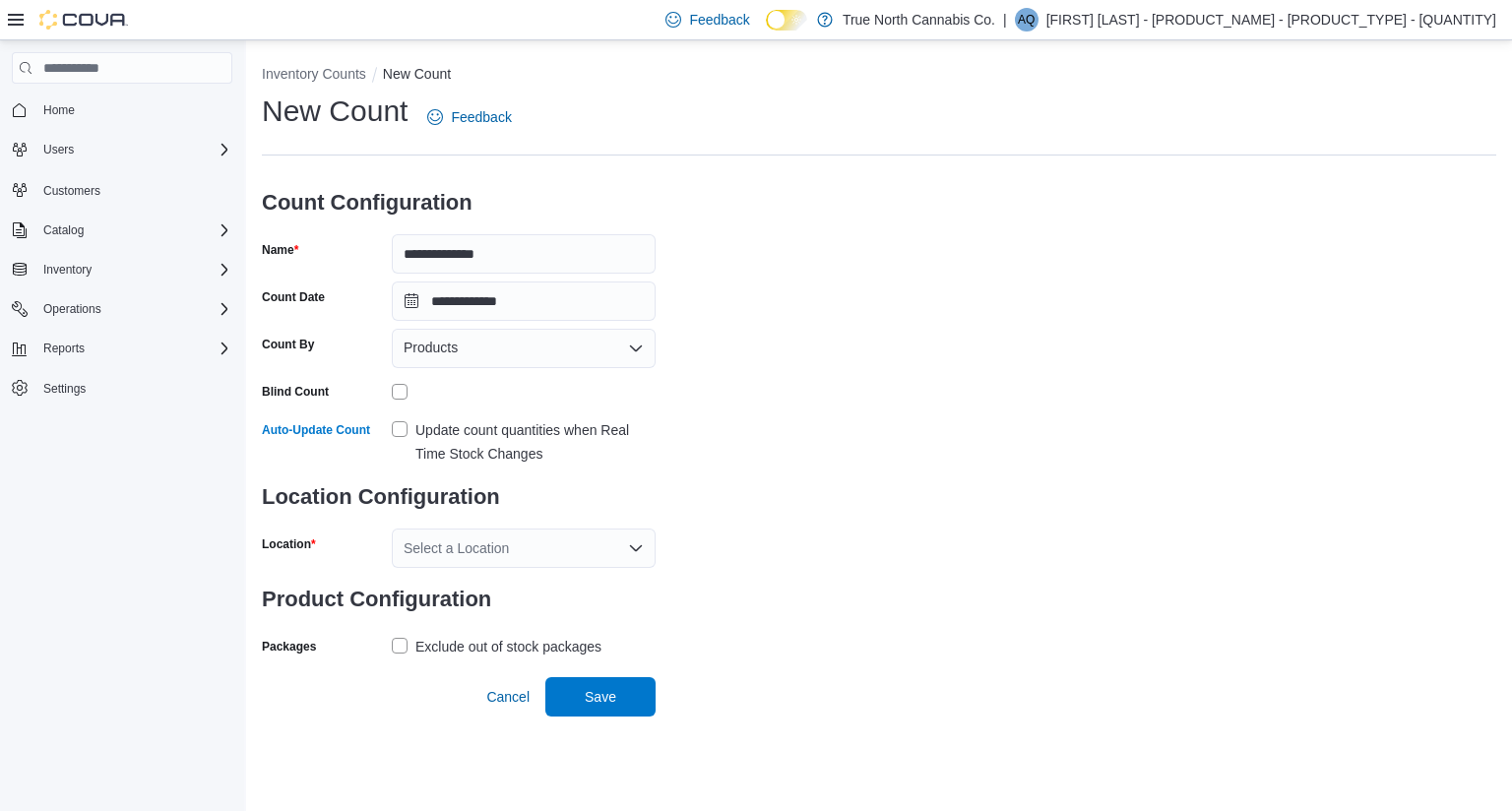 click on "Select a Location" at bounding box center [524, 548] 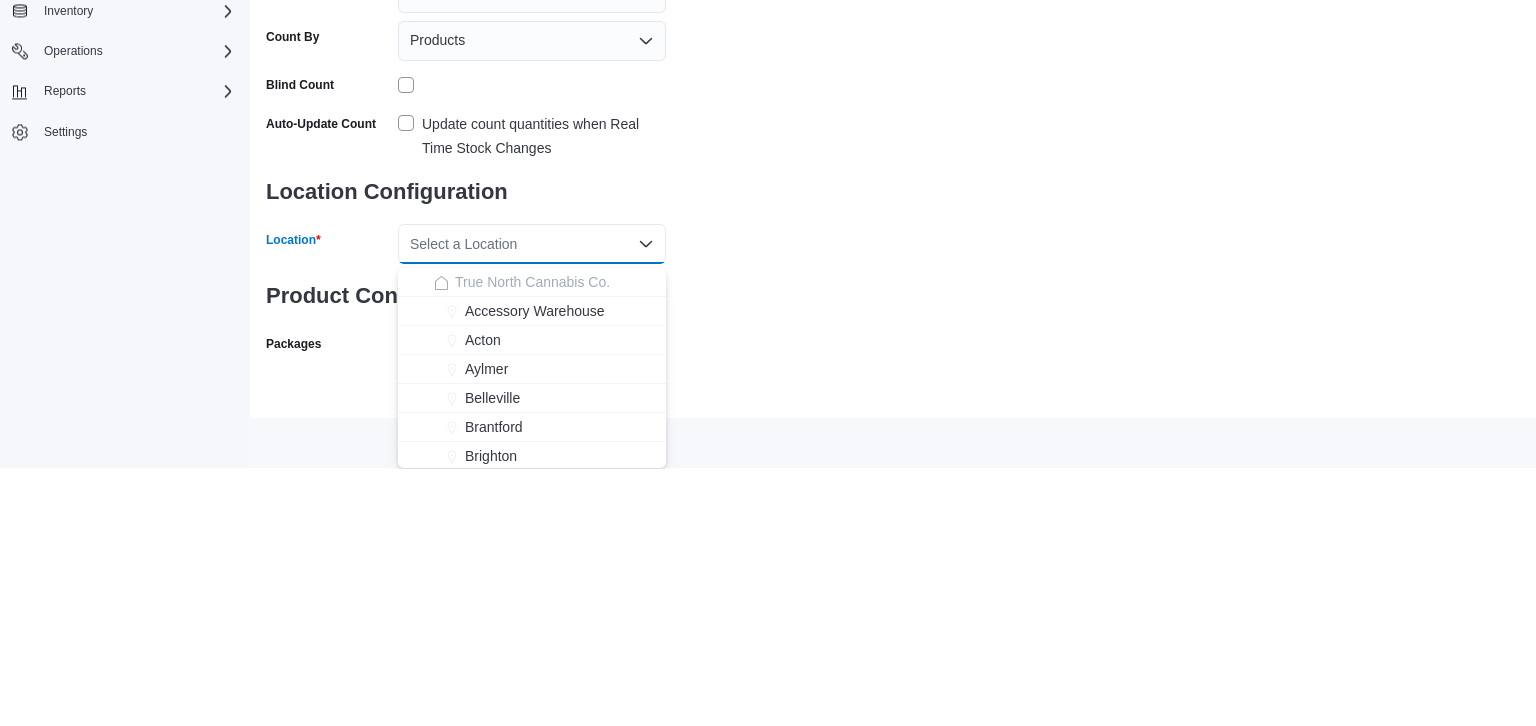 scroll, scrollTop: 79, scrollLeft: 0, axis: vertical 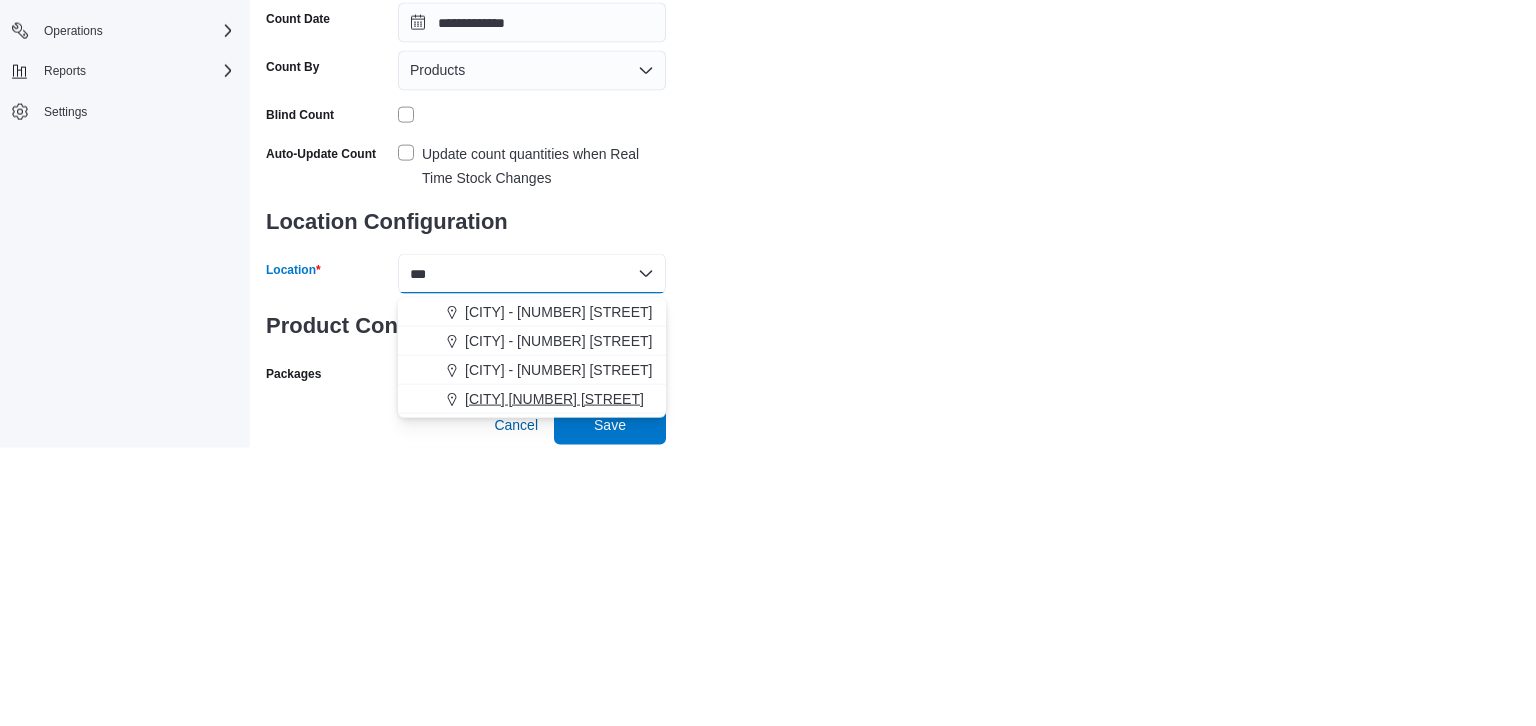 type on "***" 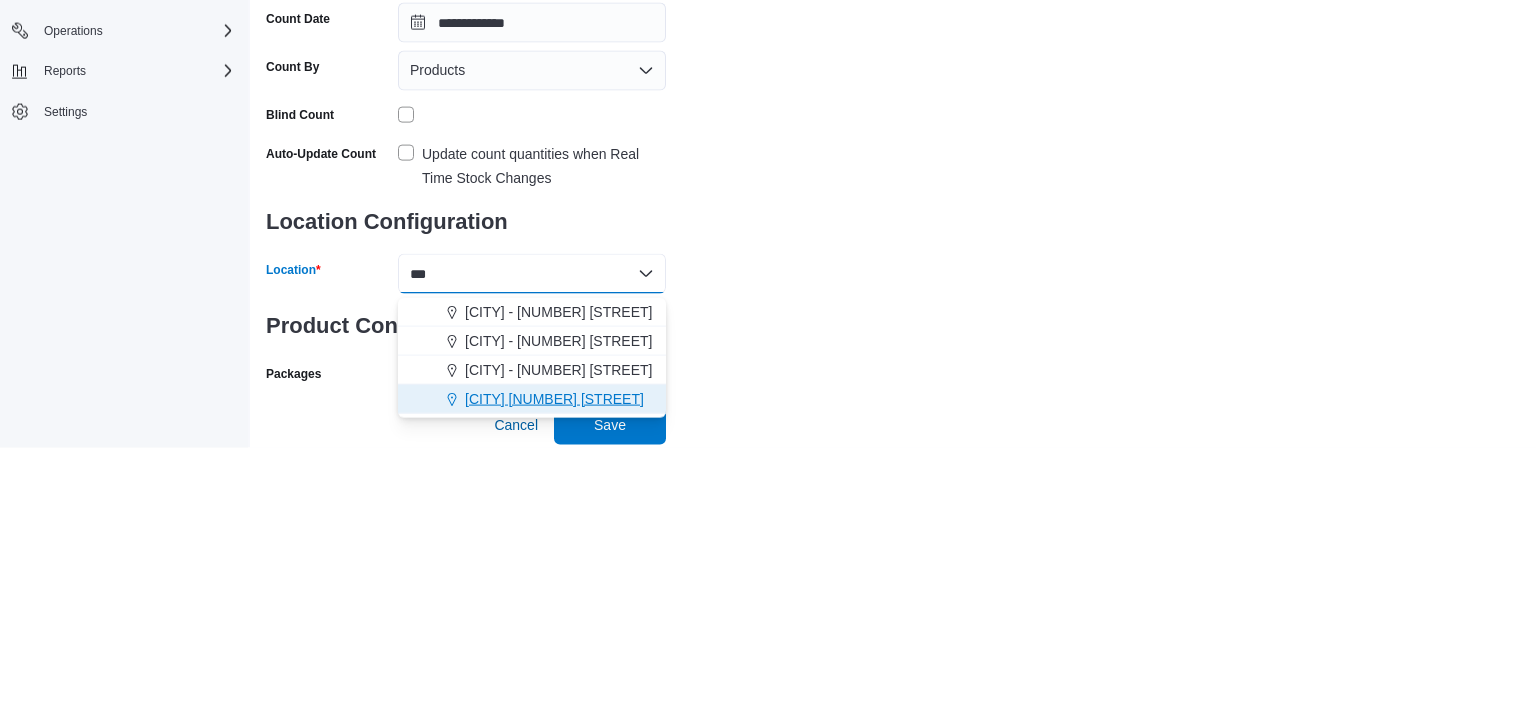 click on "[CITY] [NUMBER] [STREET]" at bounding box center [554, 677] 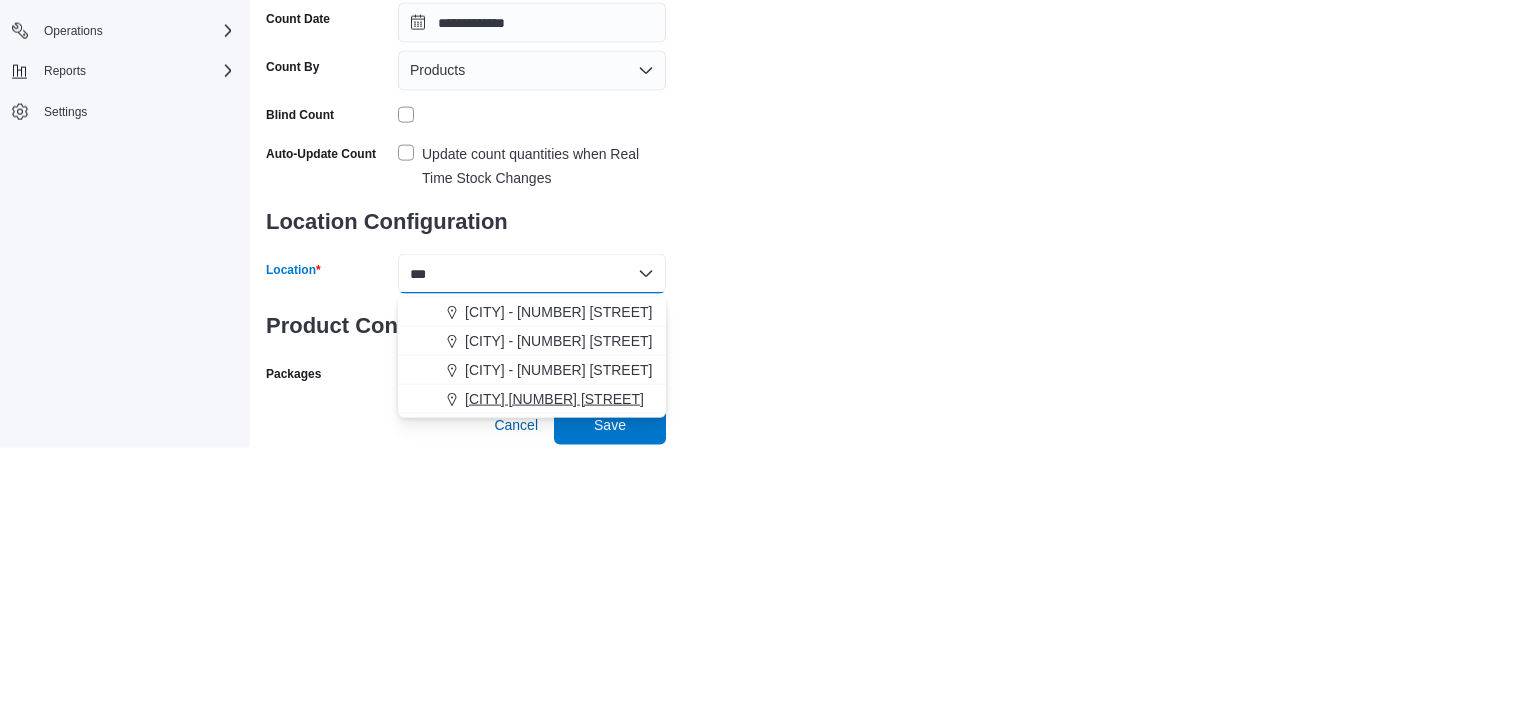 type 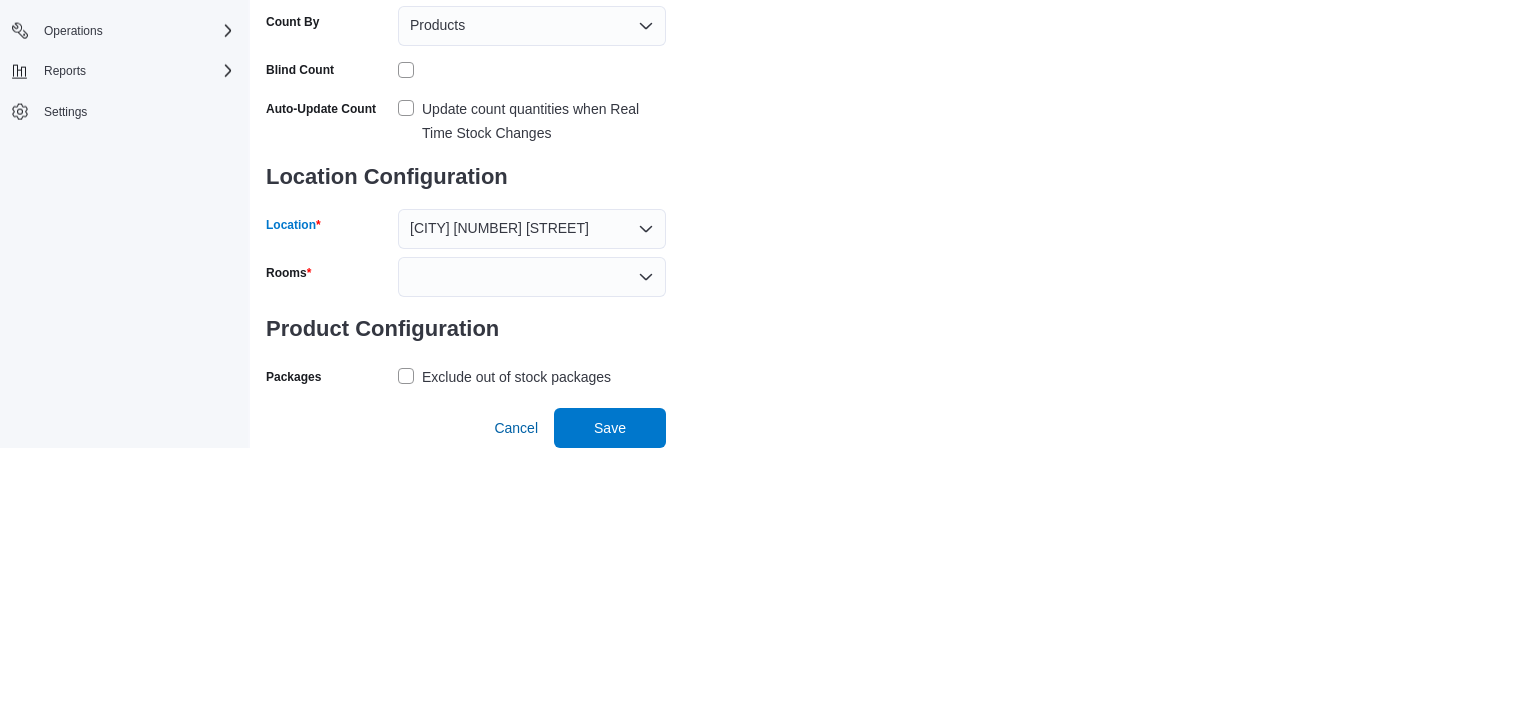 click on "**********" at bounding box center (893, 356) 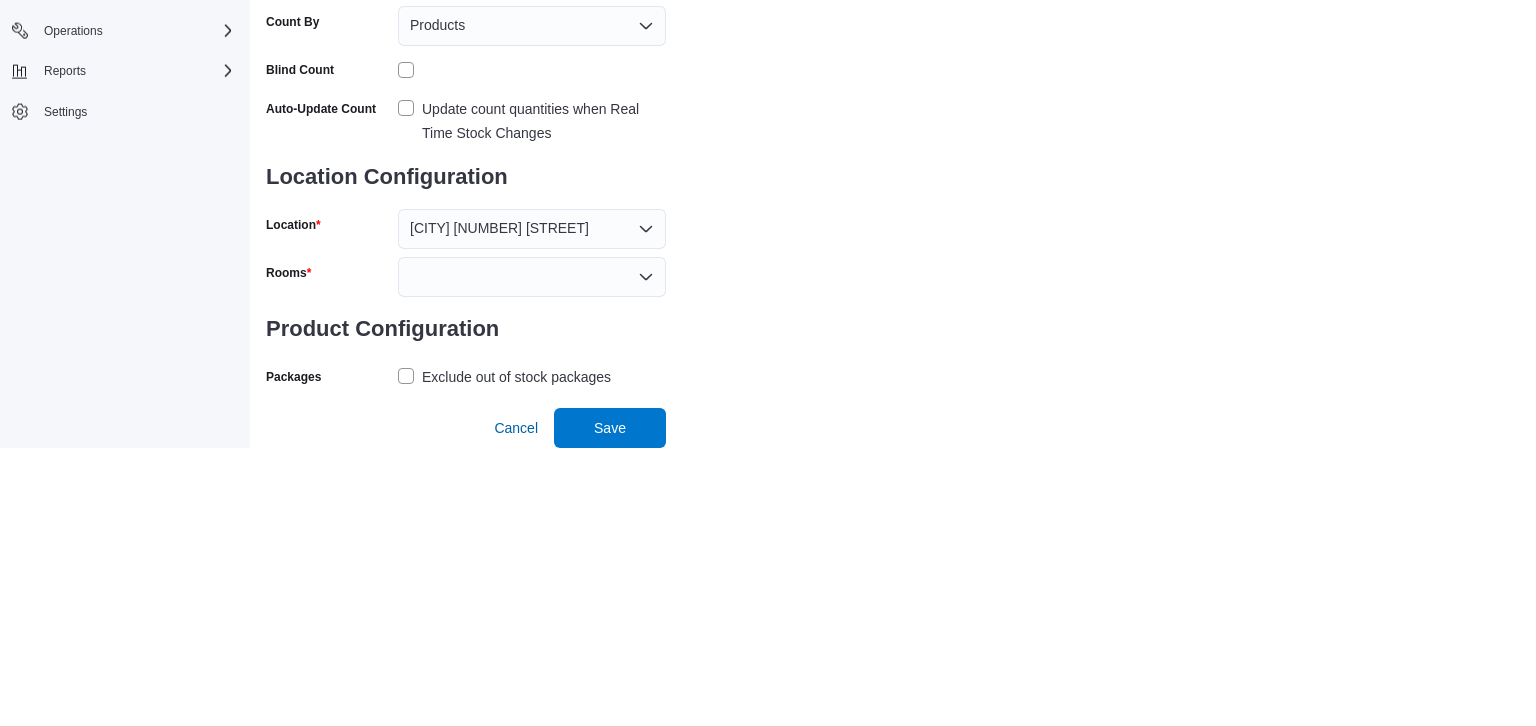 scroll, scrollTop: 79, scrollLeft: 0, axis: vertical 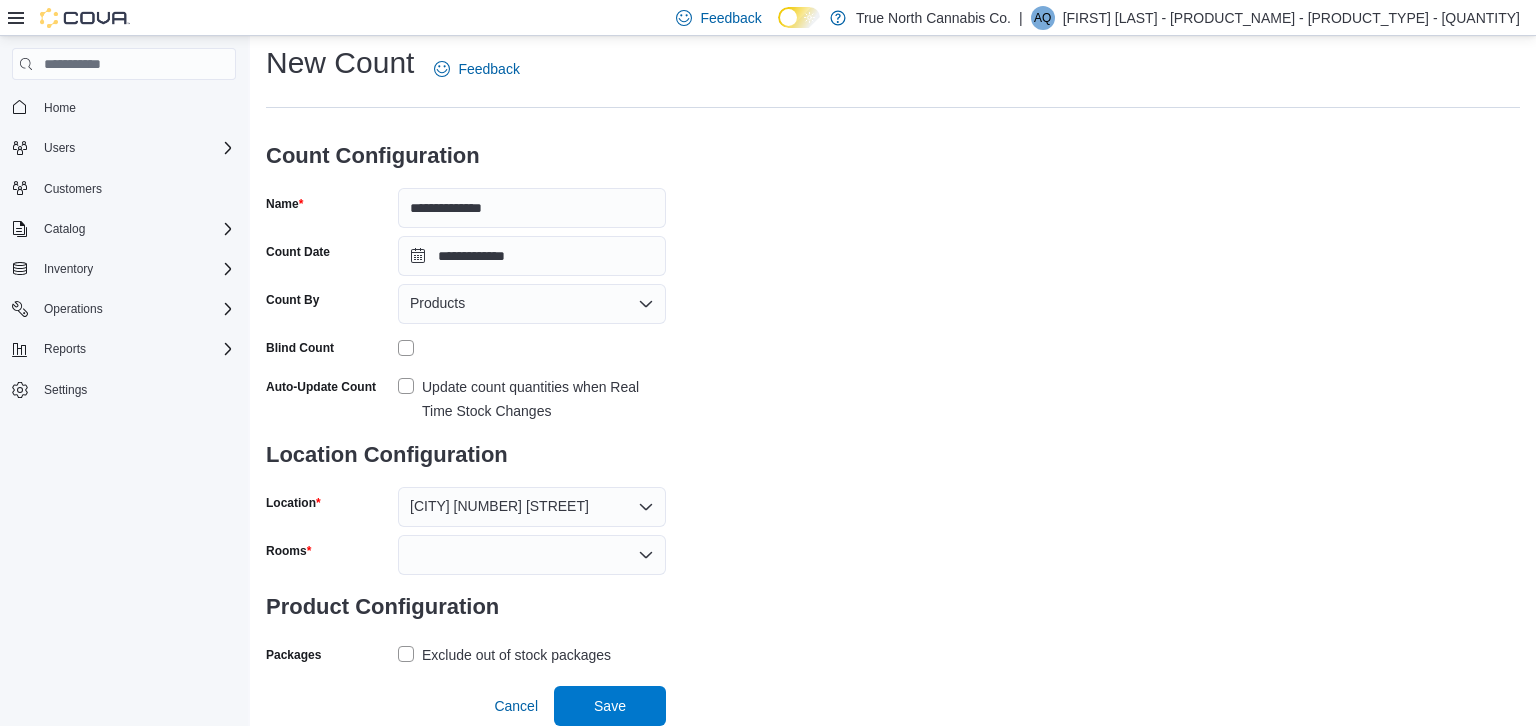 click 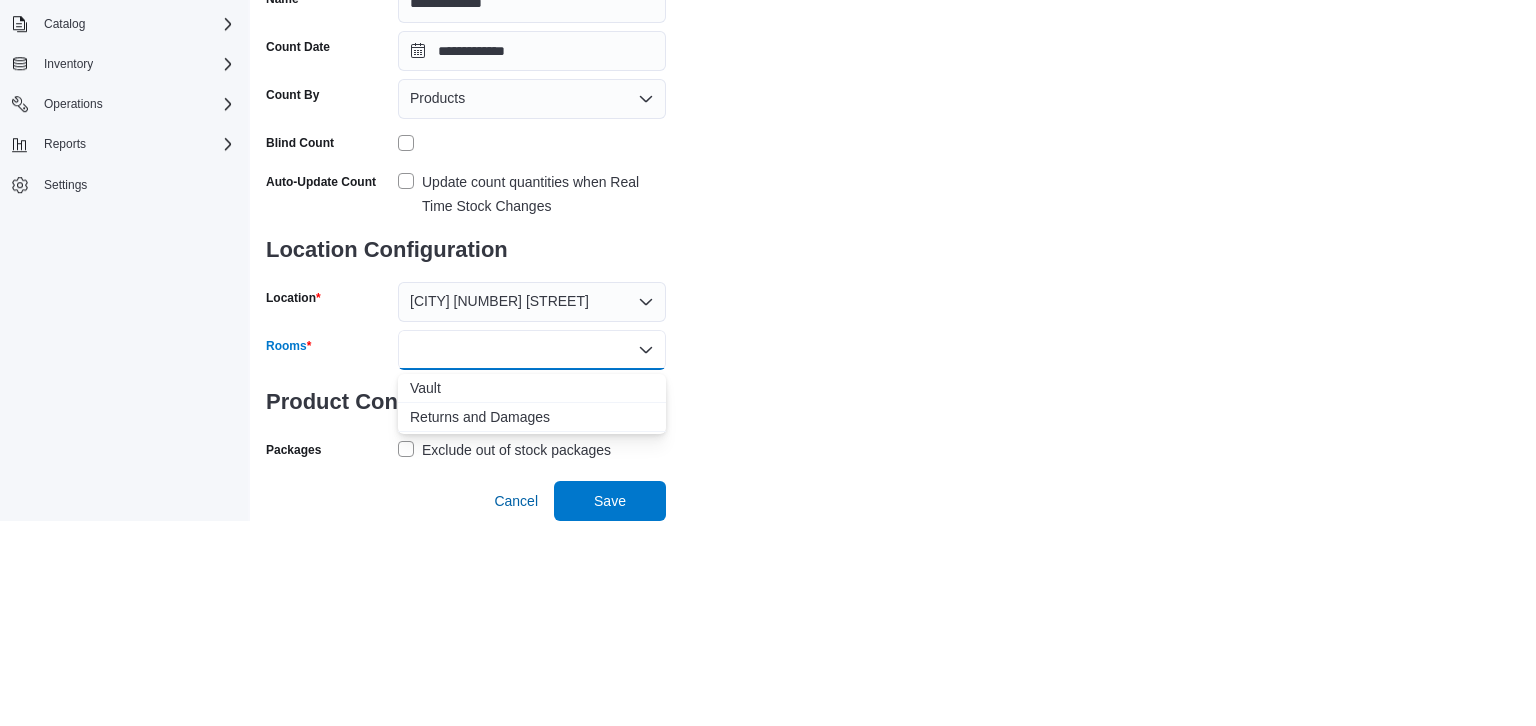 scroll, scrollTop: 79, scrollLeft: 0, axis: vertical 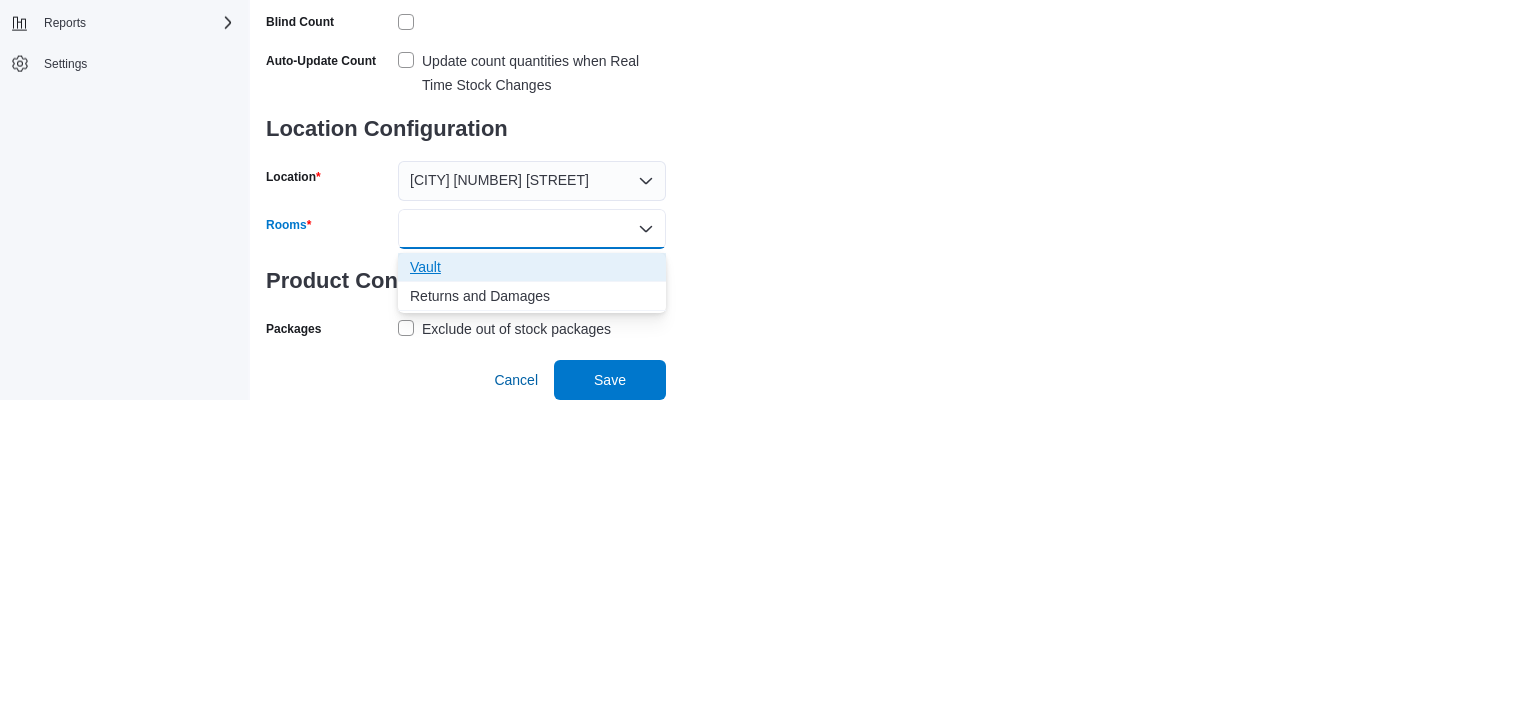 click on "Vault" at bounding box center [532, 593] 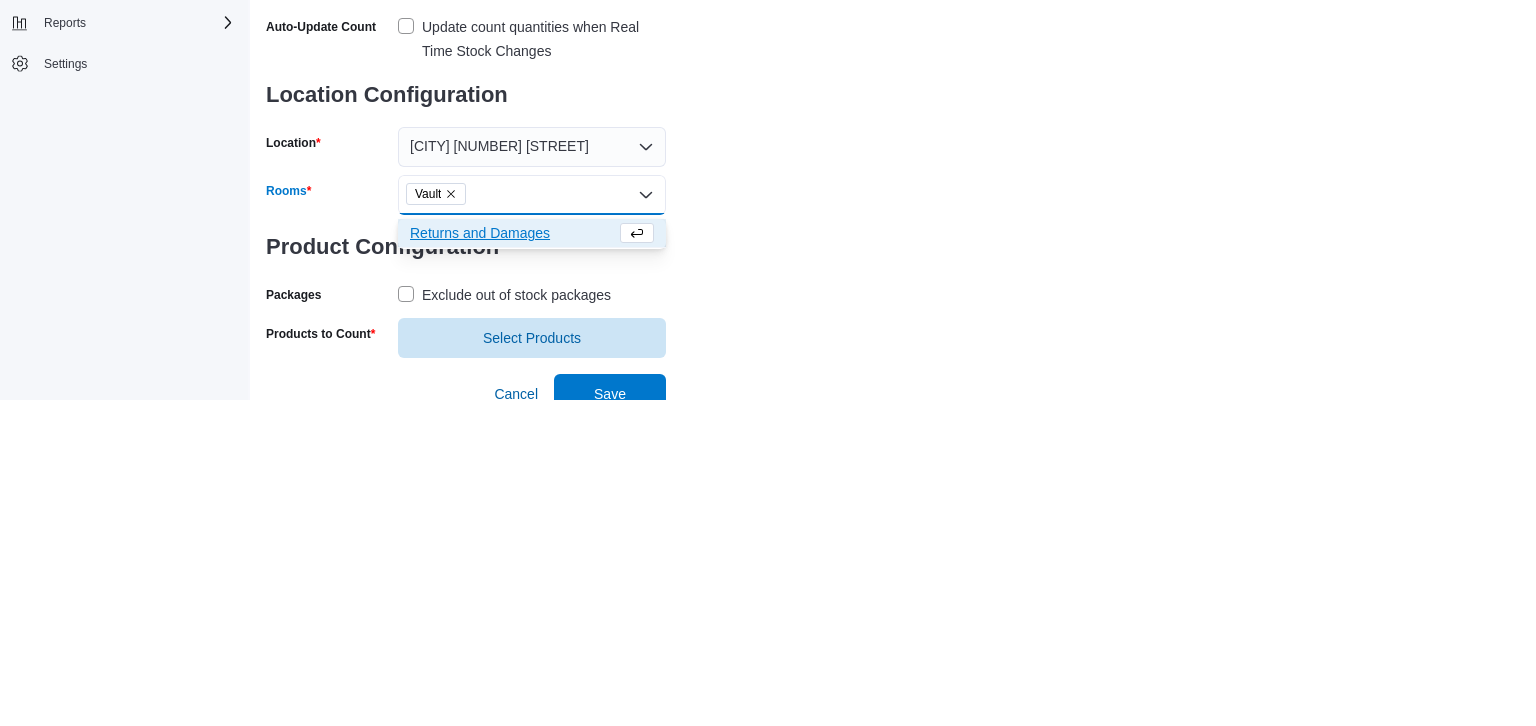 click on "**********" at bounding box center [893, 346] 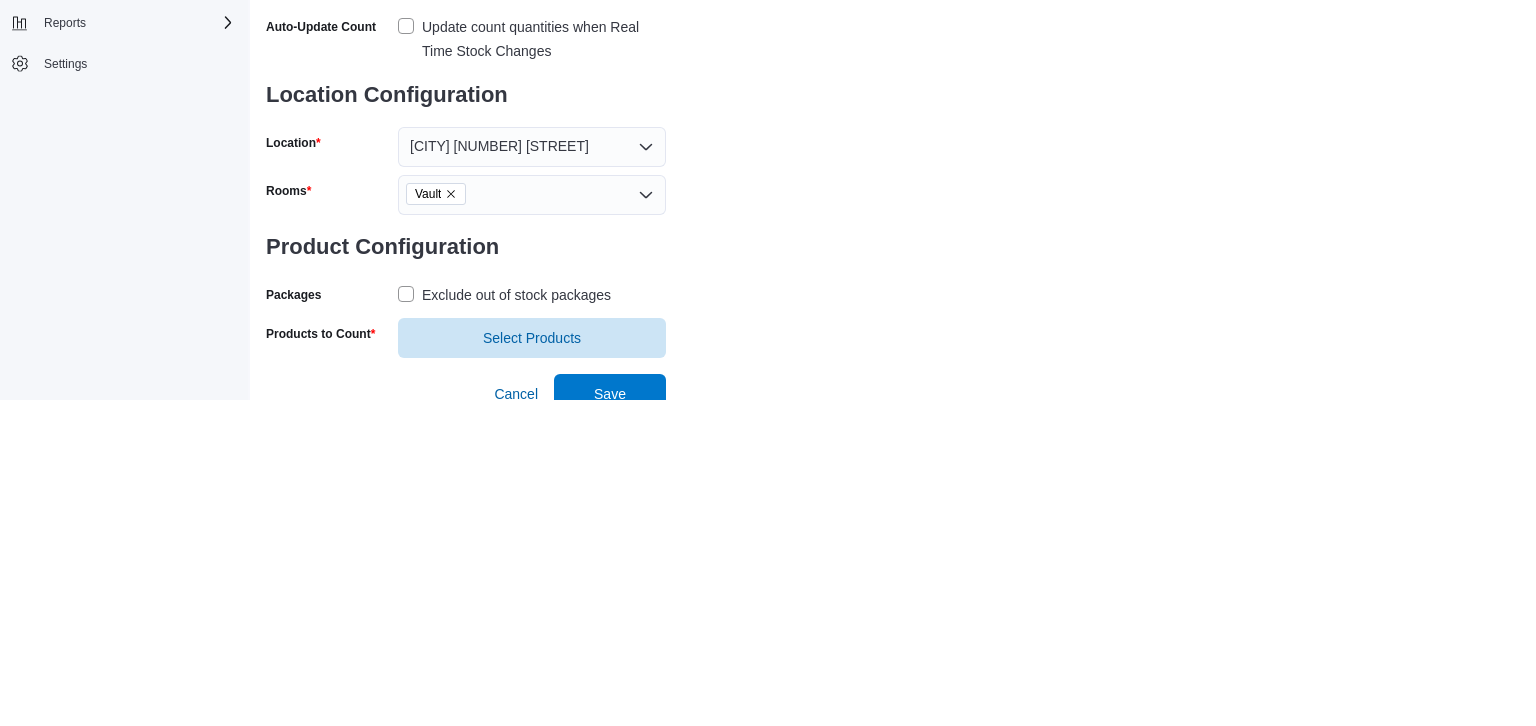 scroll, scrollTop: 79, scrollLeft: 0, axis: vertical 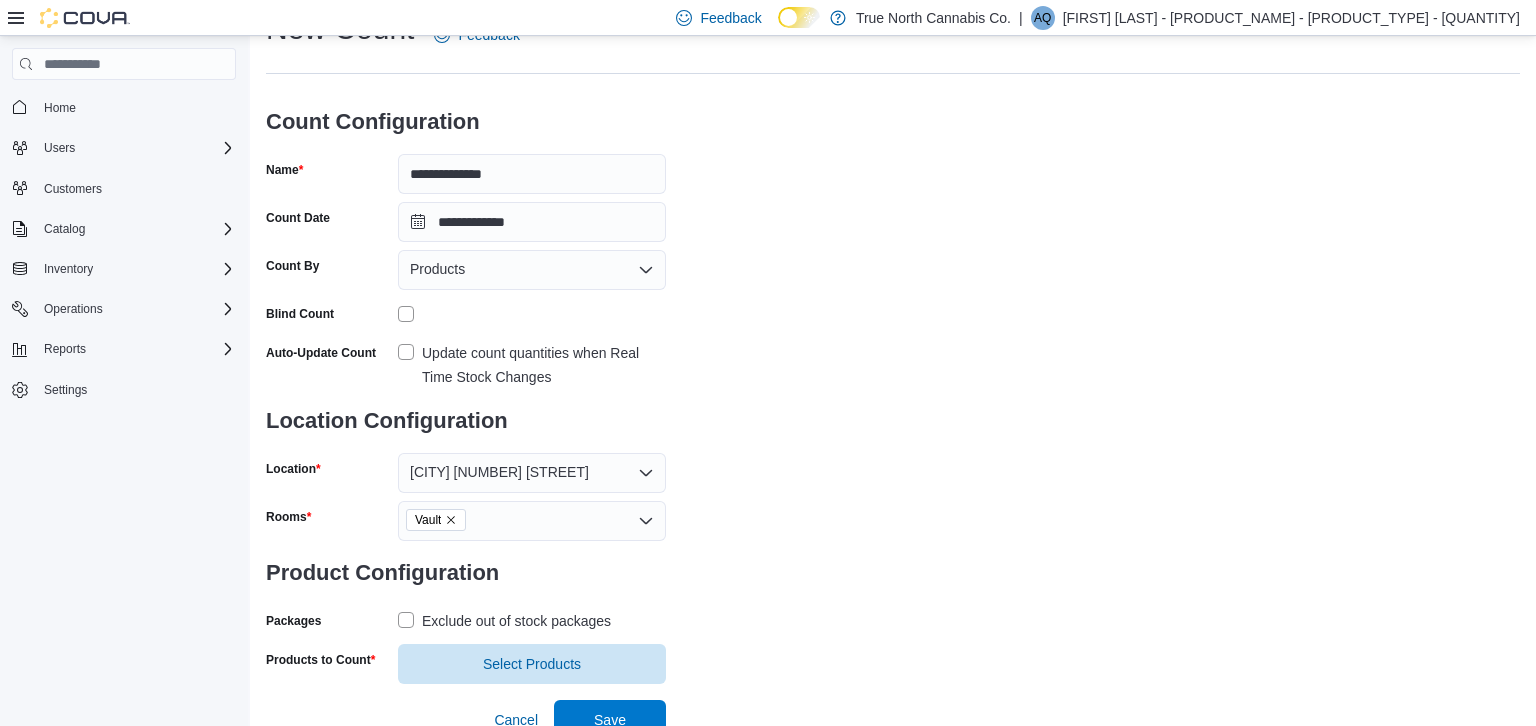 click on "Exclude out of stock packages" at bounding box center [504, 621] 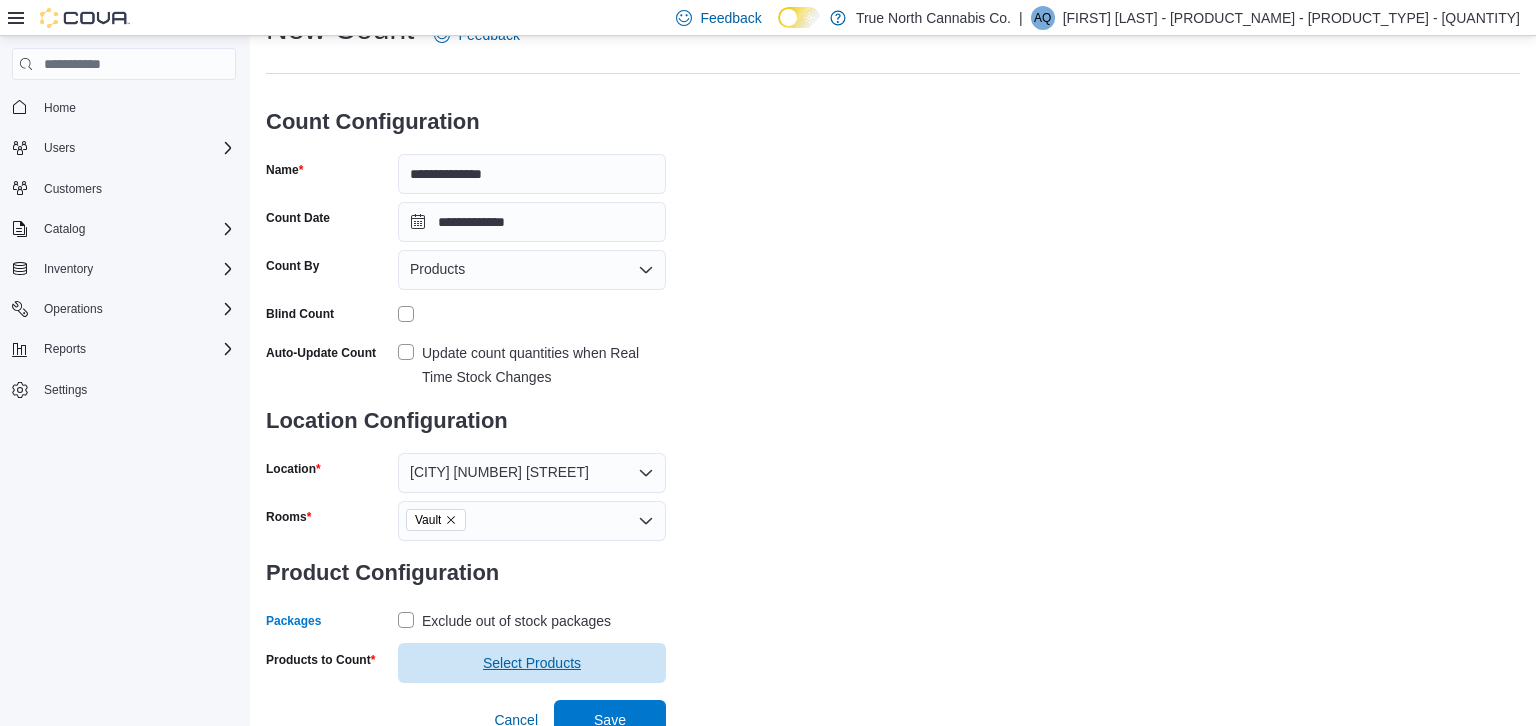 click on "Select Products" at bounding box center [532, 663] 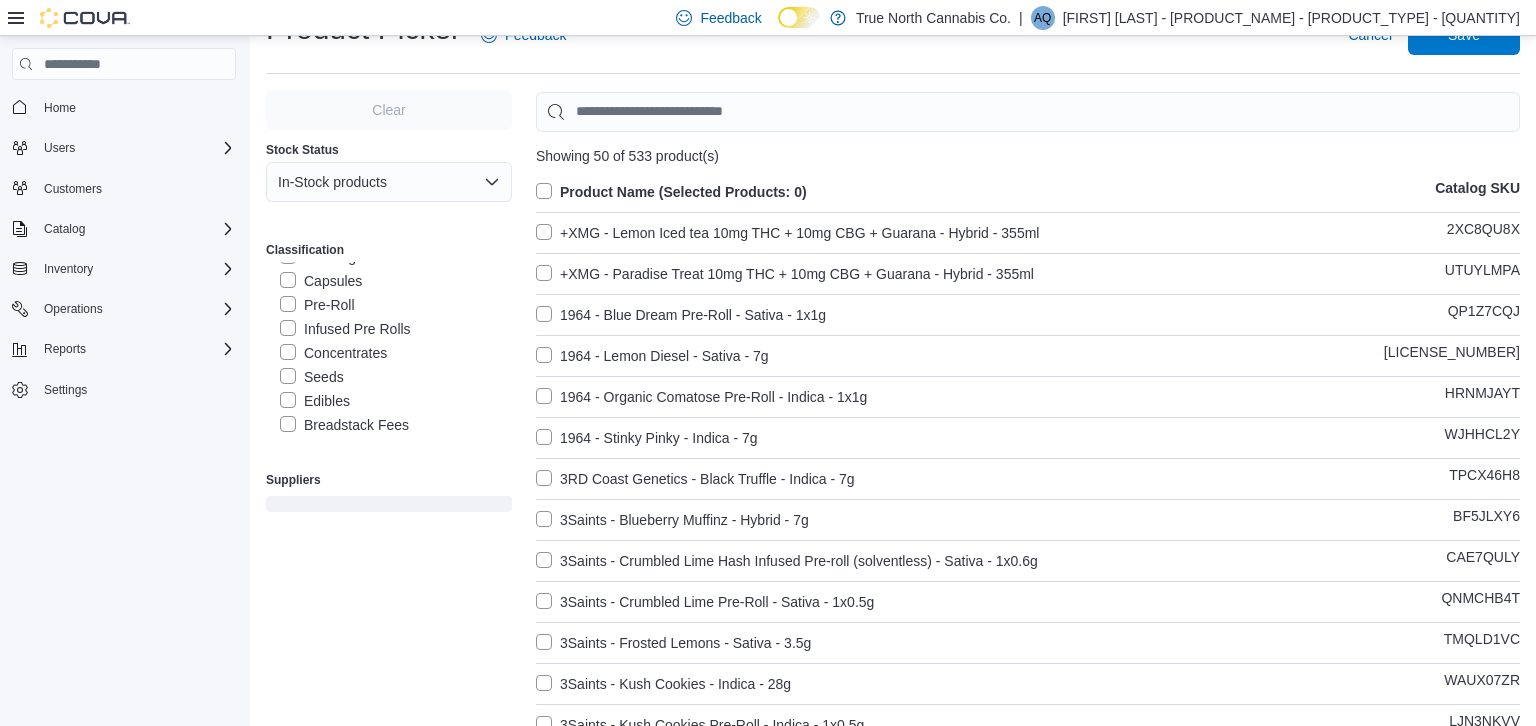 scroll, scrollTop: 735, scrollLeft: 0, axis: vertical 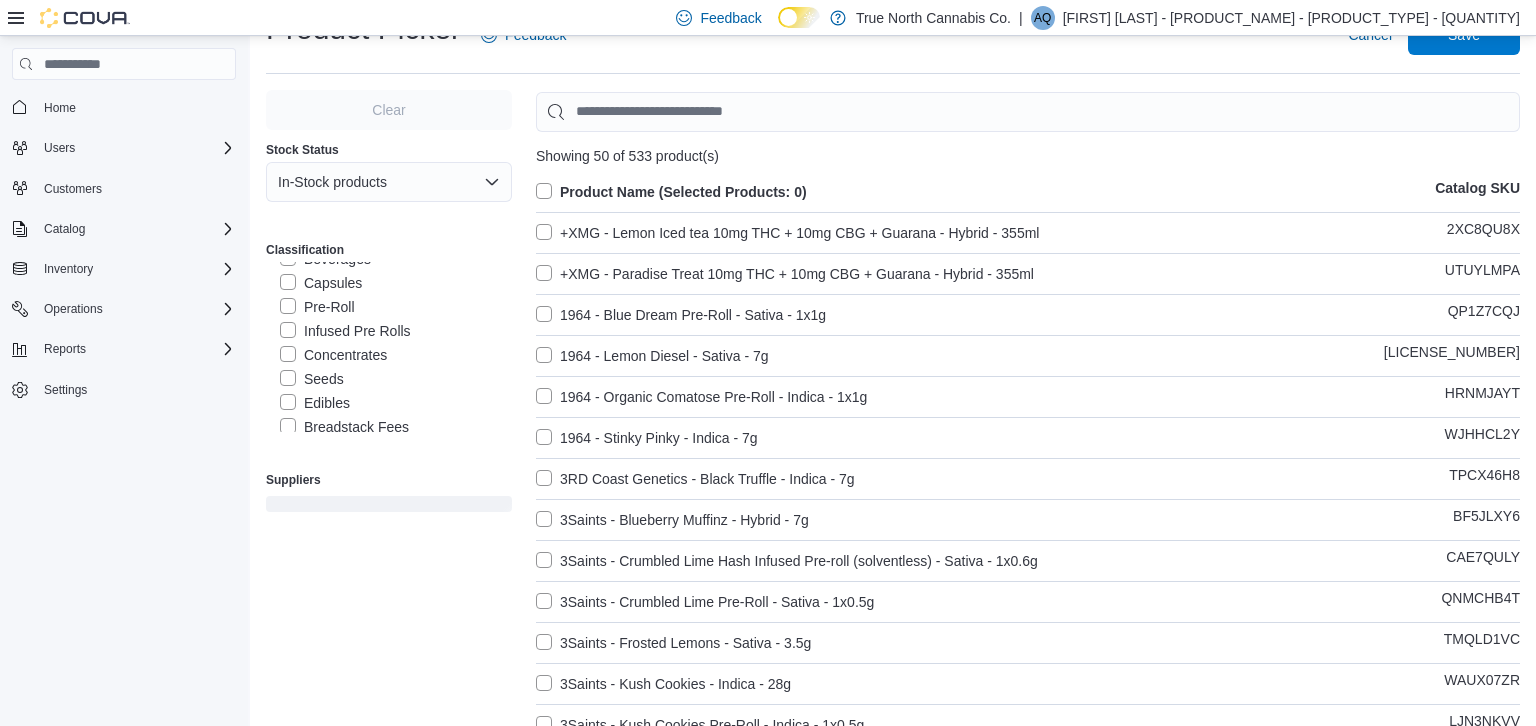 click on "Infused Pre Rolls" at bounding box center (345, 331) 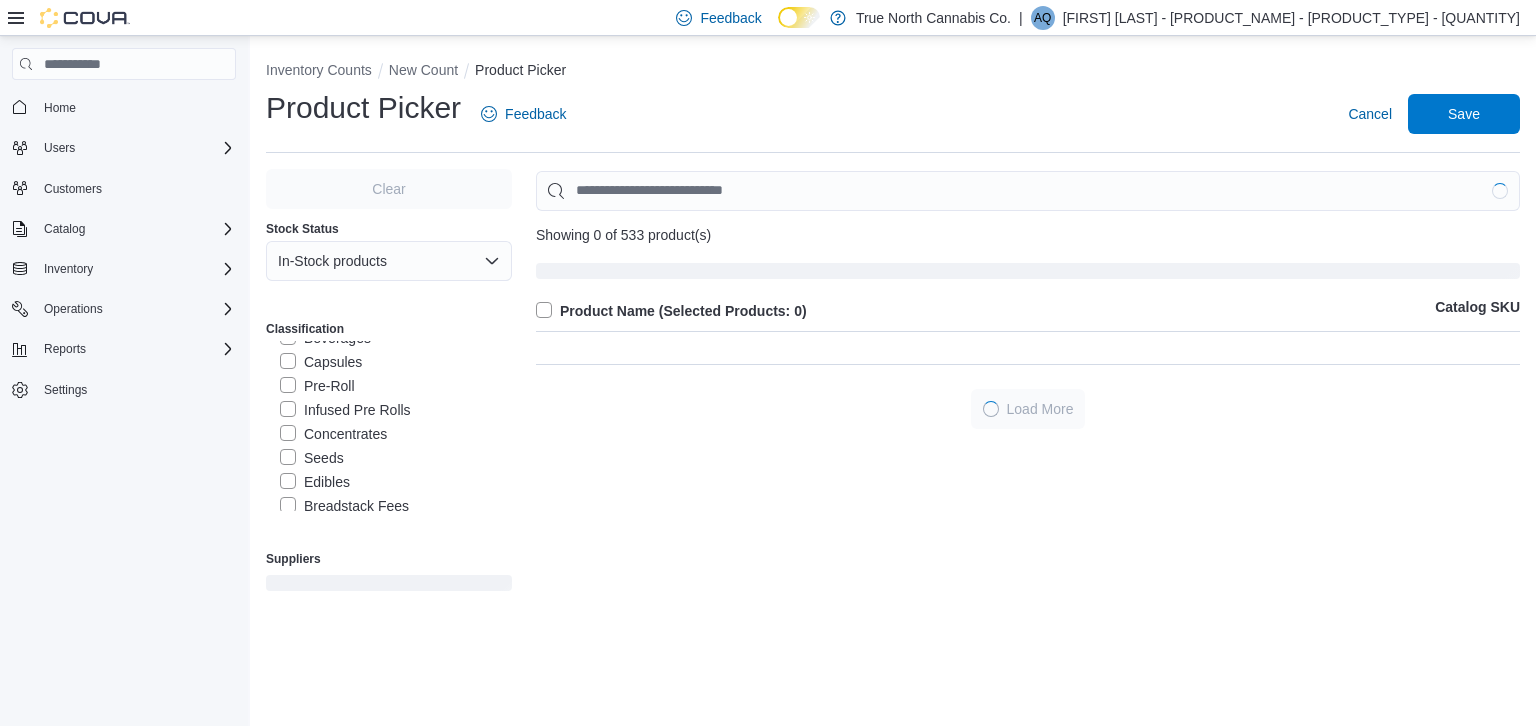 click on "Pre-Roll" at bounding box center (317, 386) 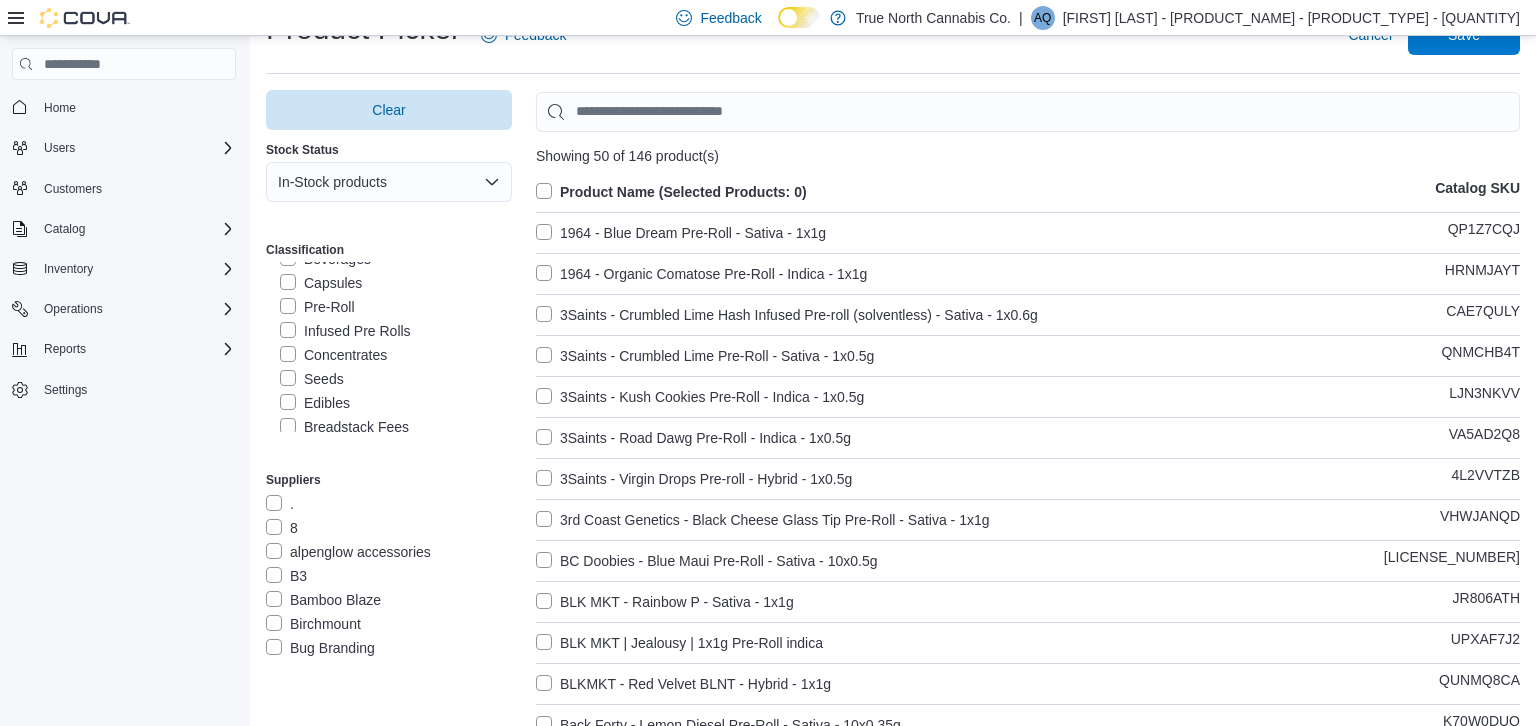click on "Product Name (Selected Products: 0)" at bounding box center [671, 192] 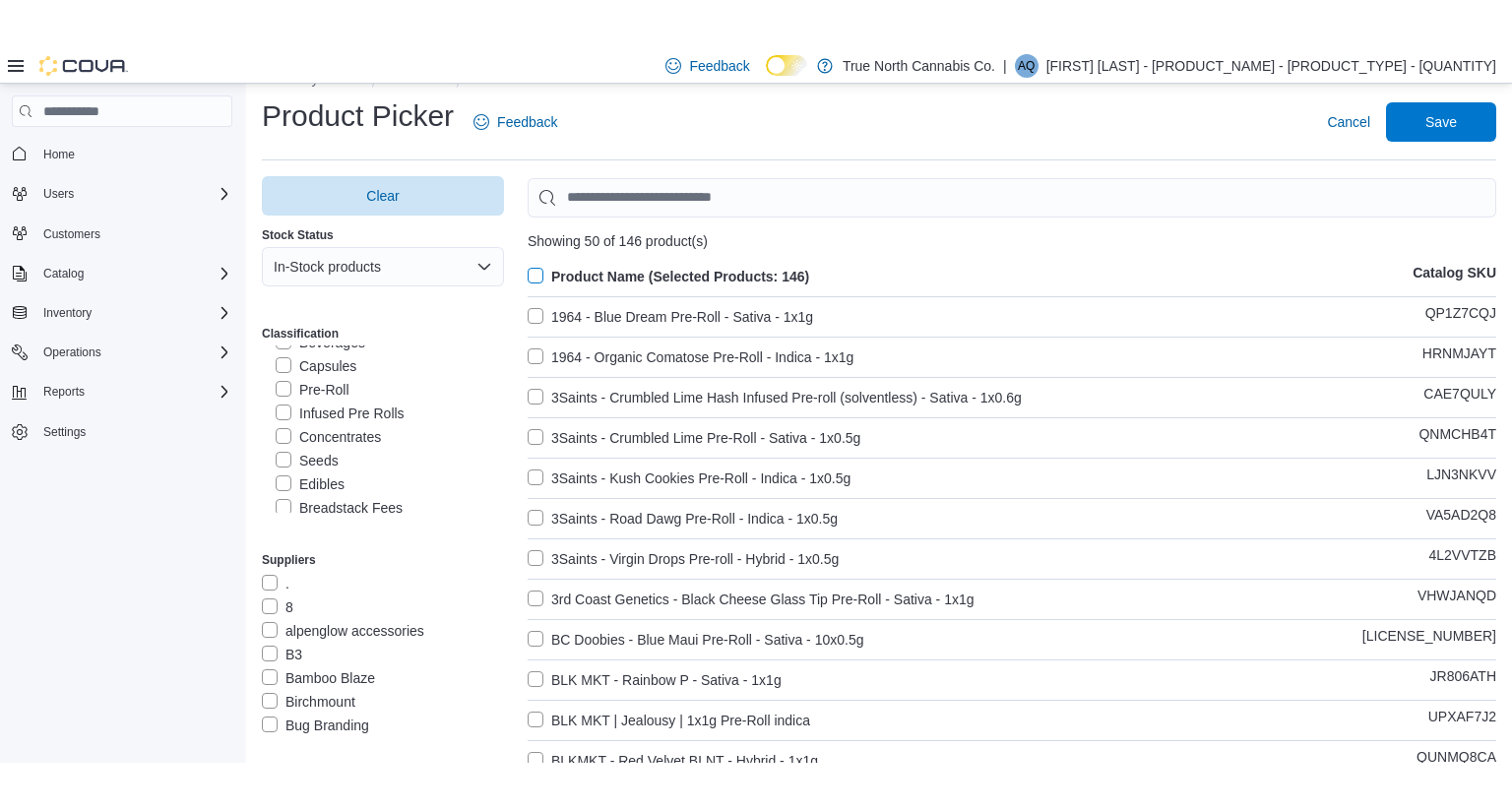 scroll, scrollTop: 0, scrollLeft: 0, axis: both 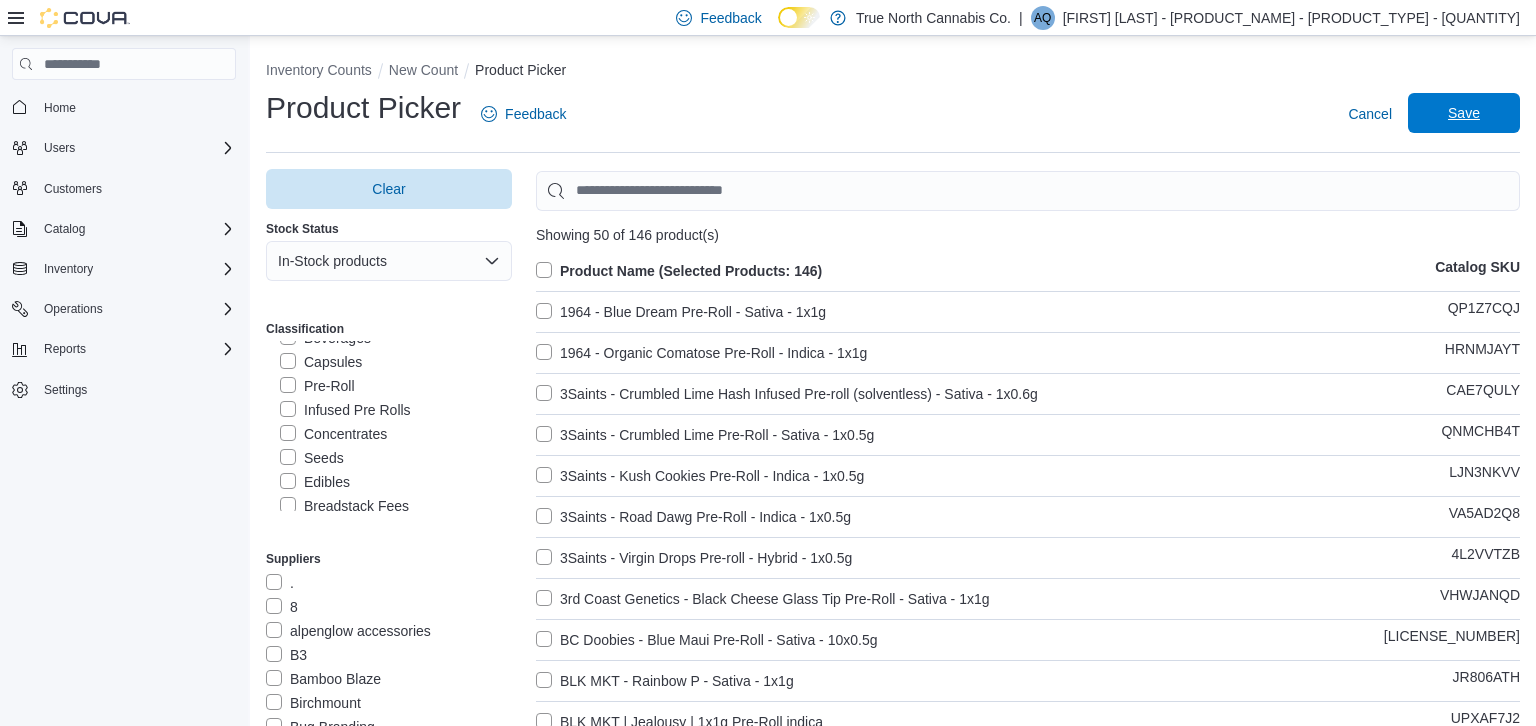 click on "Save" at bounding box center (1464, 113) 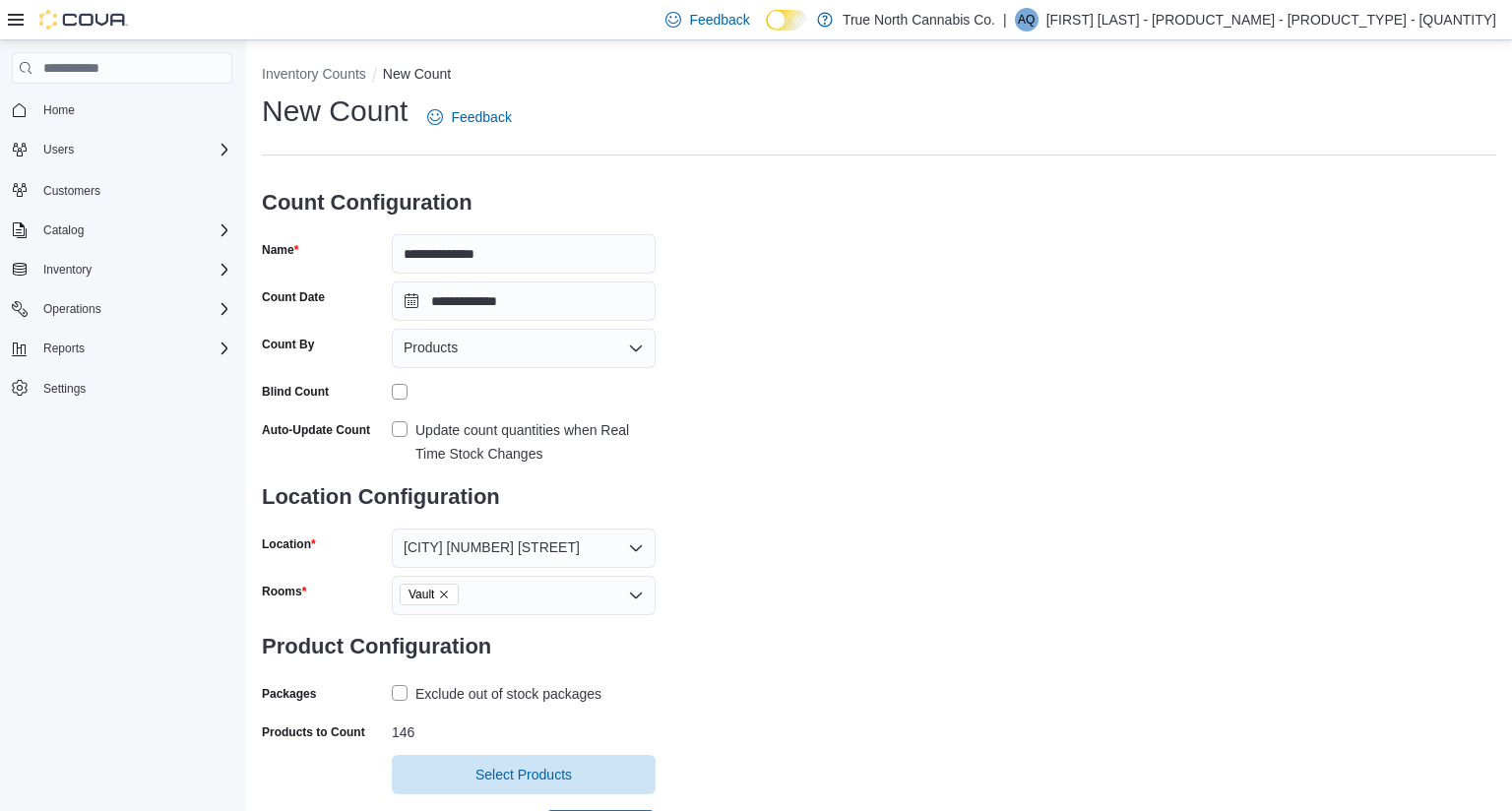 scroll, scrollTop: 78, scrollLeft: 0, axis: vertical 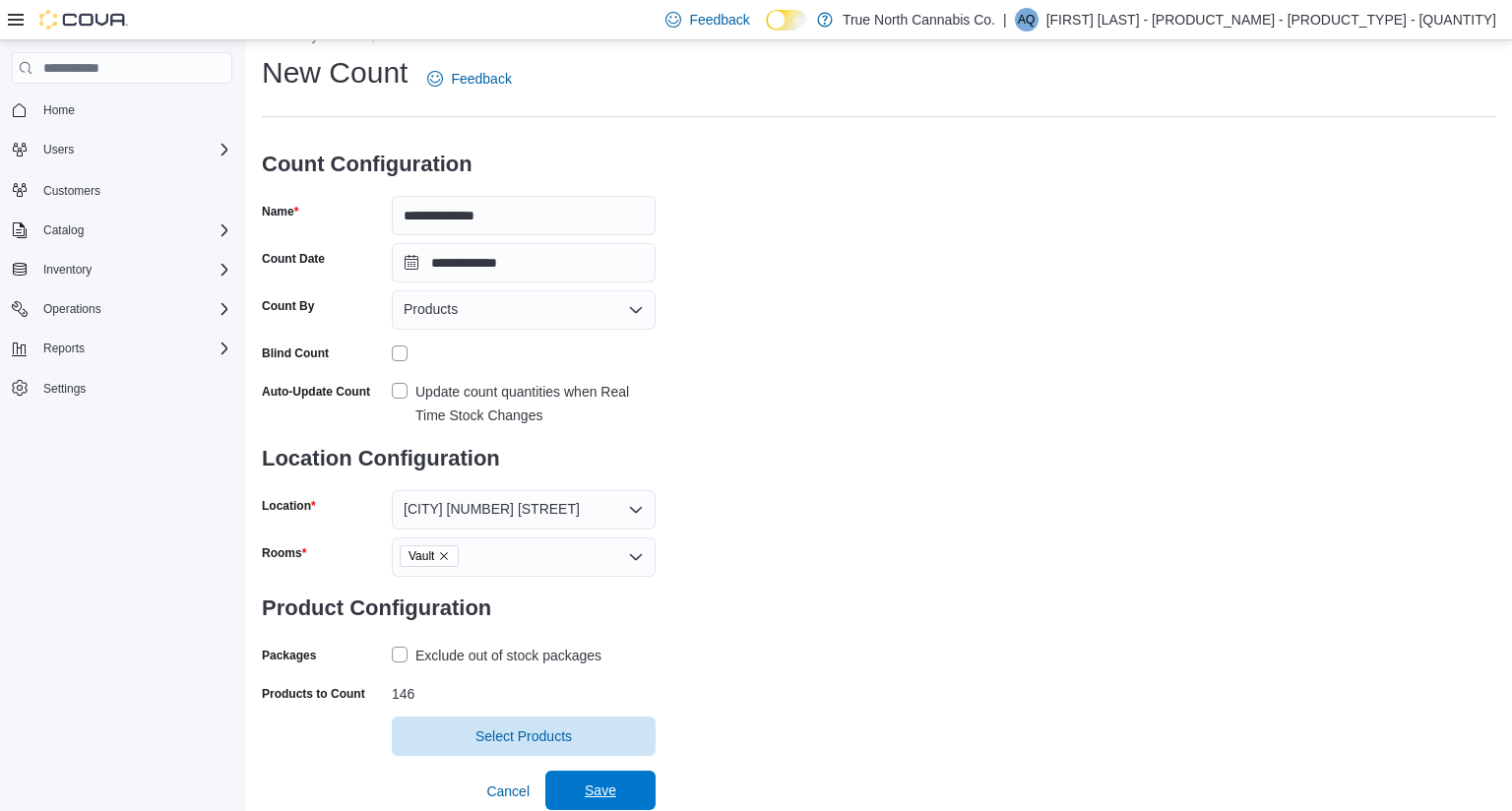 click on "Save" at bounding box center (600, 790) 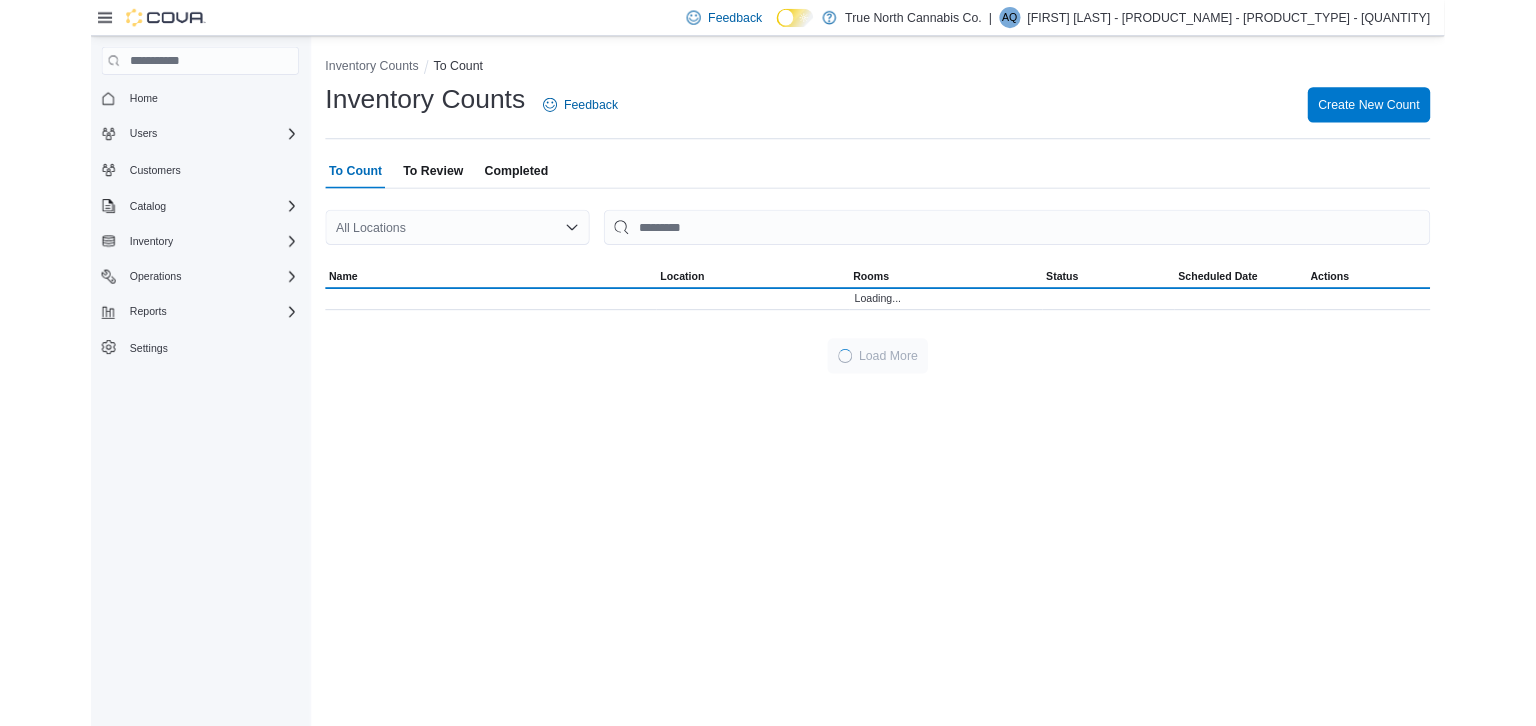 scroll, scrollTop: 0, scrollLeft: 0, axis: both 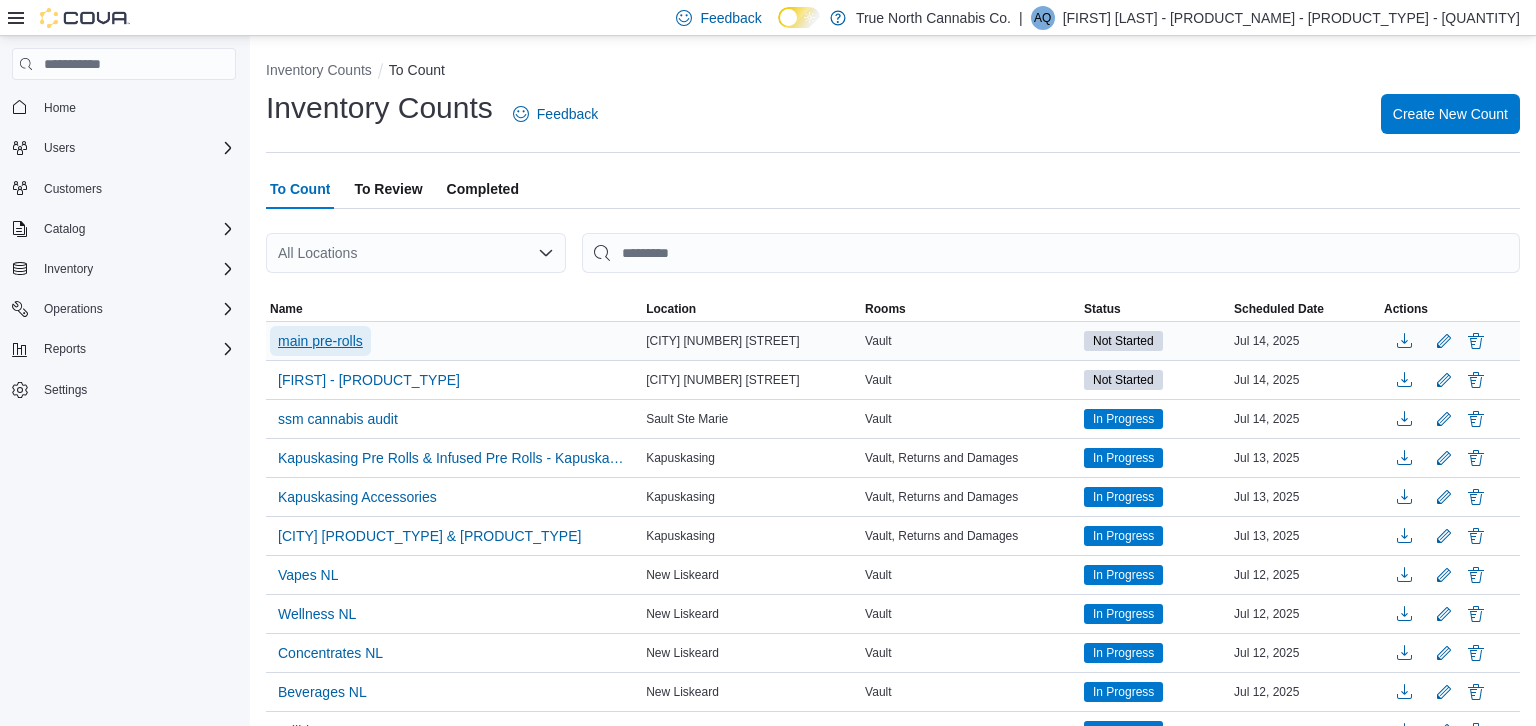click on "main pre-rolls" at bounding box center [320, 341] 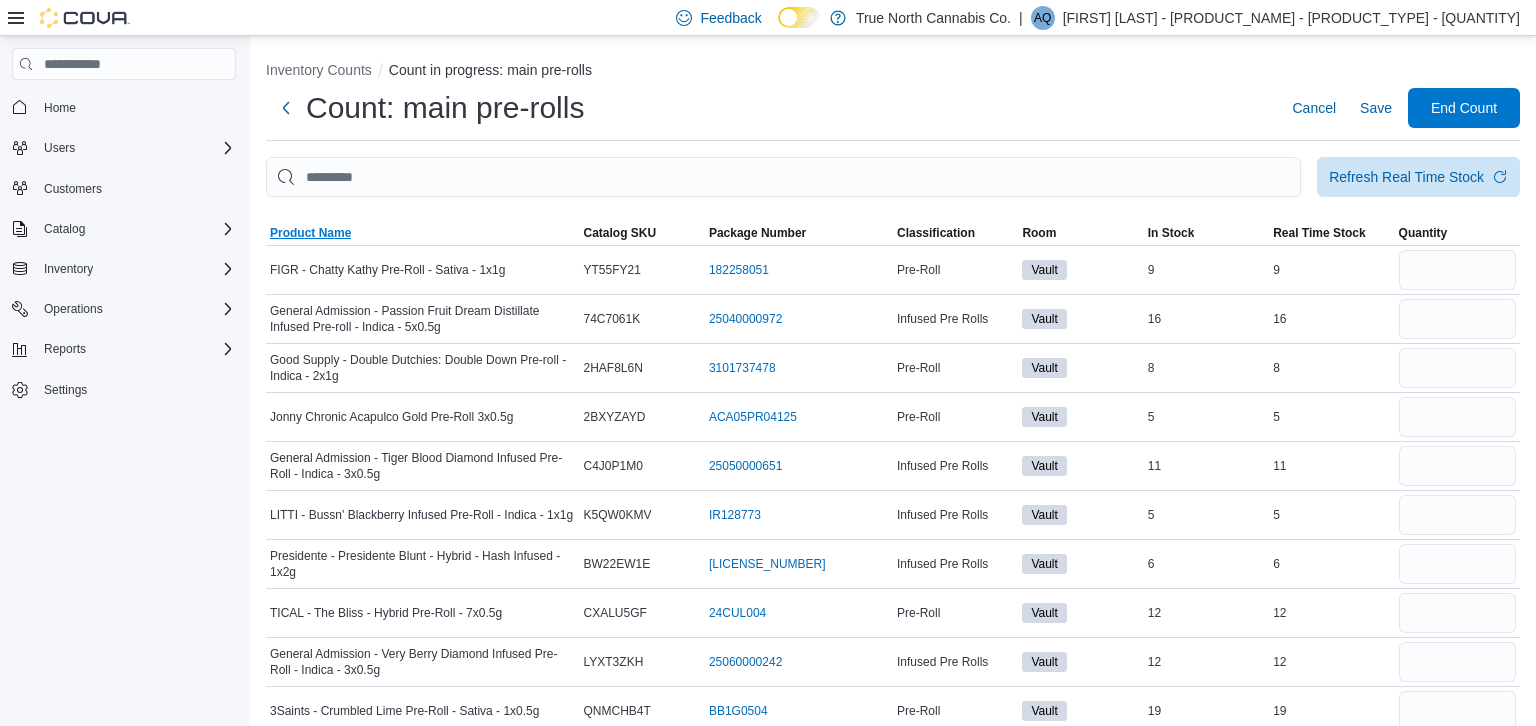 click on "Product Name" at bounding box center (310, 233) 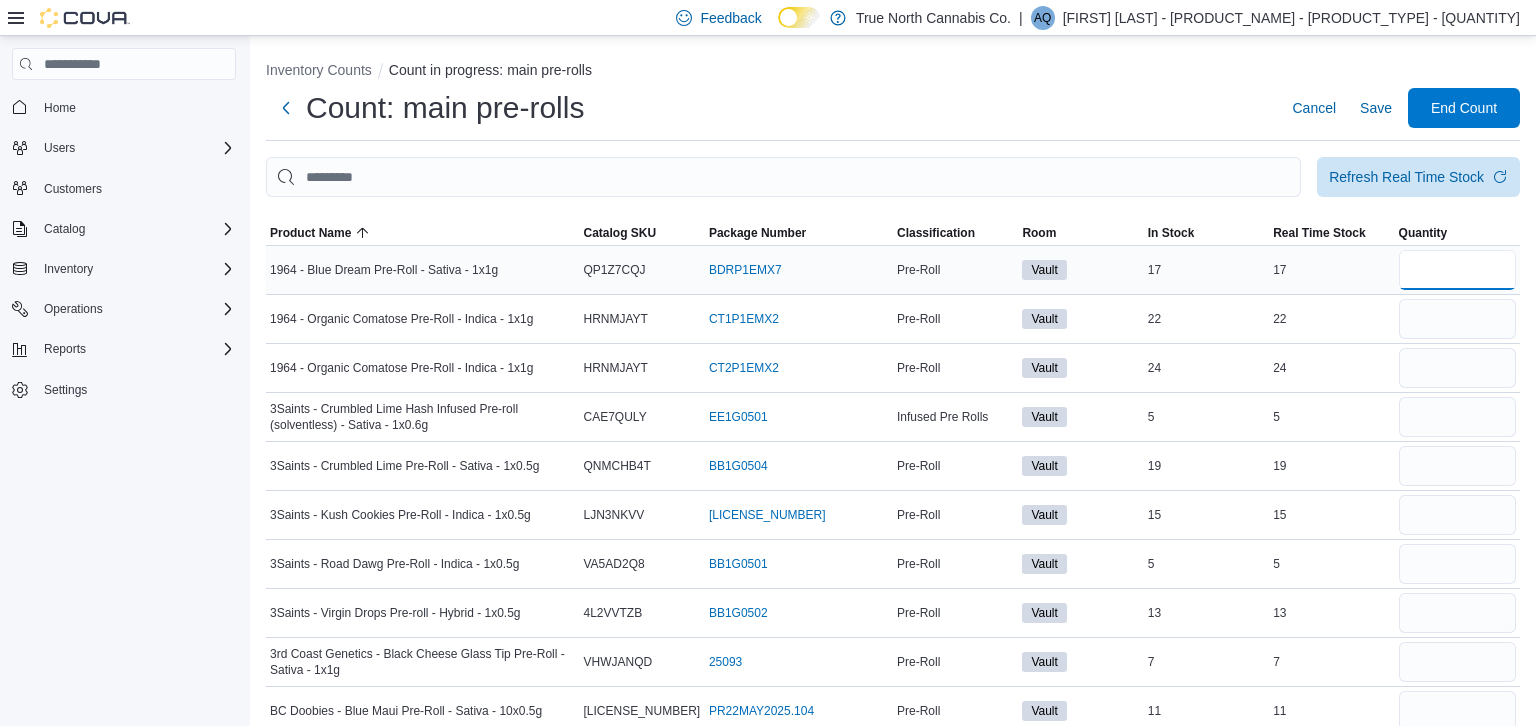 click at bounding box center [1457, 270] 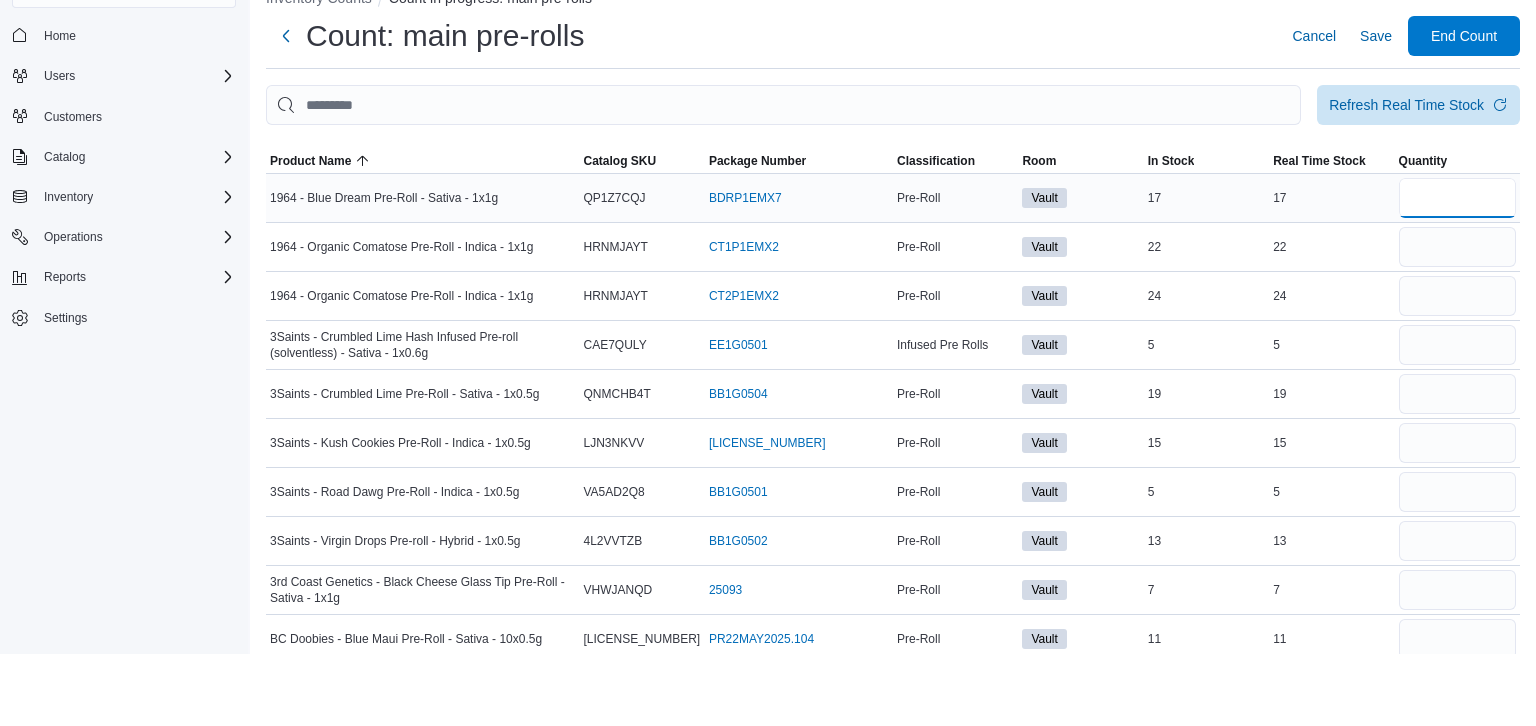 type on "**" 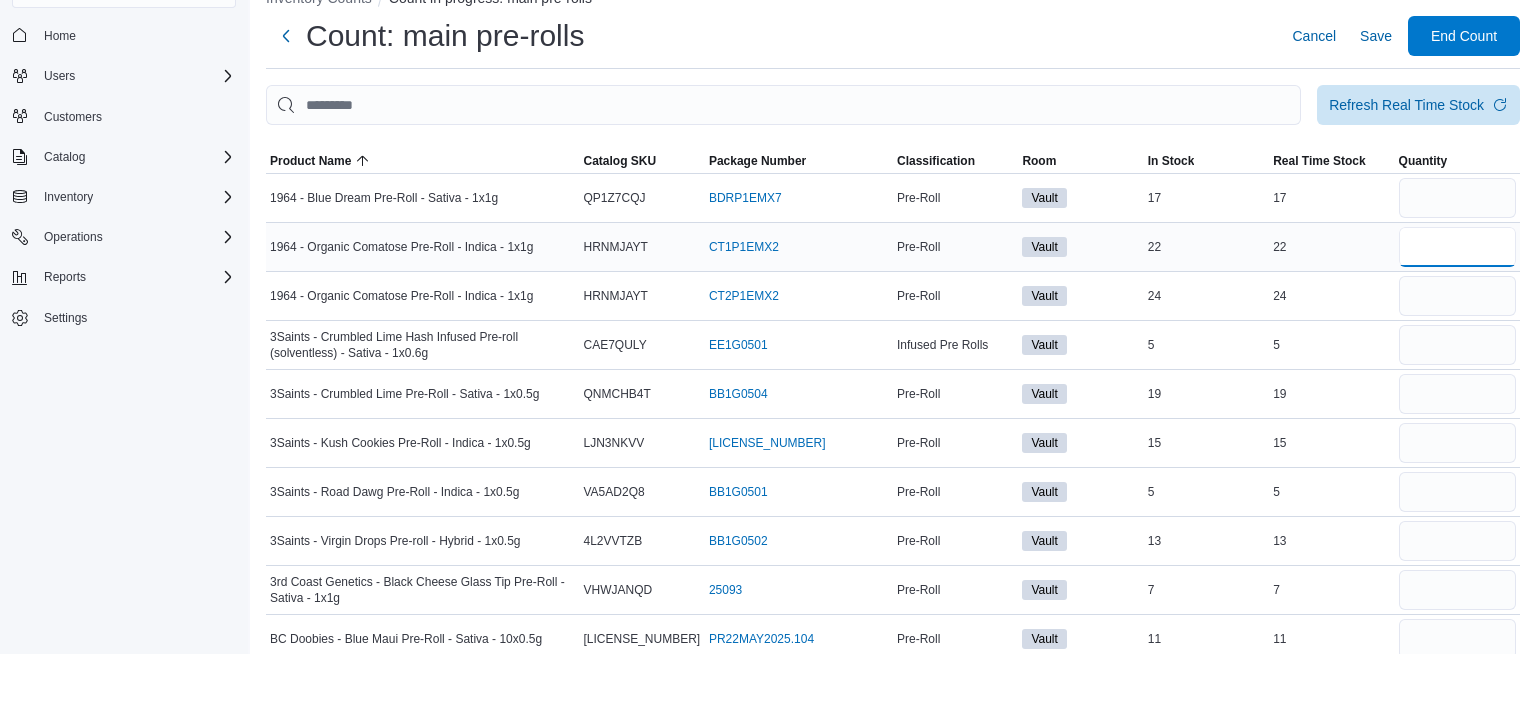 click at bounding box center (1457, 319) 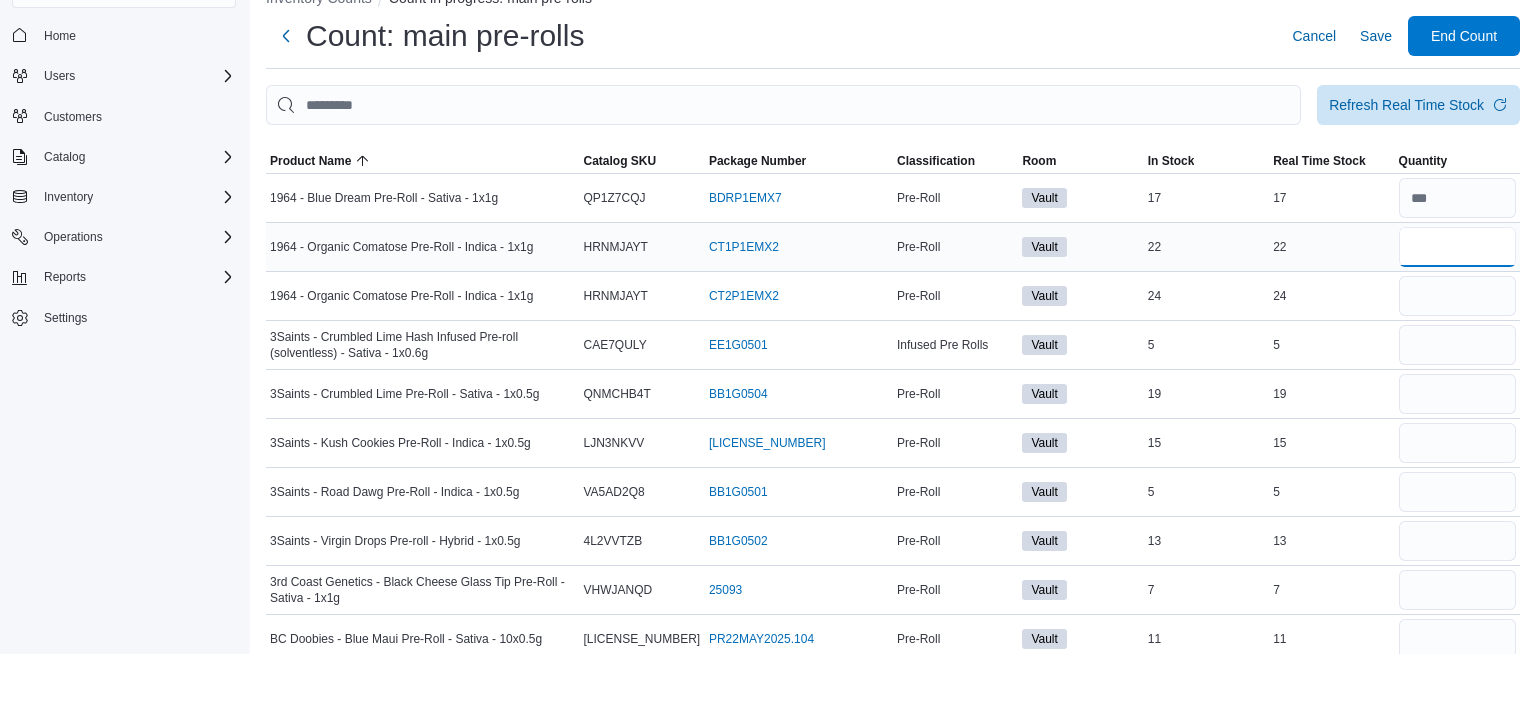 type 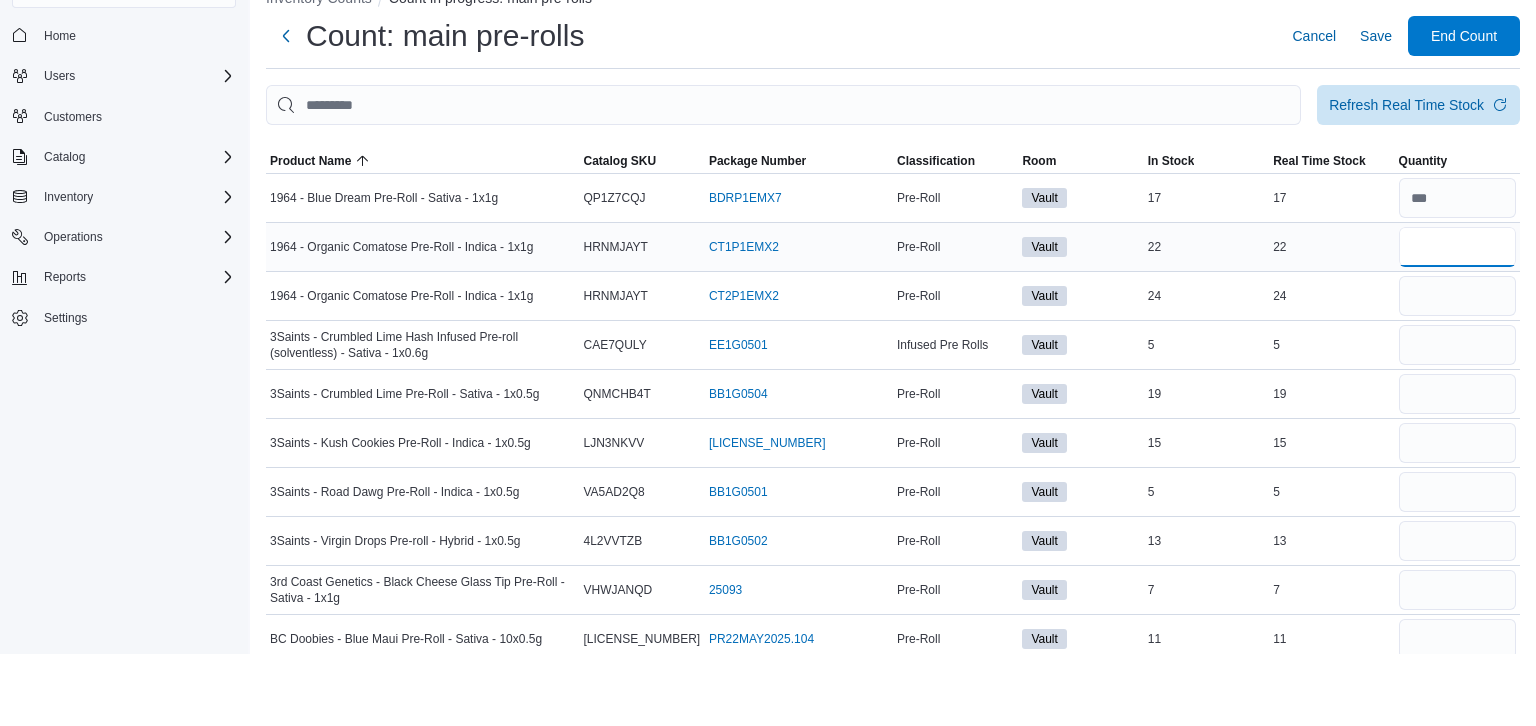 type on "**" 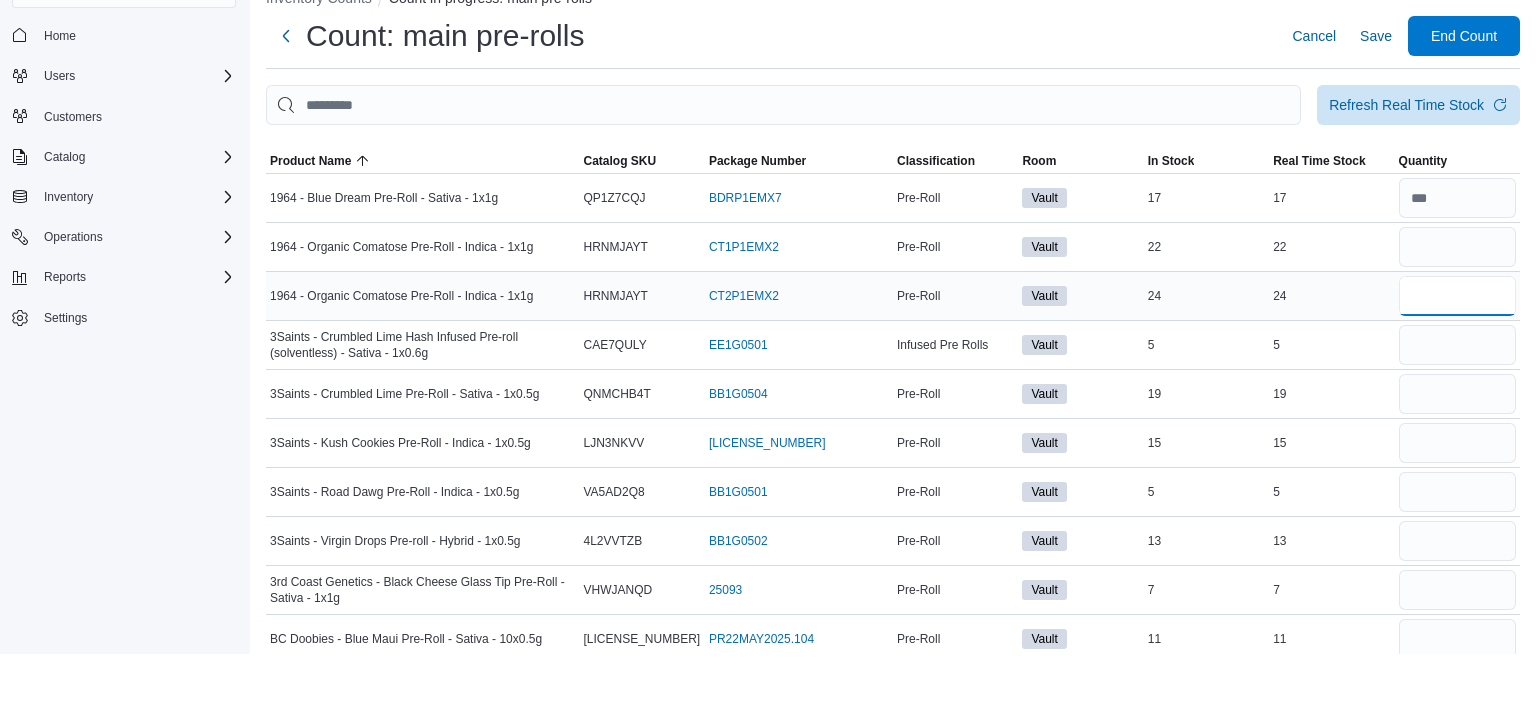 click at bounding box center (1457, 368) 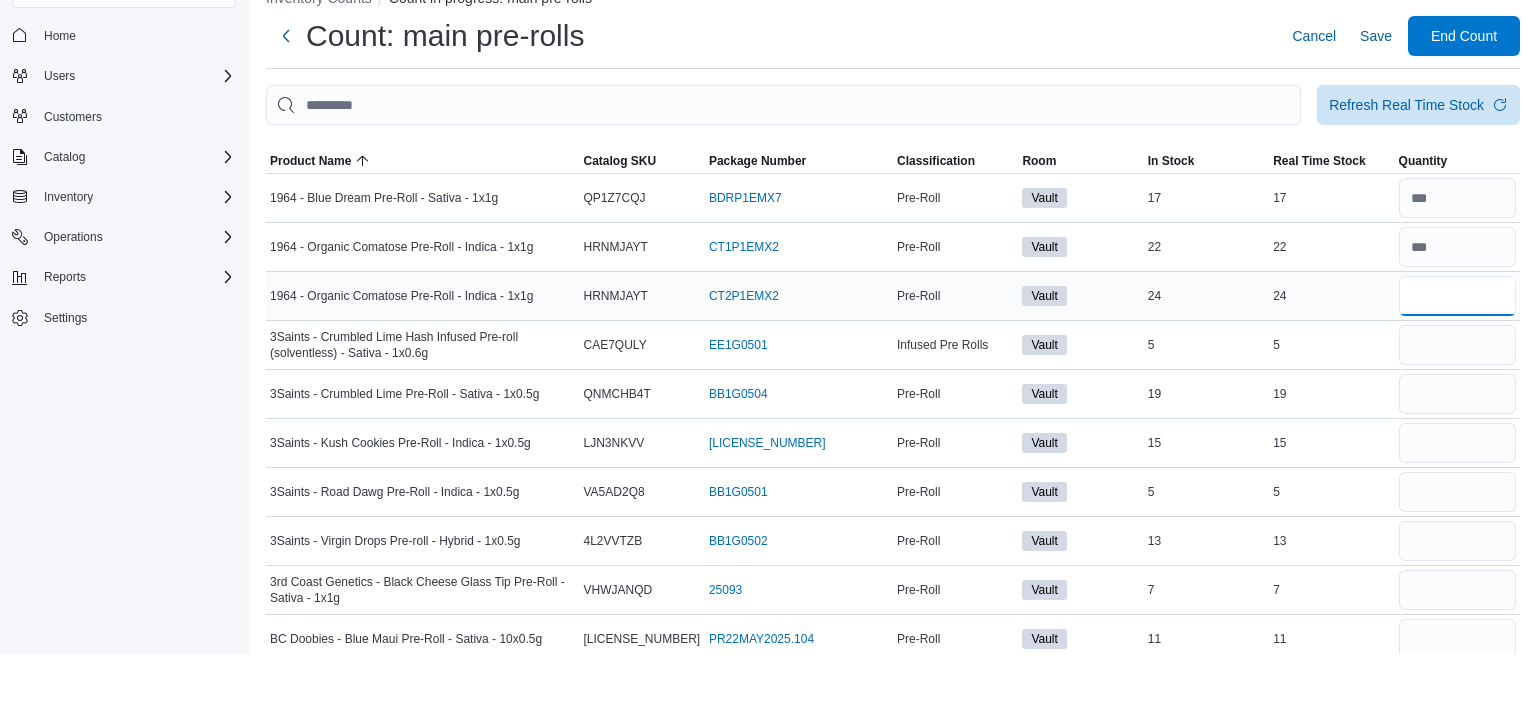 type 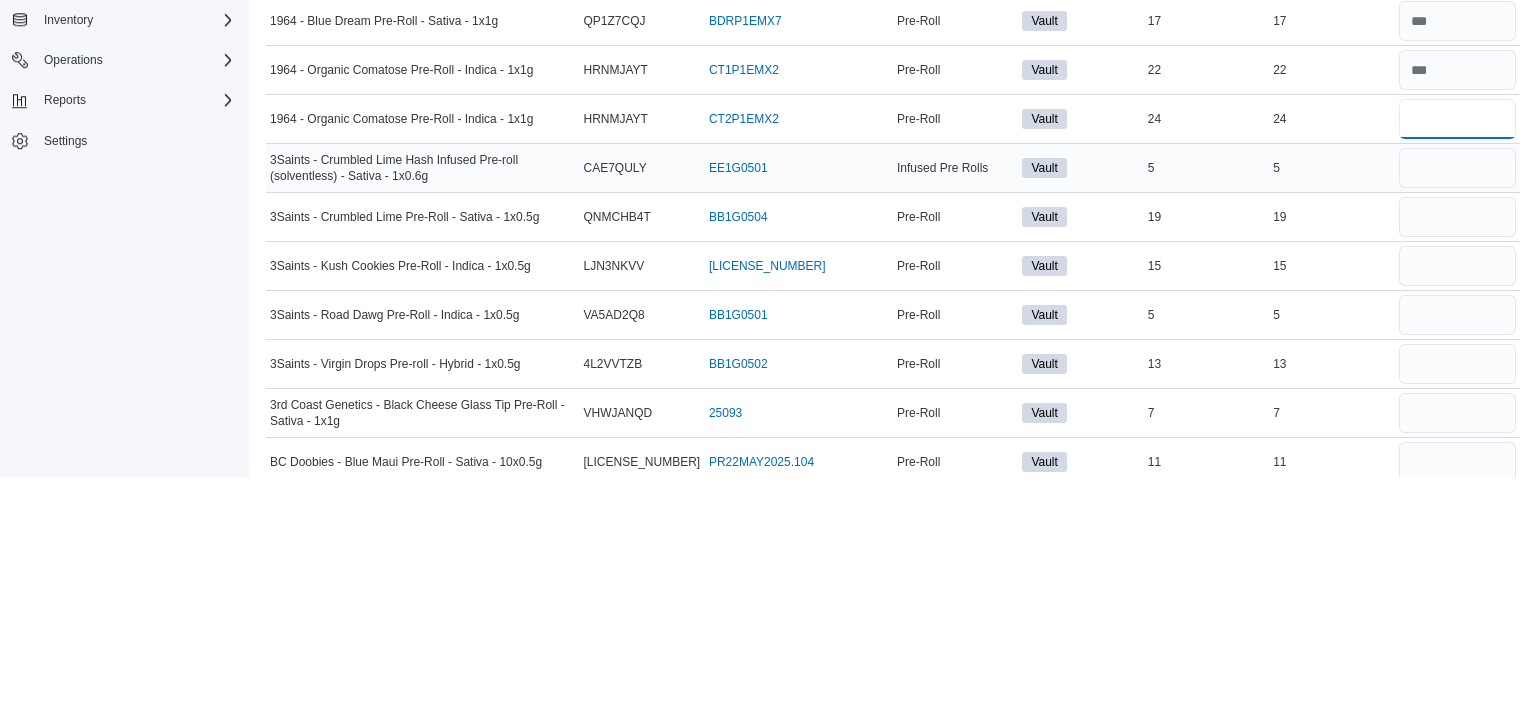 type on "**" 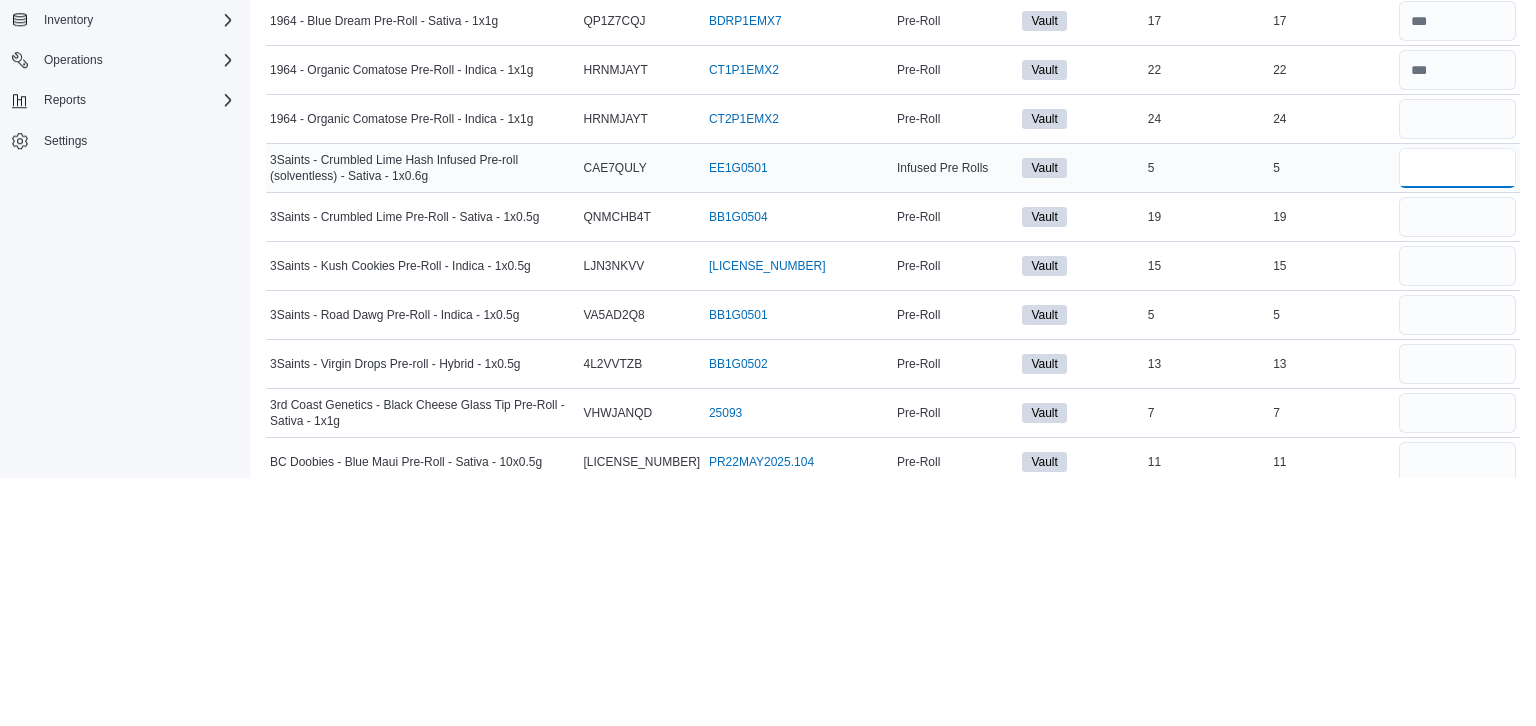 click at bounding box center (1457, 417) 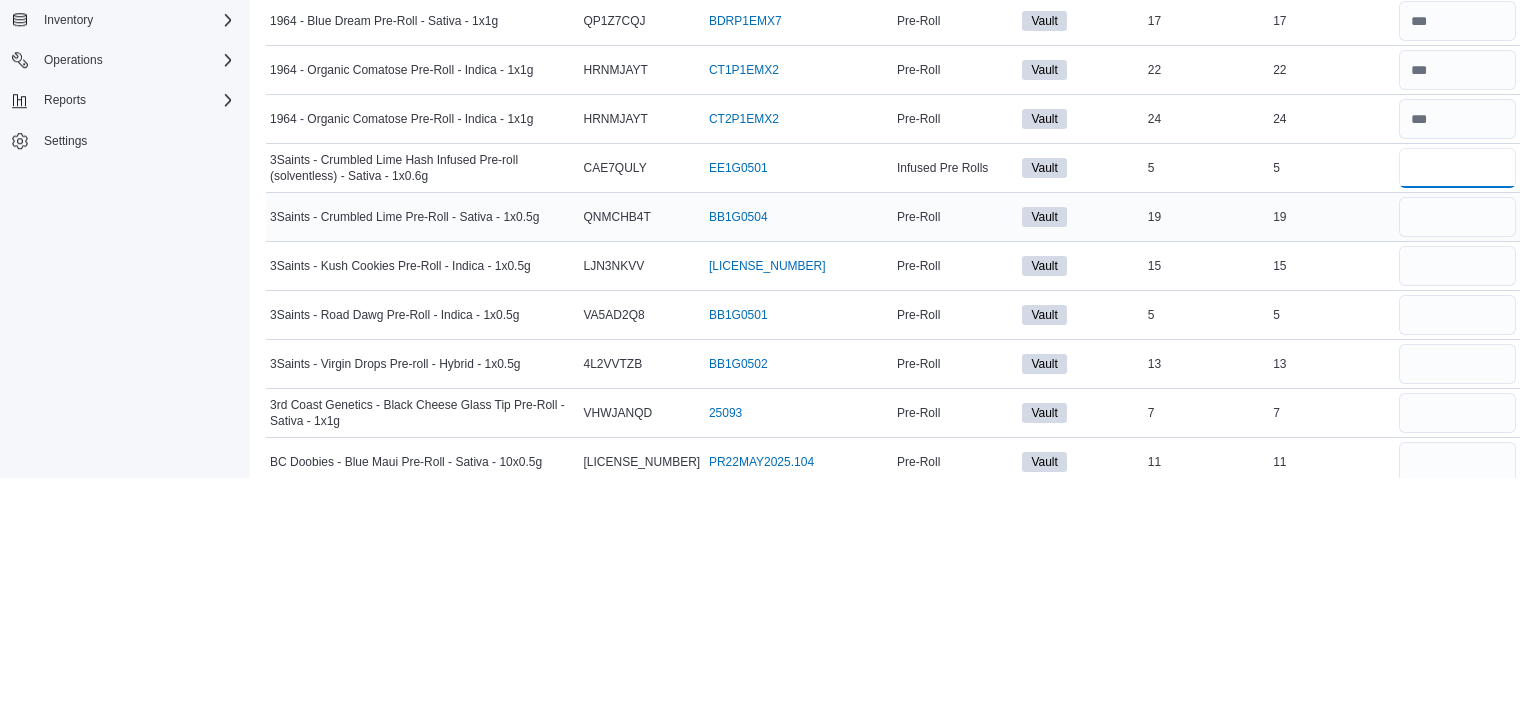 type on "*" 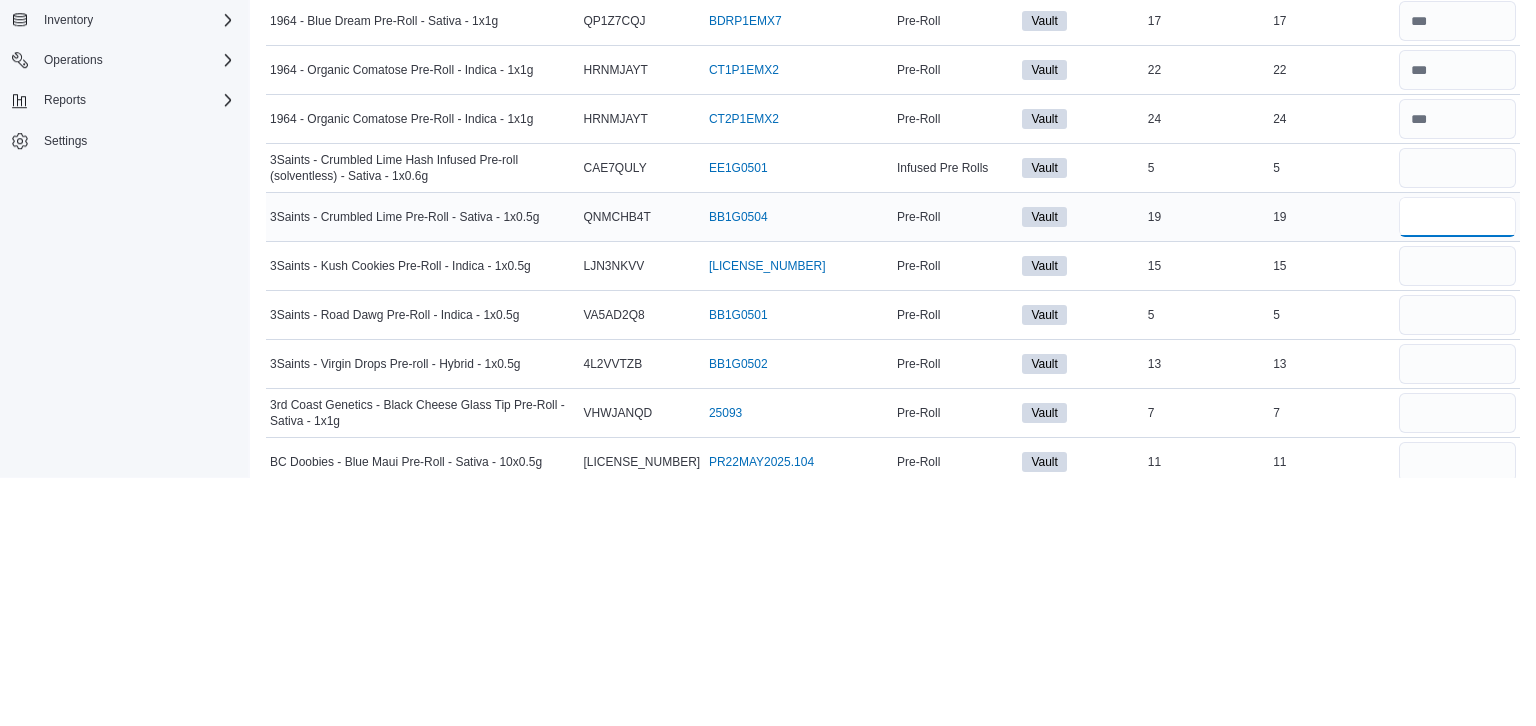 click at bounding box center (1457, 466) 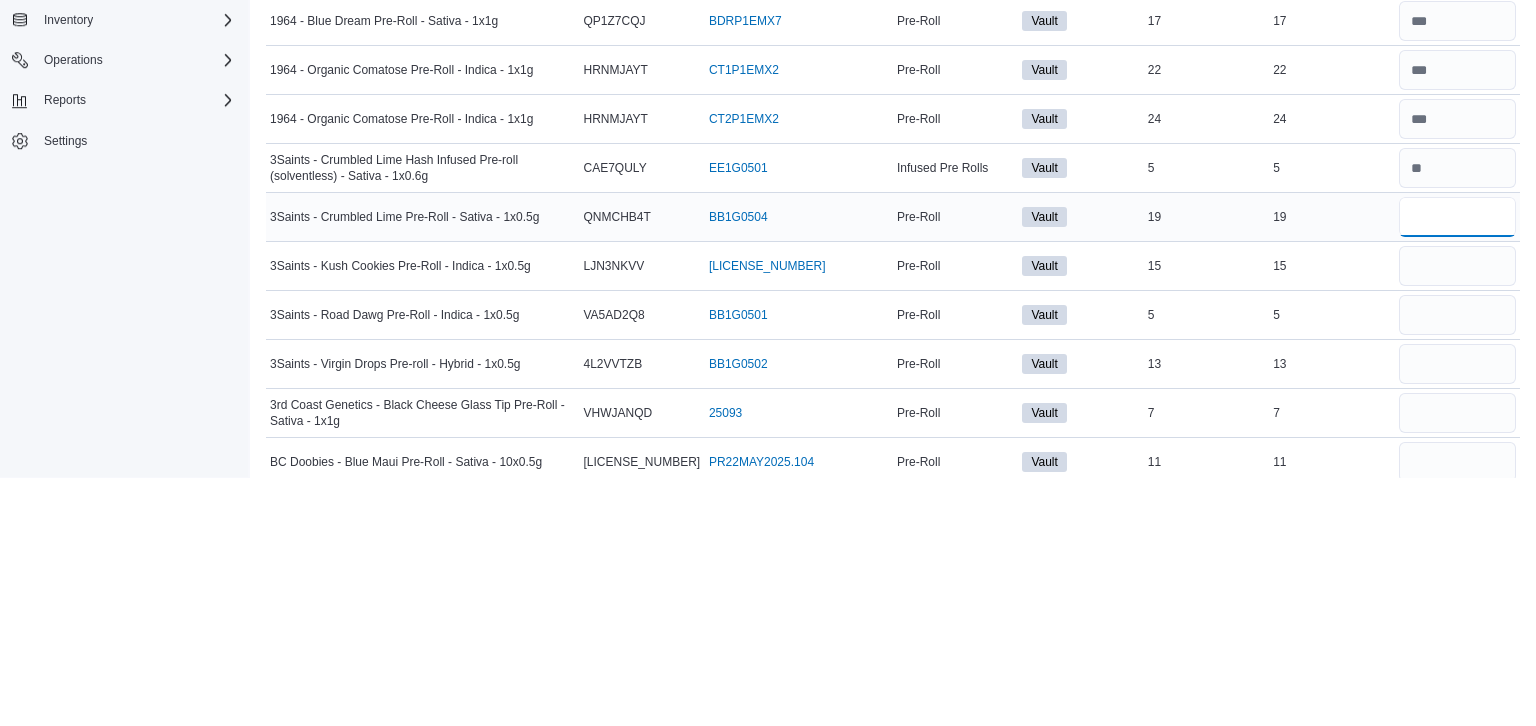 type 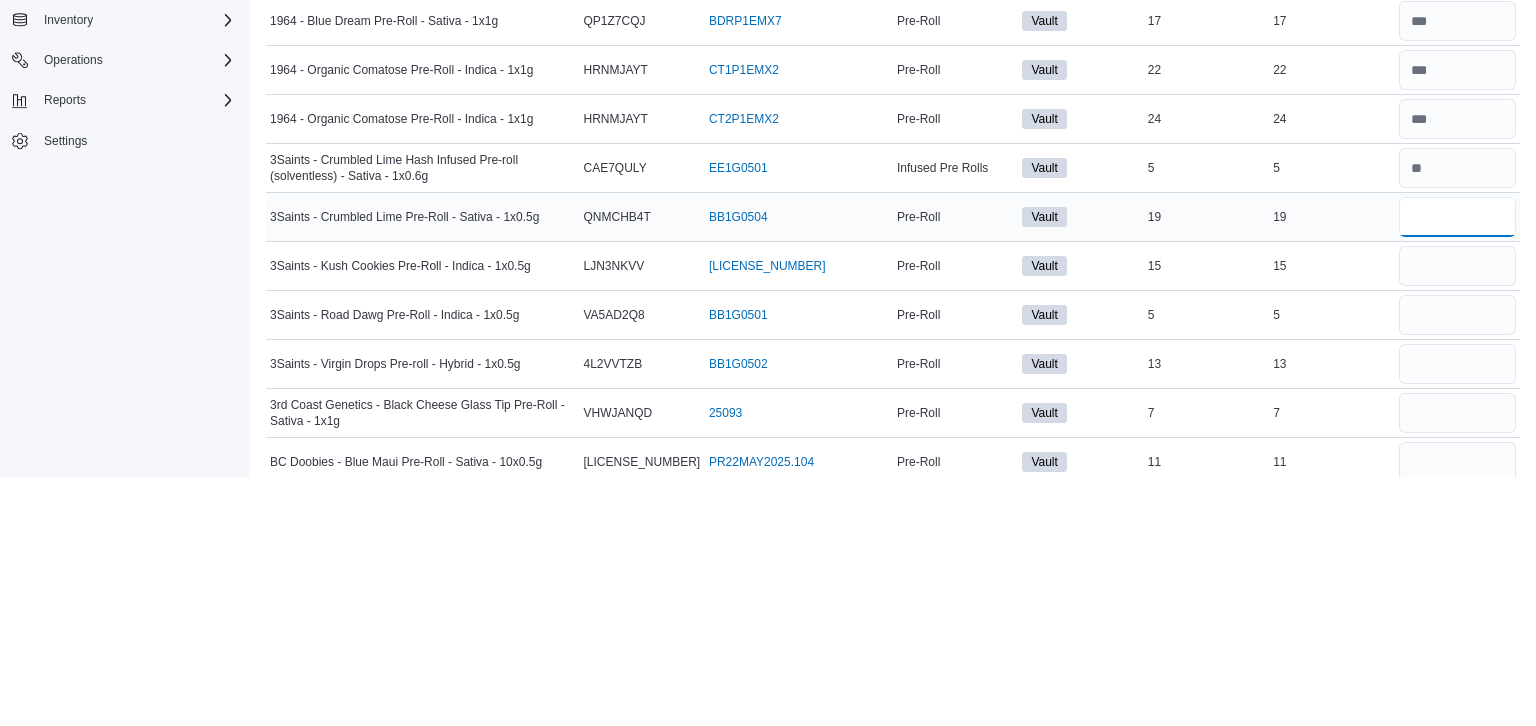 type on "**" 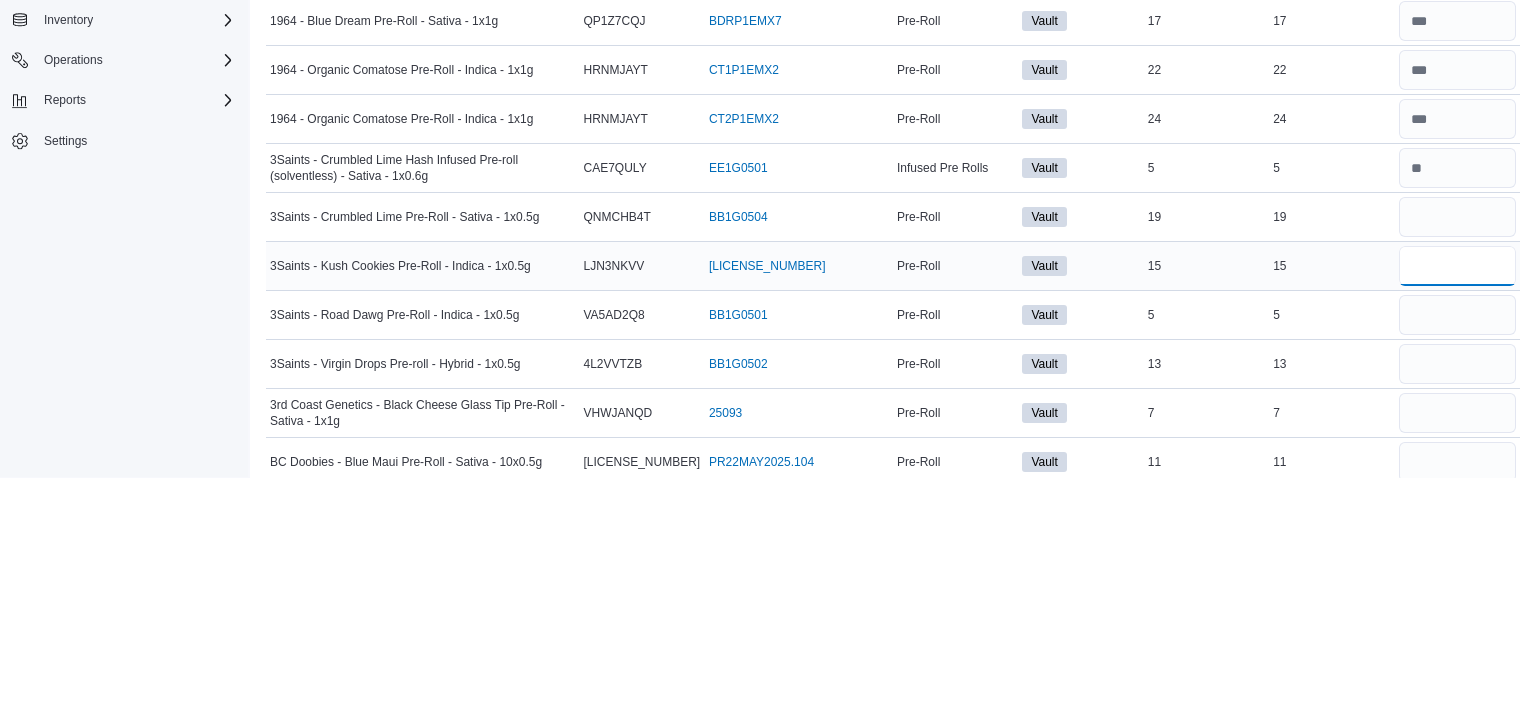 click at bounding box center (1457, 515) 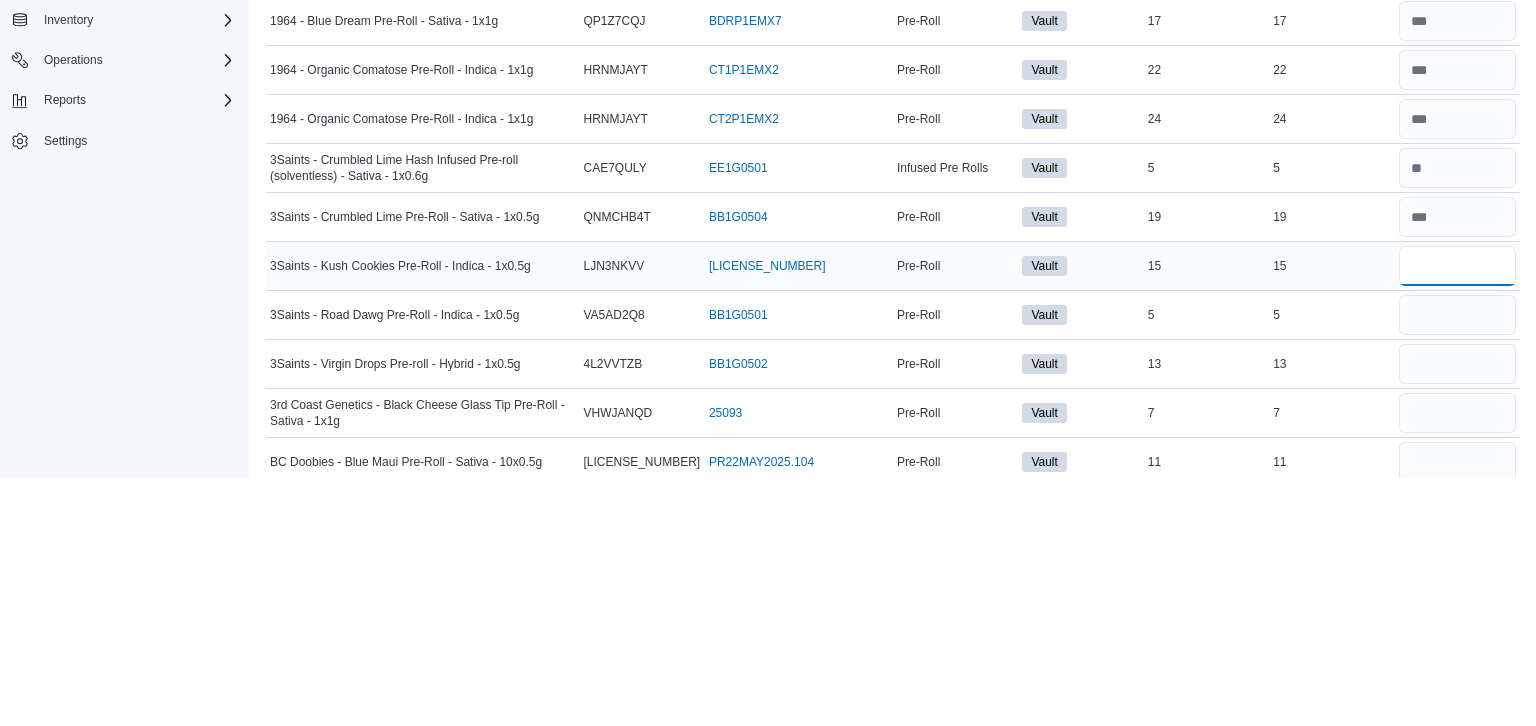 type 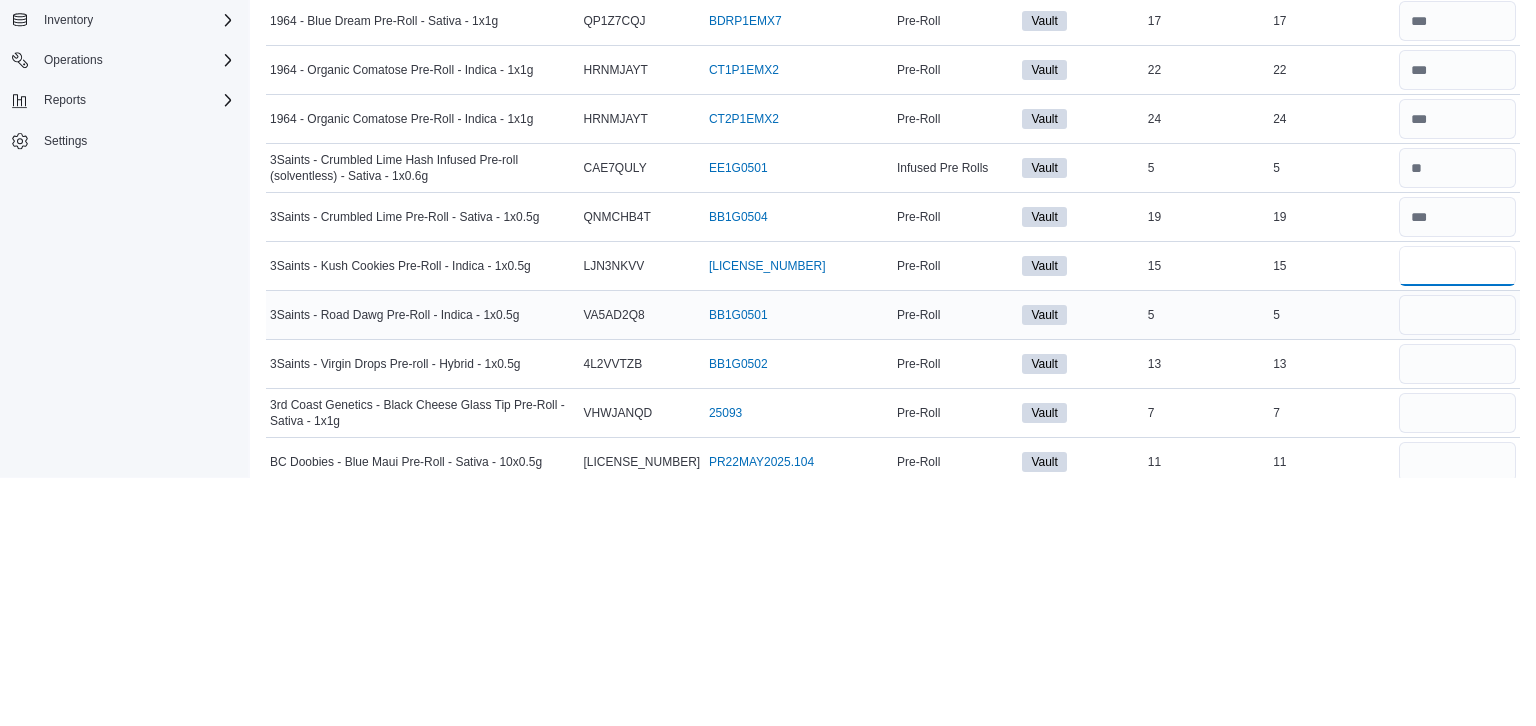 type on "**" 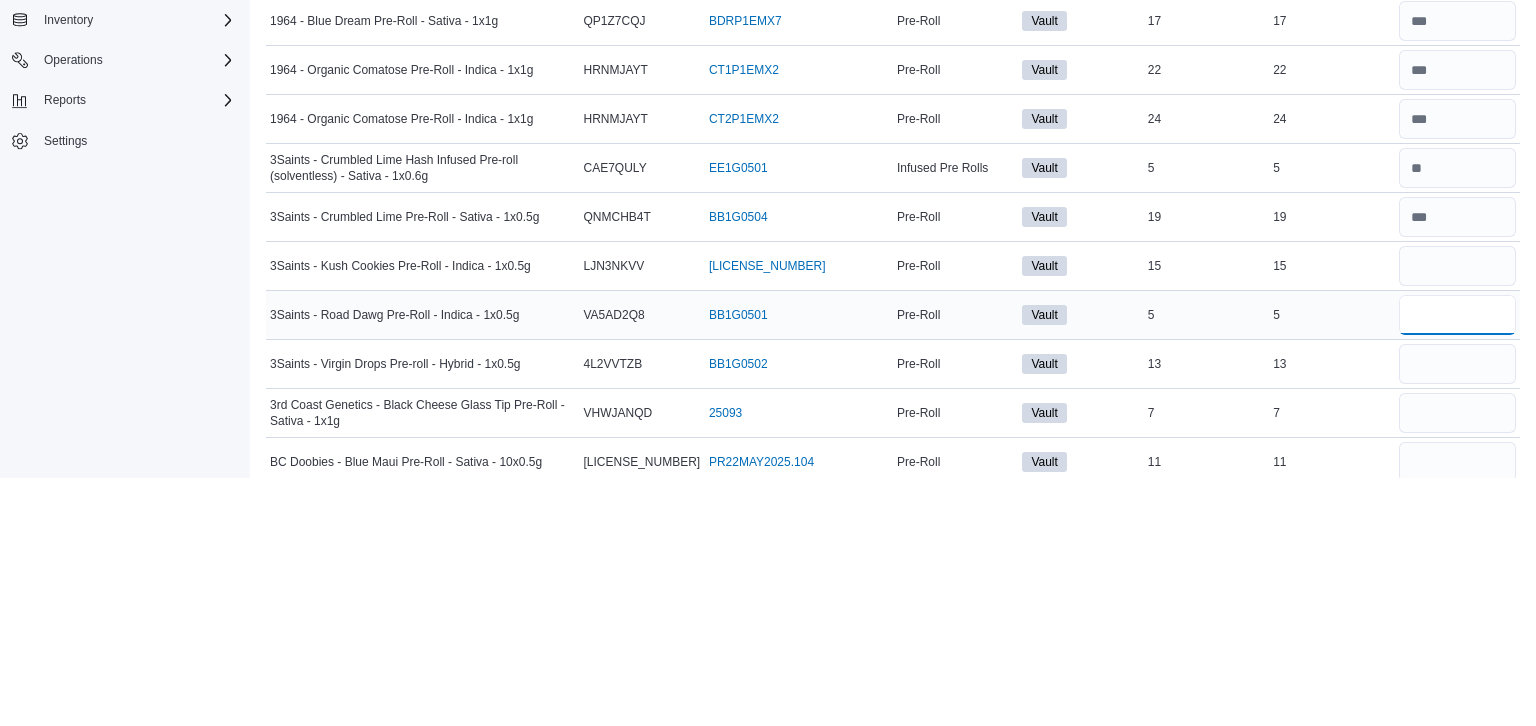 click at bounding box center (1457, 564) 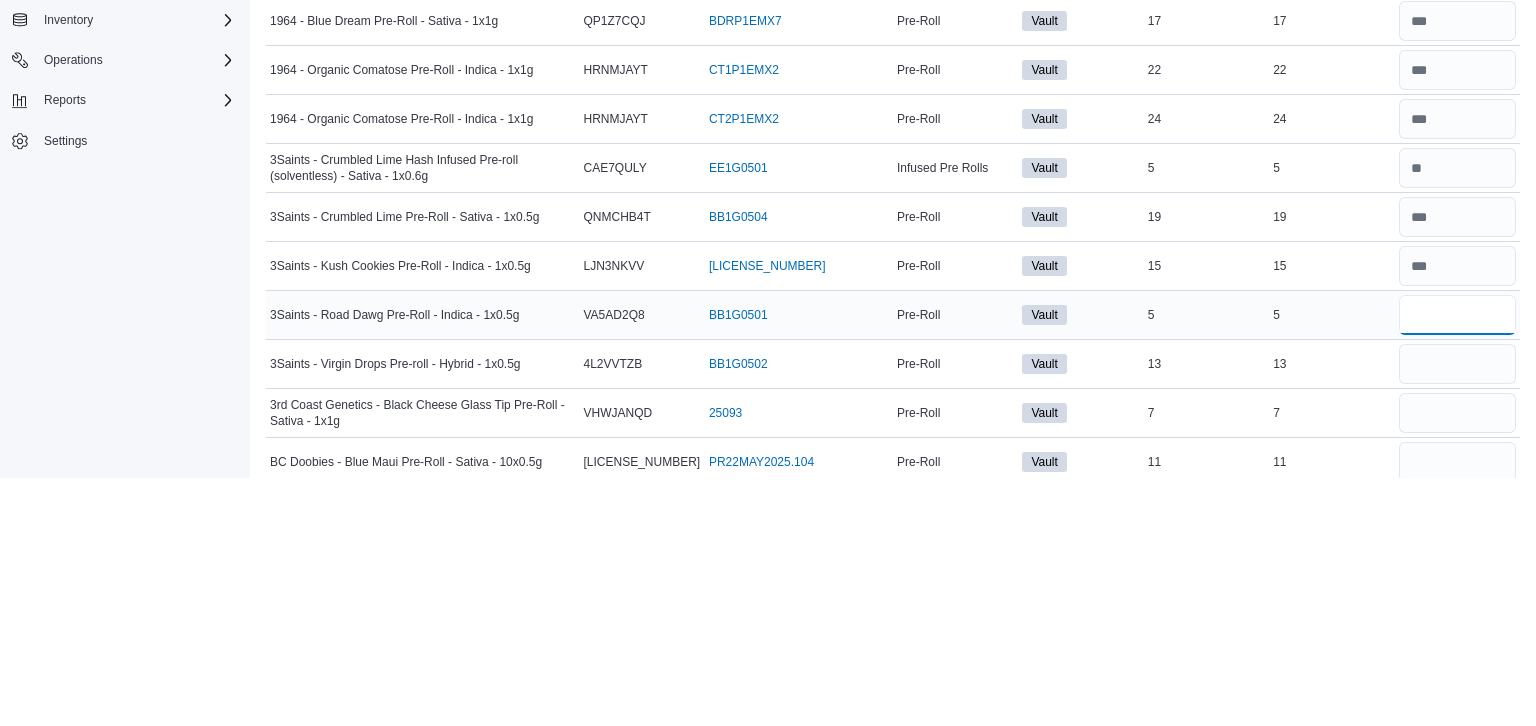 type 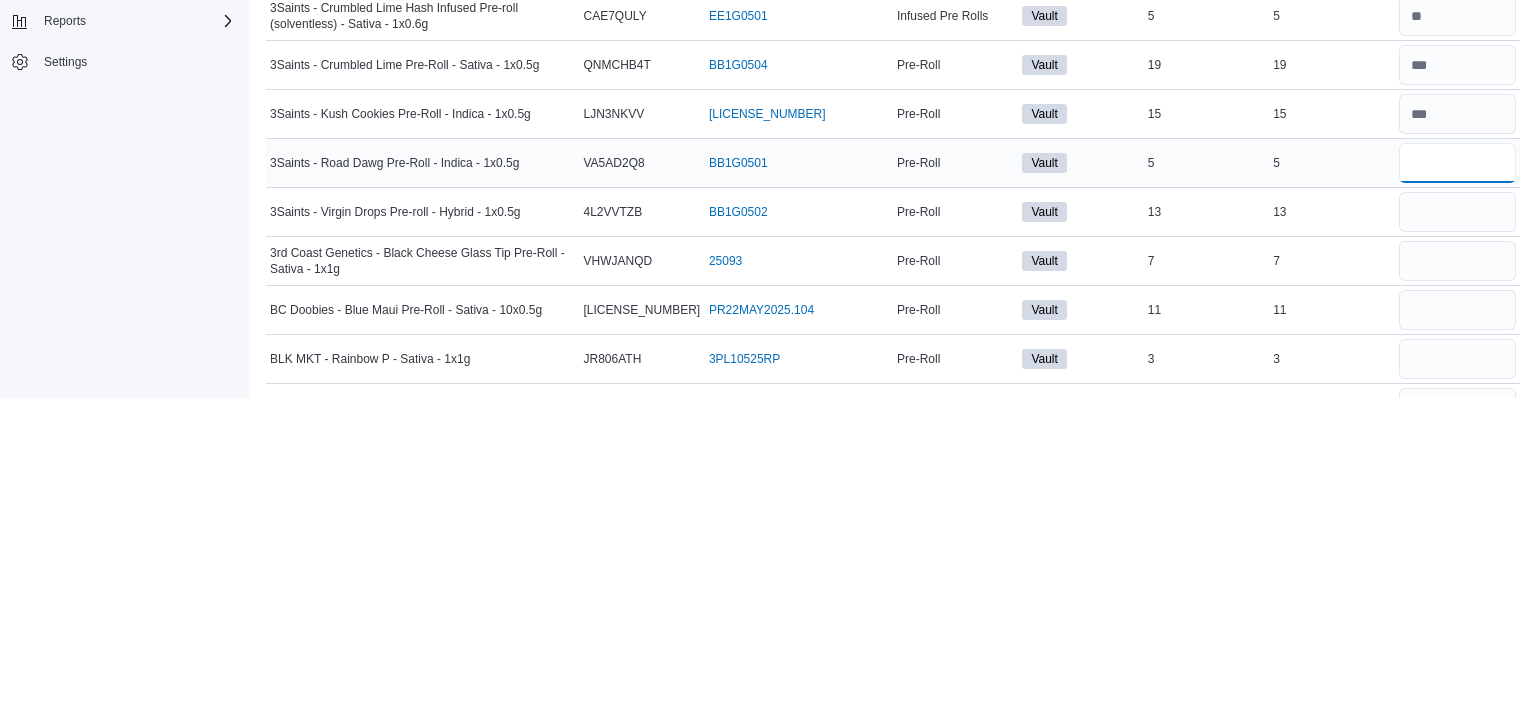 scroll, scrollTop: 75, scrollLeft: 0, axis: vertical 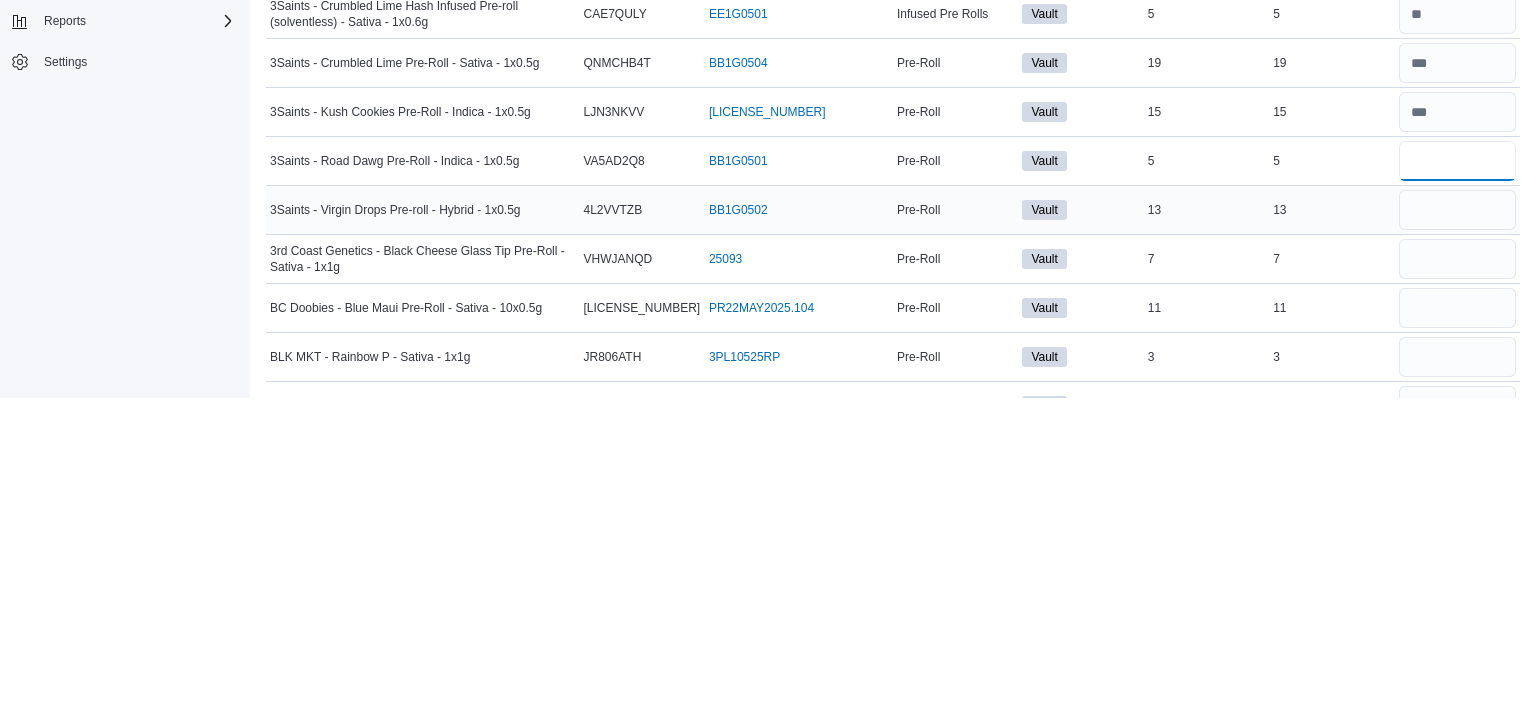 type on "*" 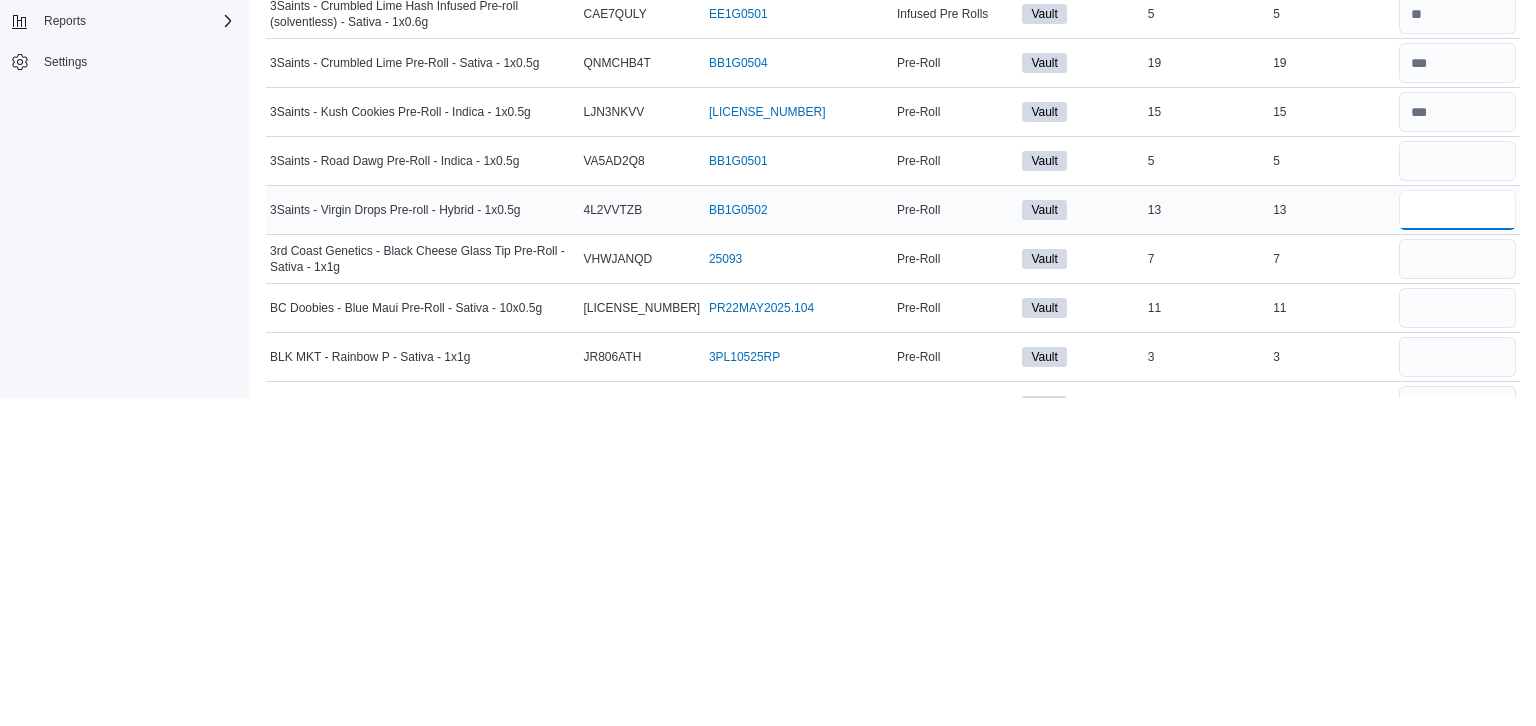 click at bounding box center [1457, 538] 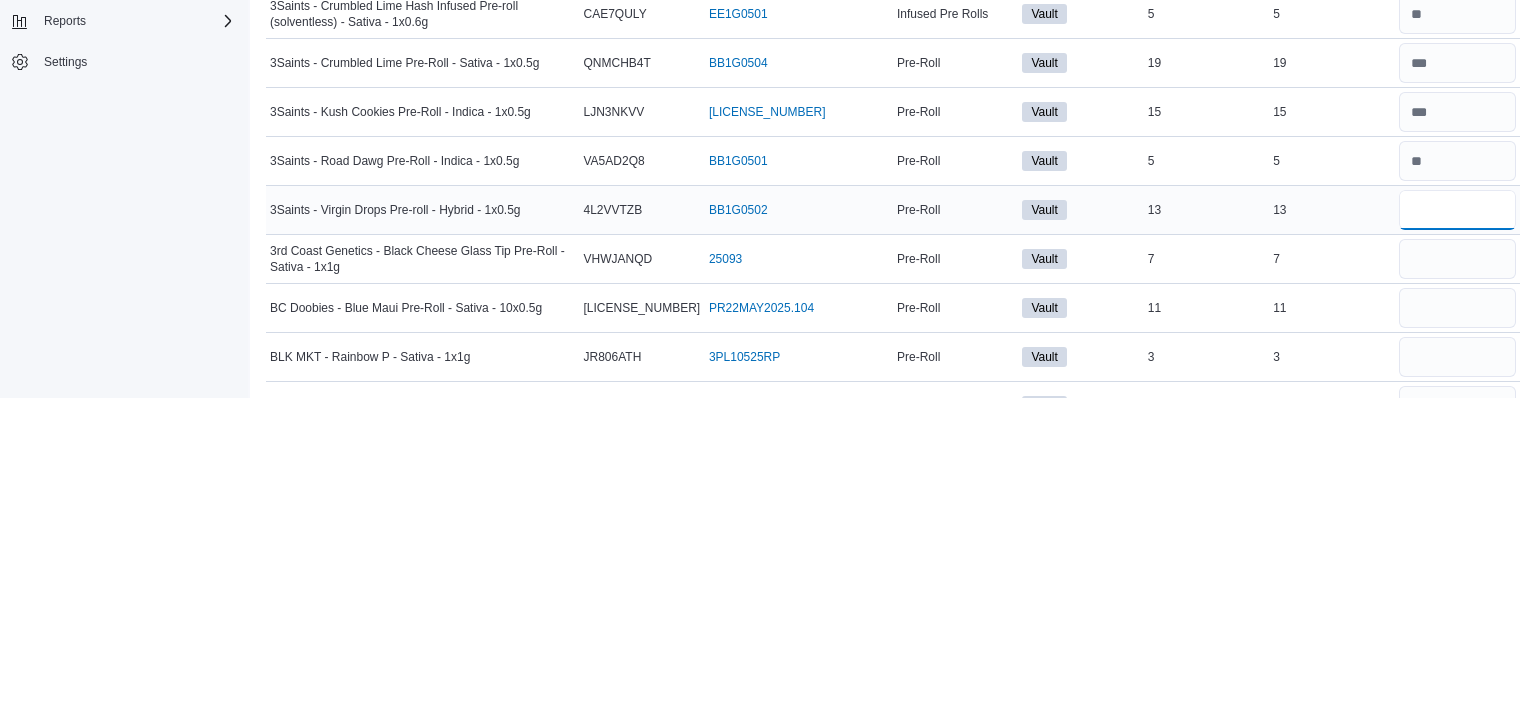 type 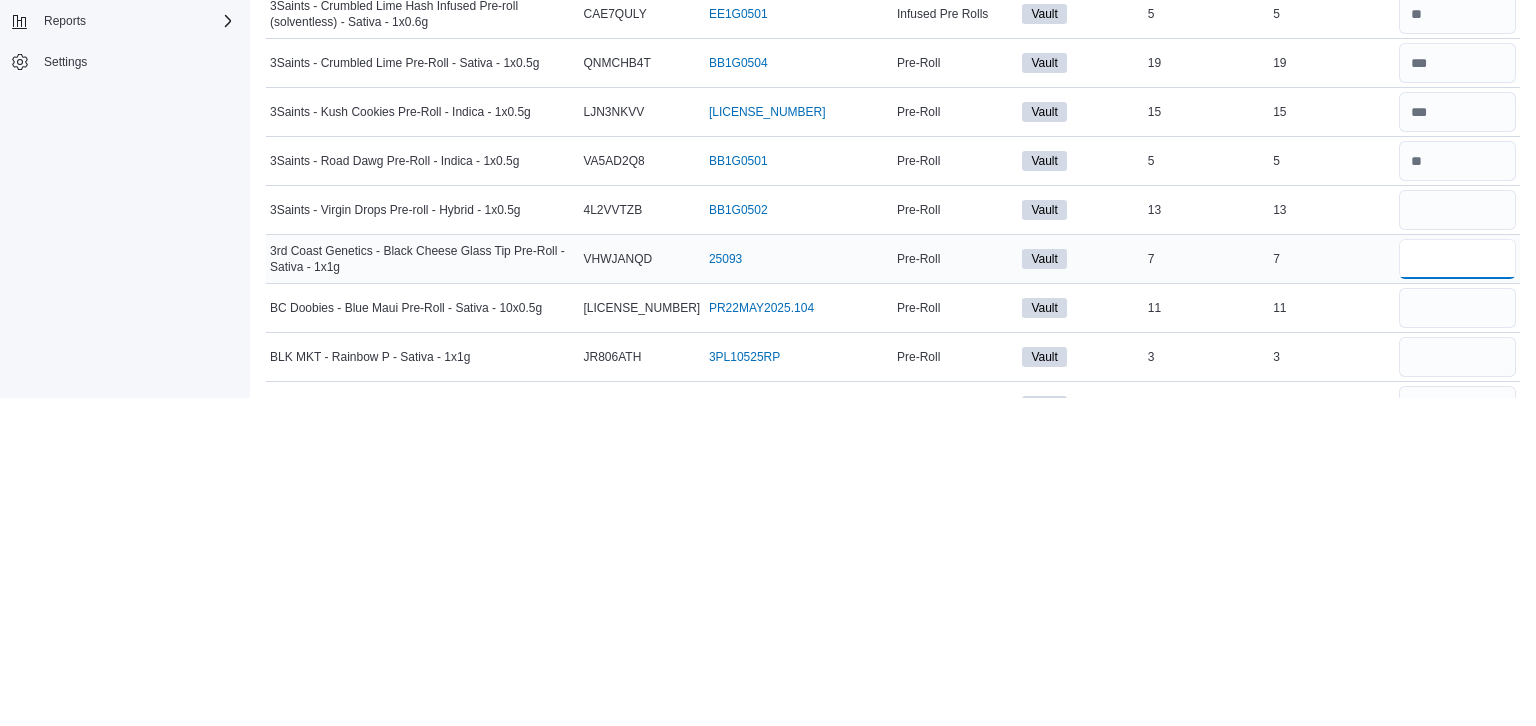 click at bounding box center [1457, 587] 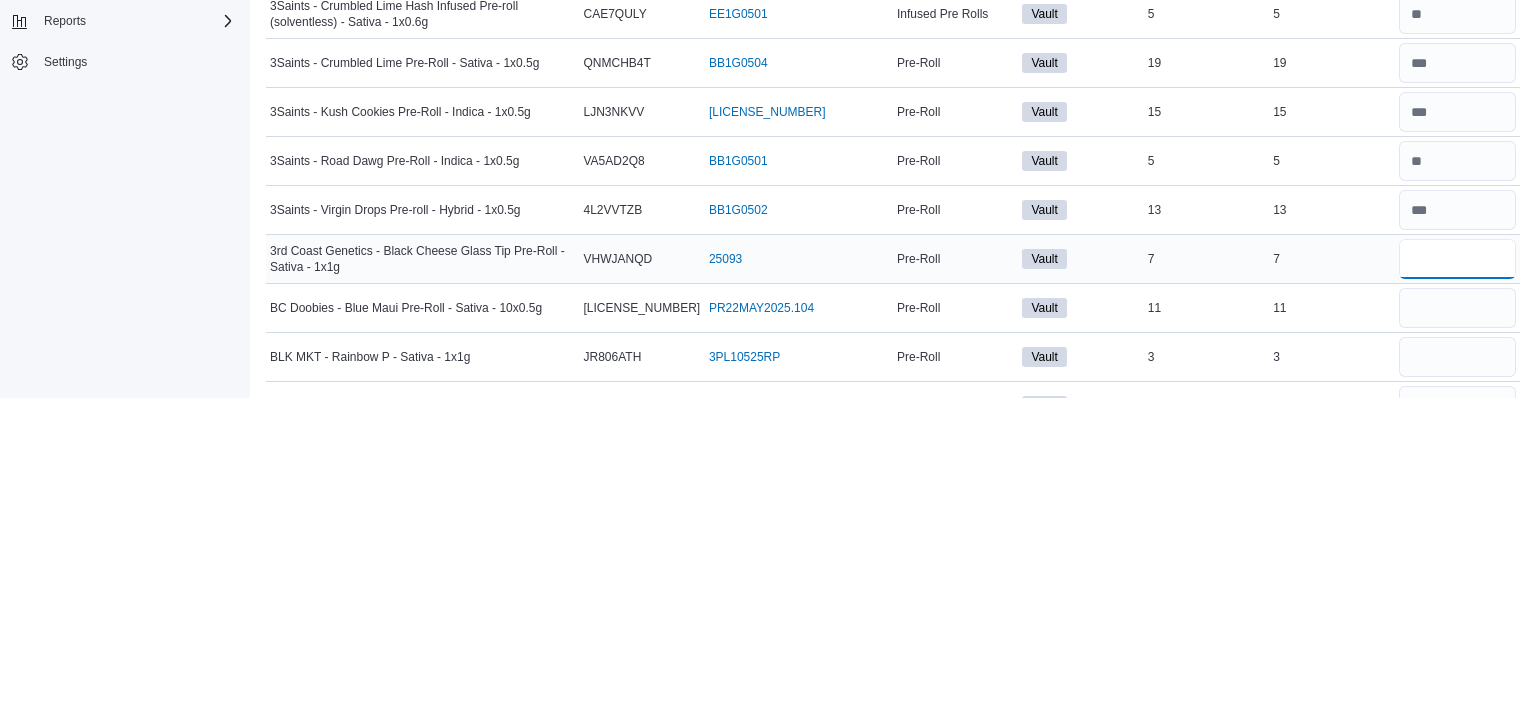 type 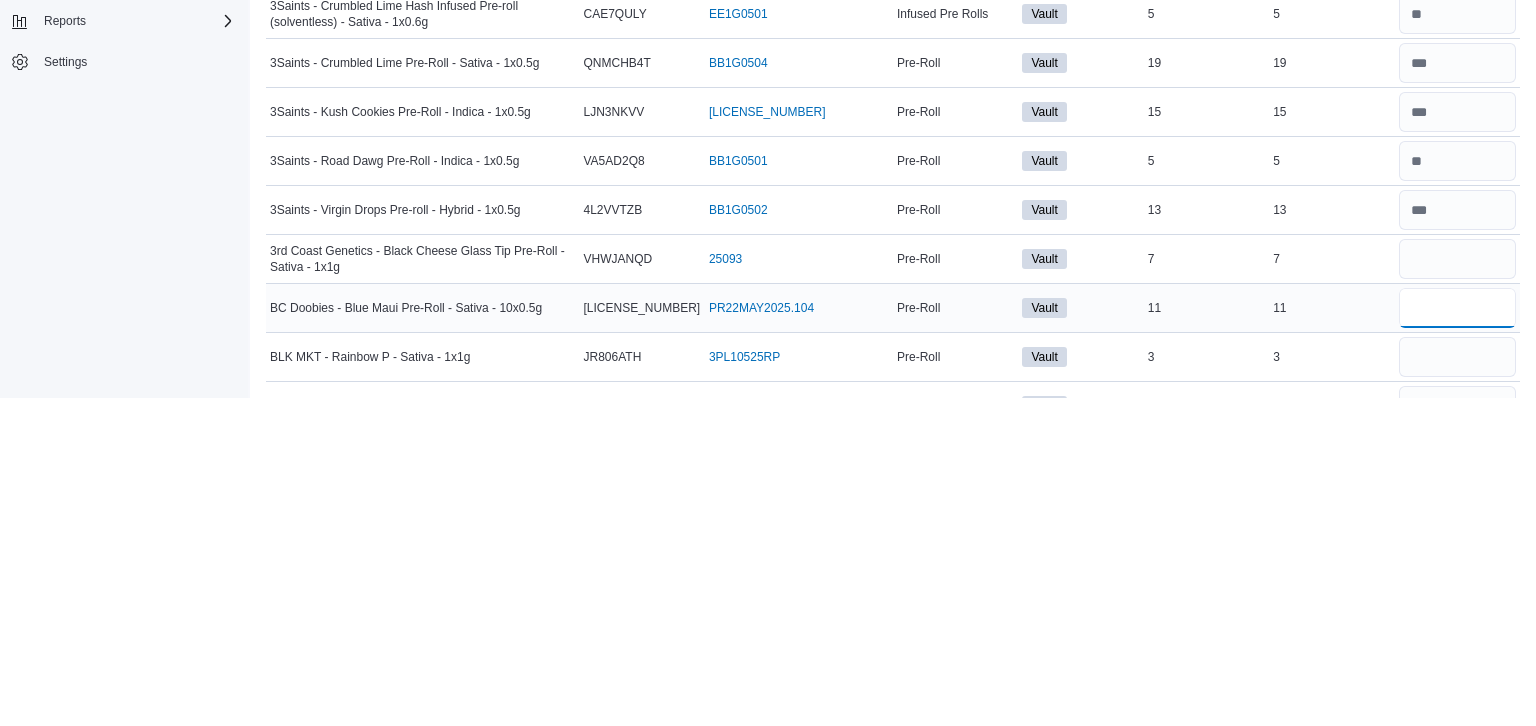 click at bounding box center (1457, 636) 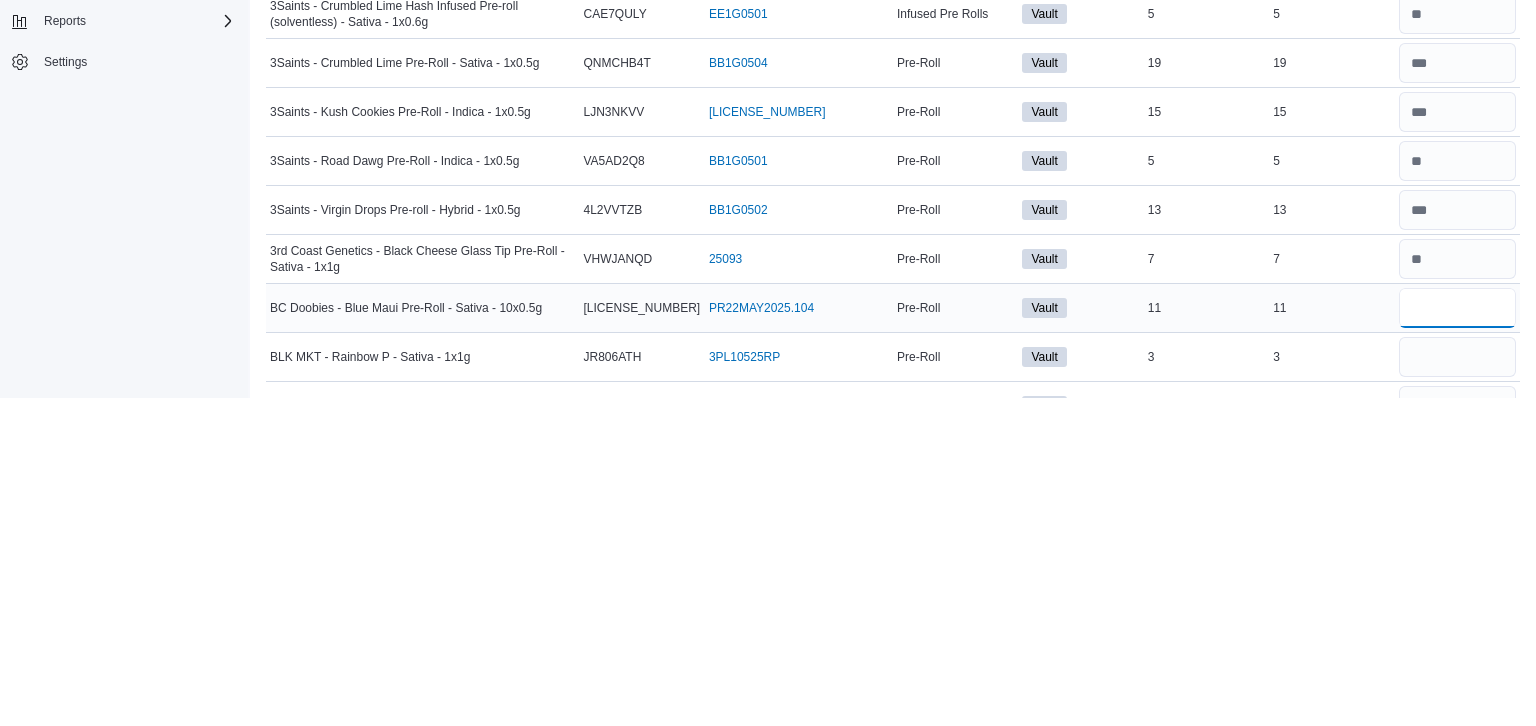 type 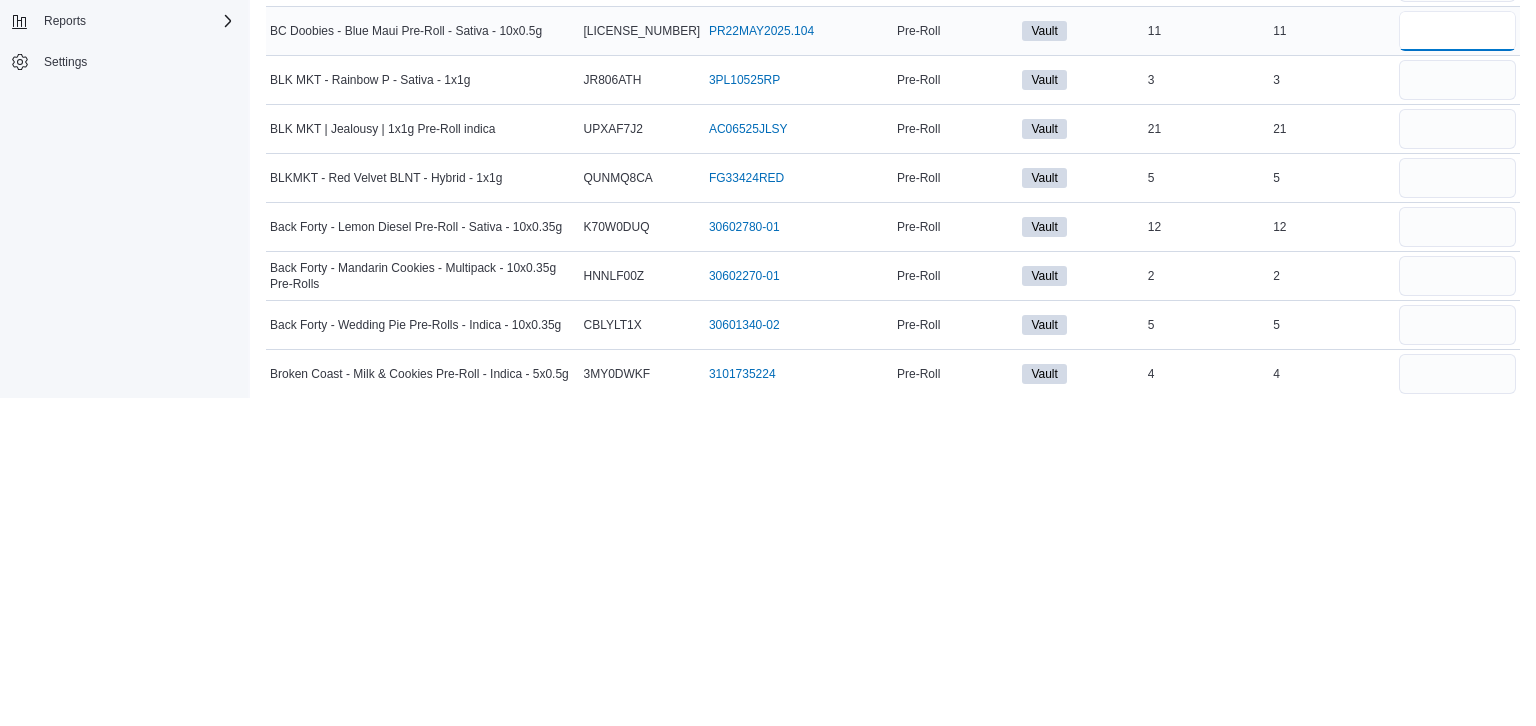 scroll, scrollTop: 356, scrollLeft: 0, axis: vertical 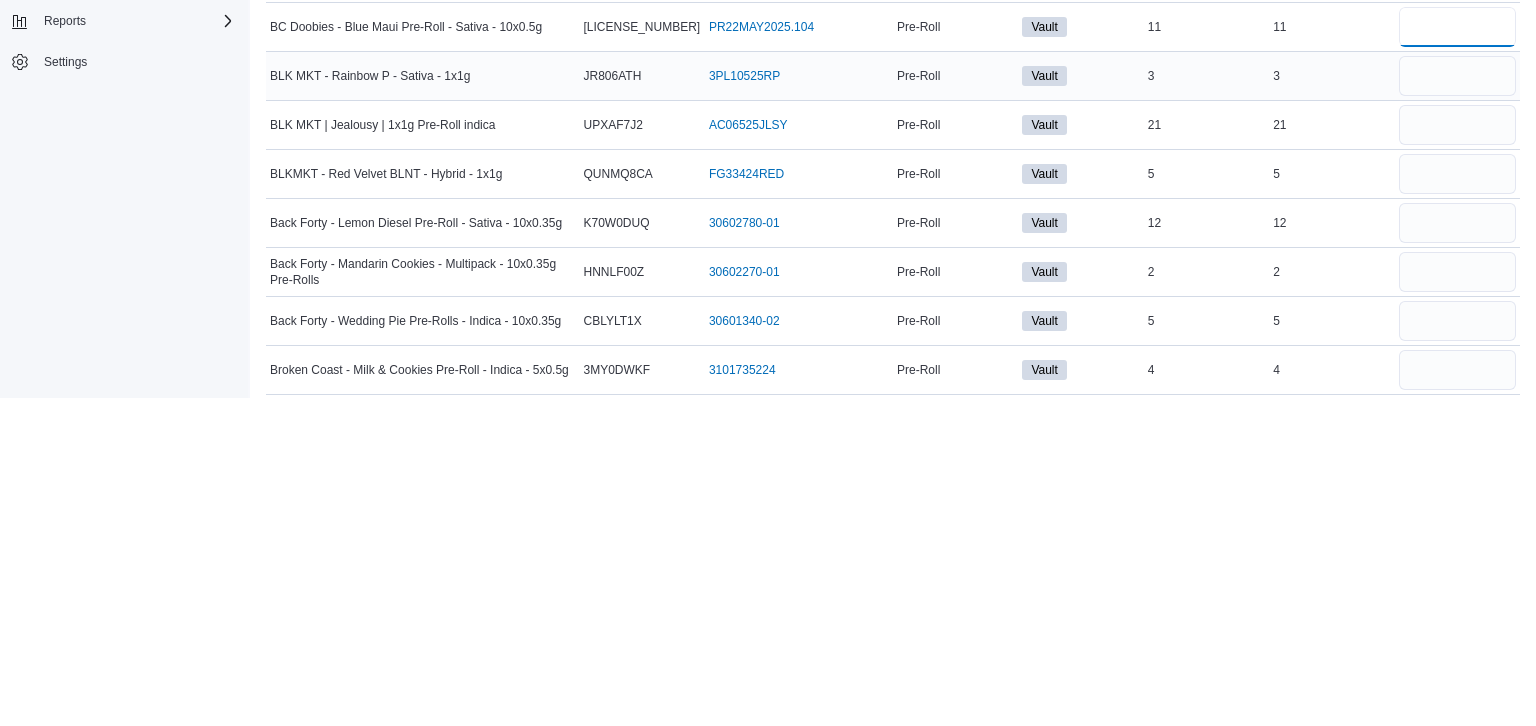 type on "**" 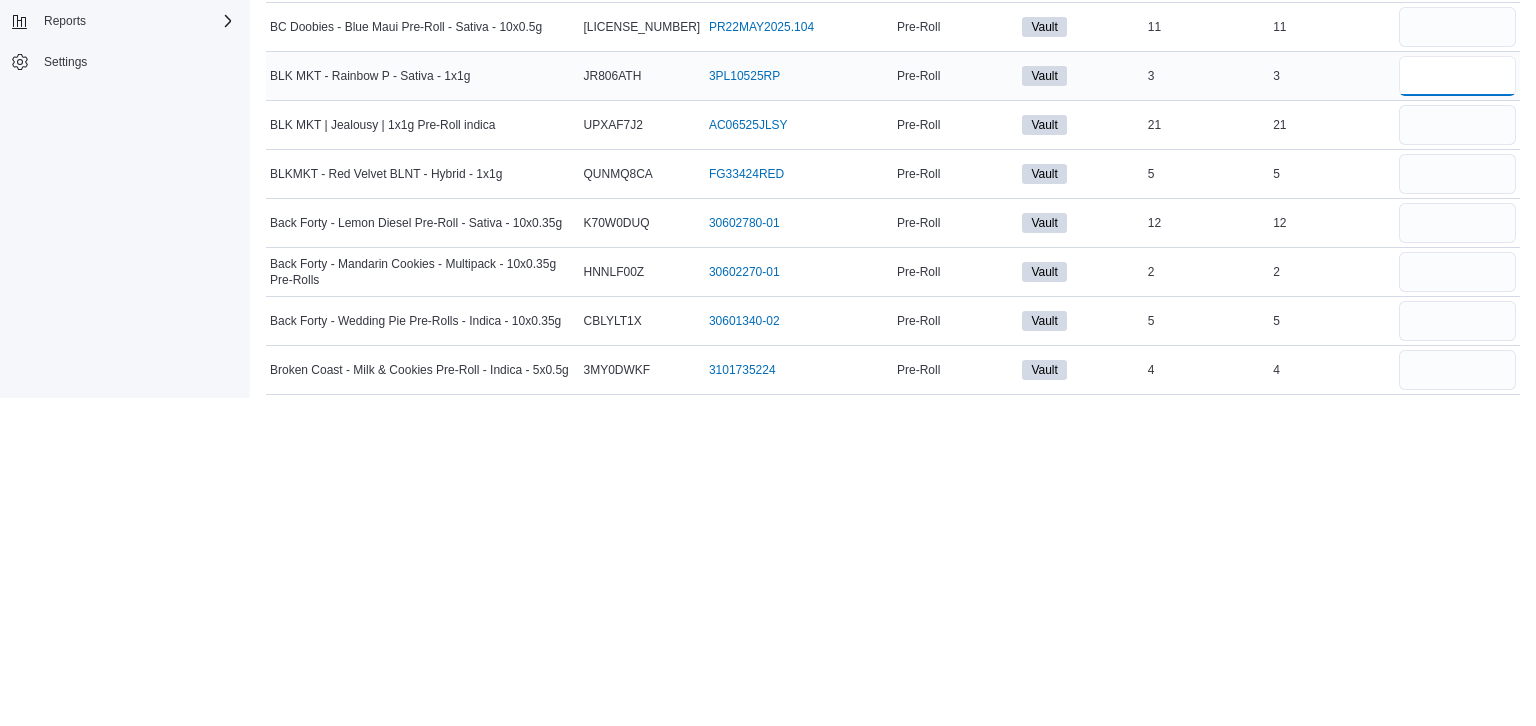 click at bounding box center [1457, 404] 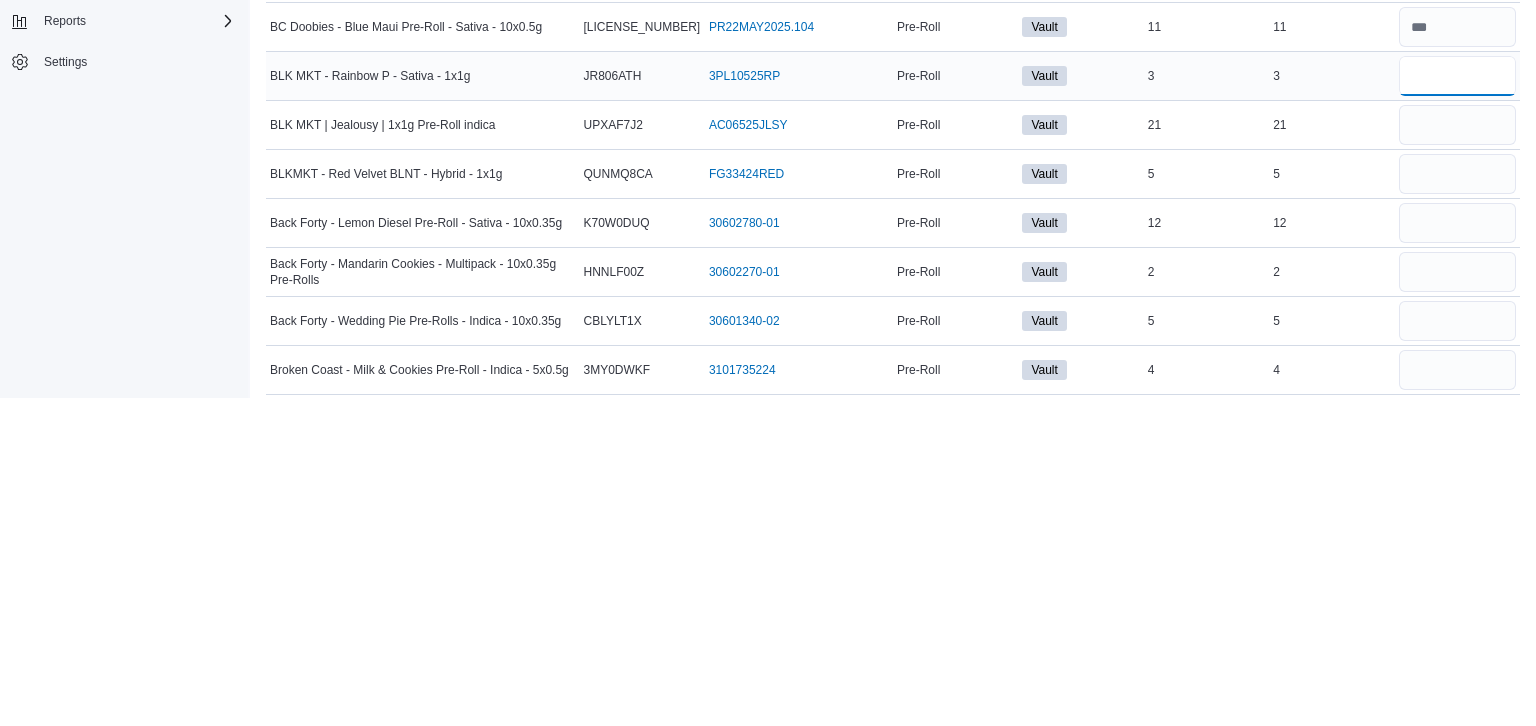 type 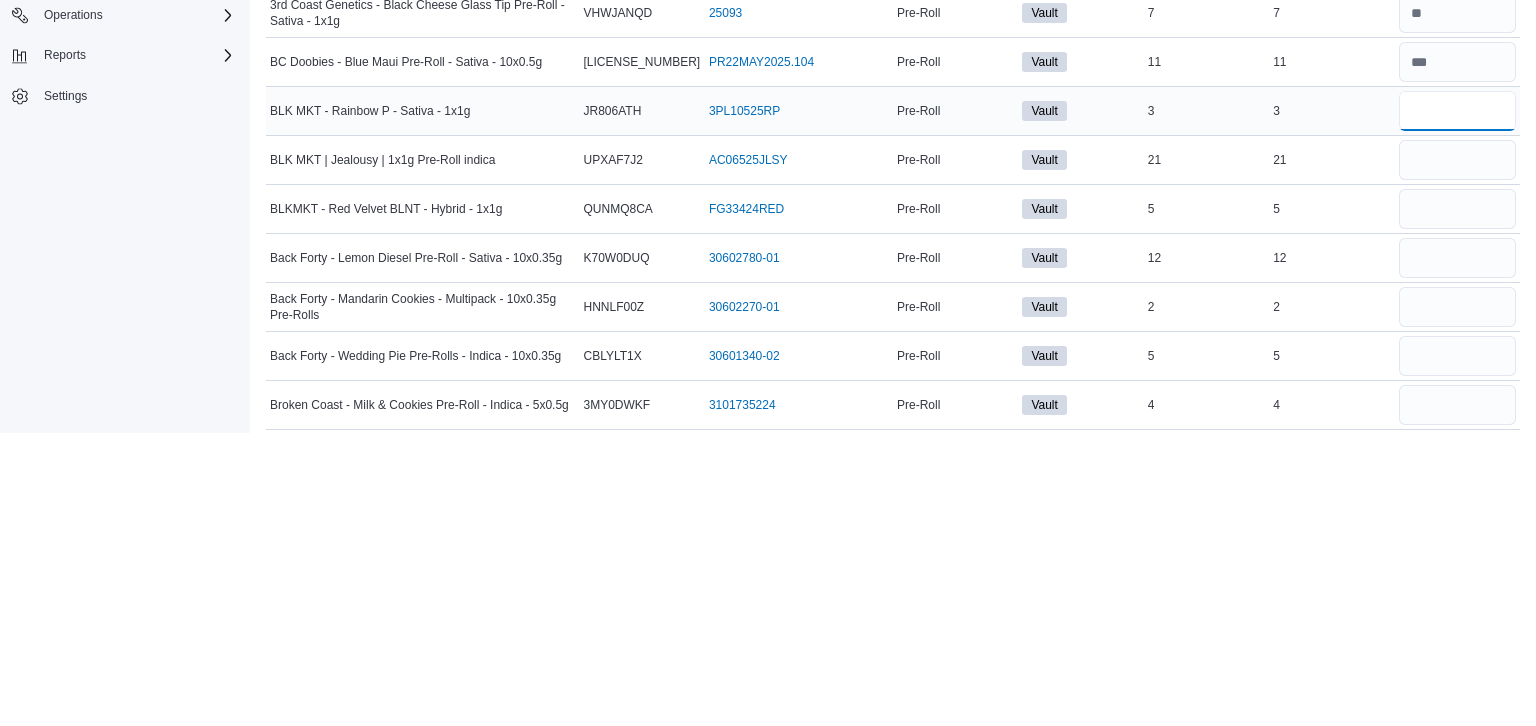 scroll, scrollTop: 356, scrollLeft: 0, axis: vertical 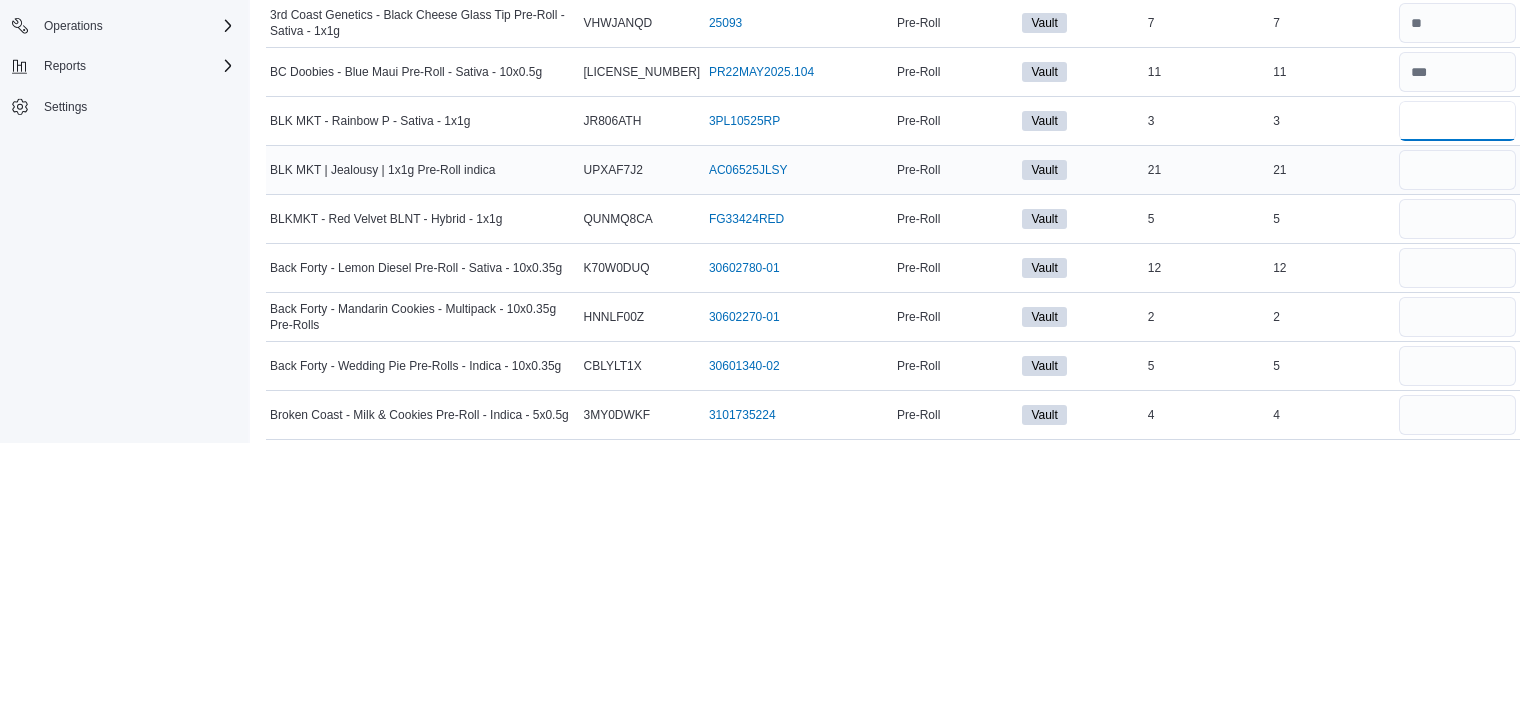 type on "*" 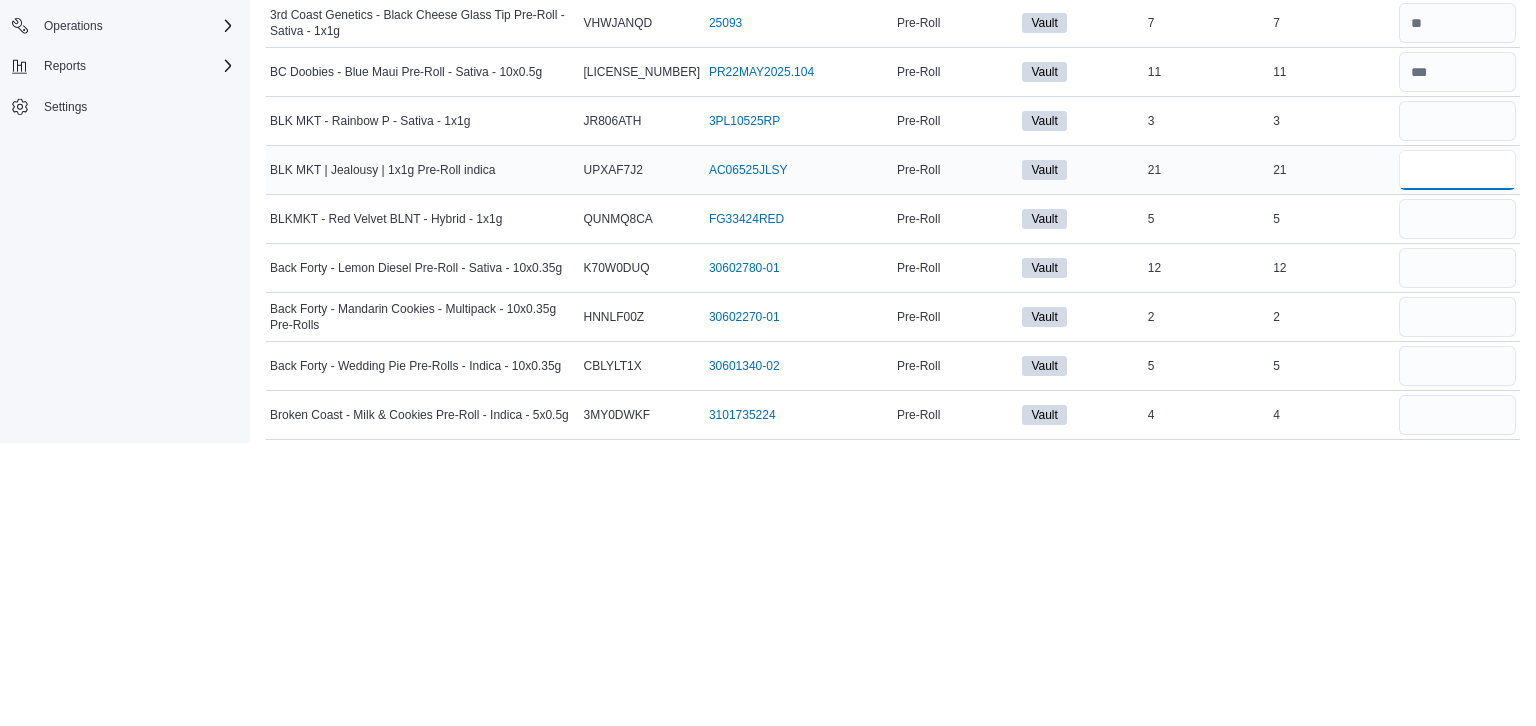 click at bounding box center [1457, 453] 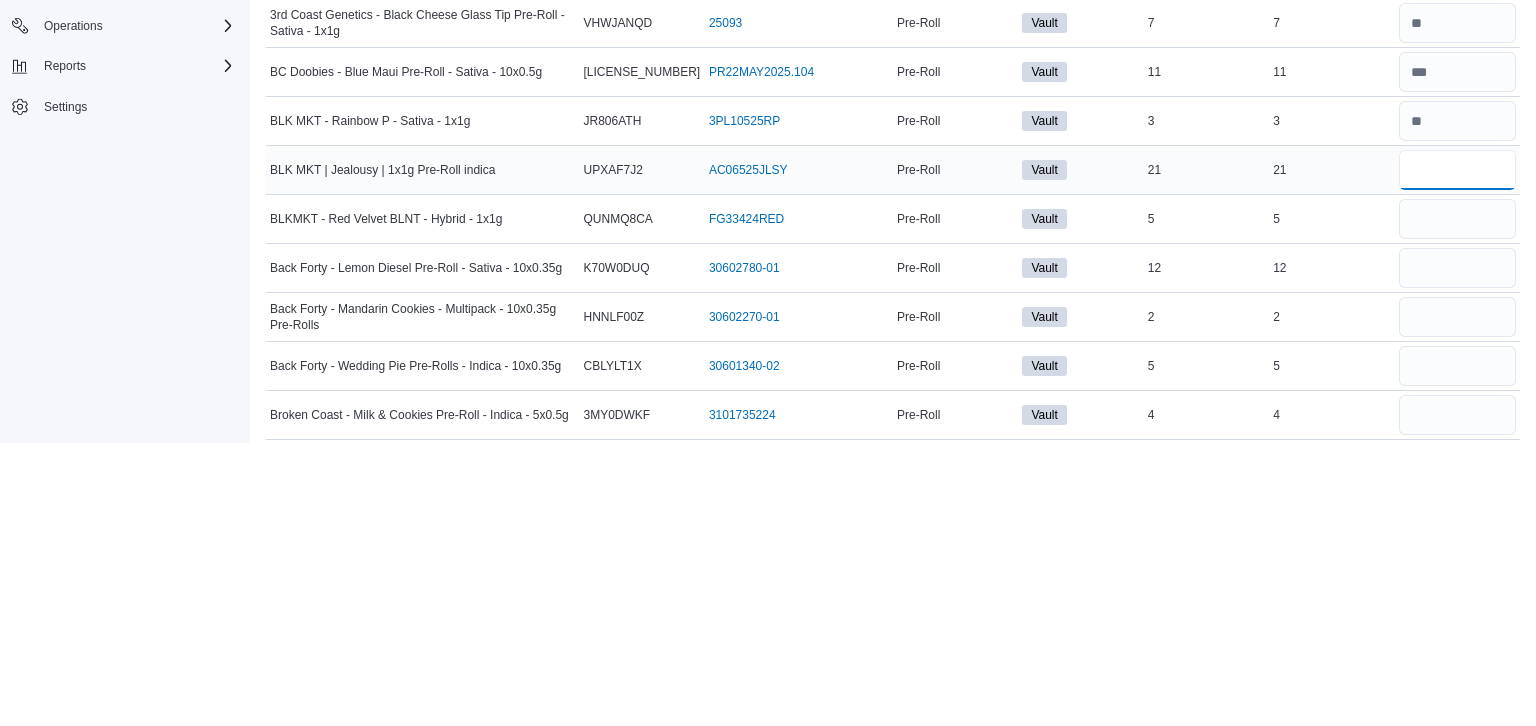 type 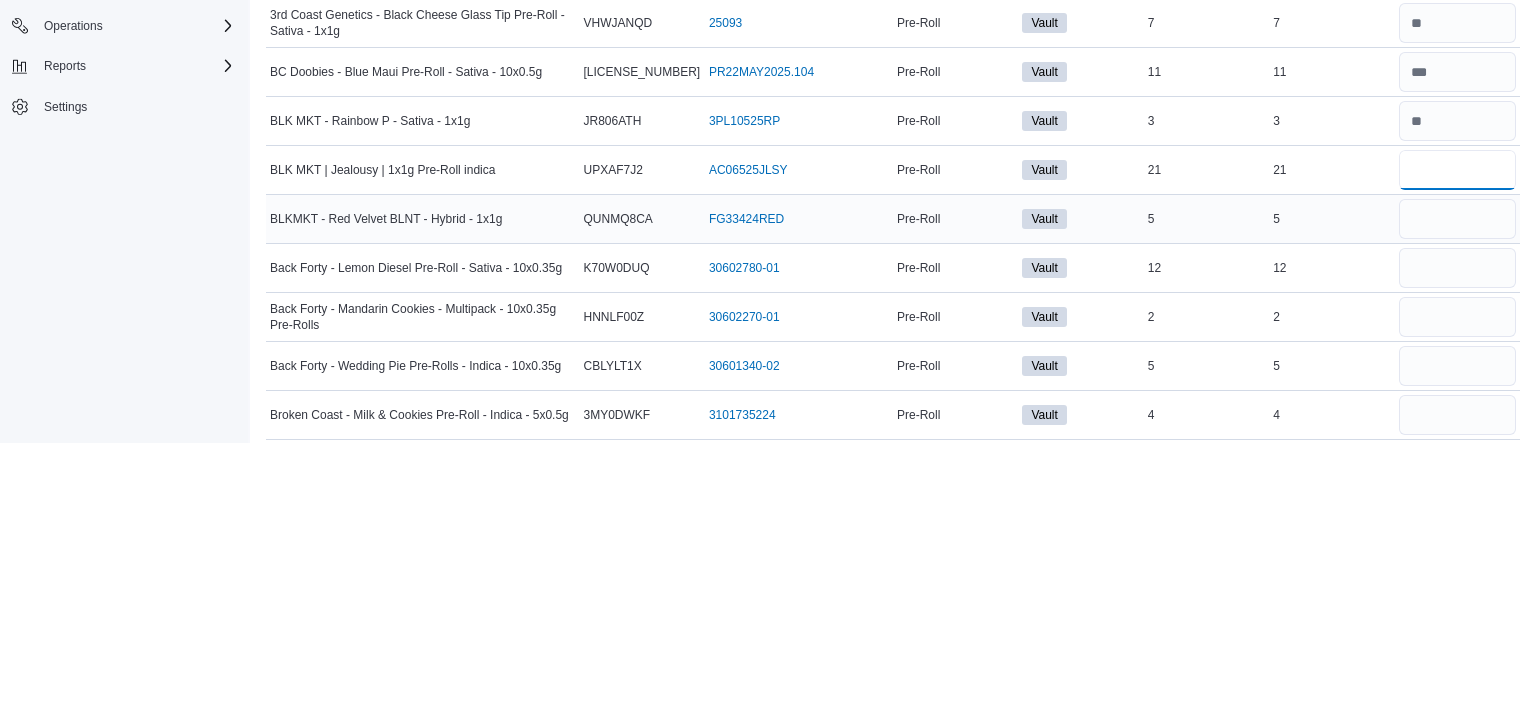 type on "**" 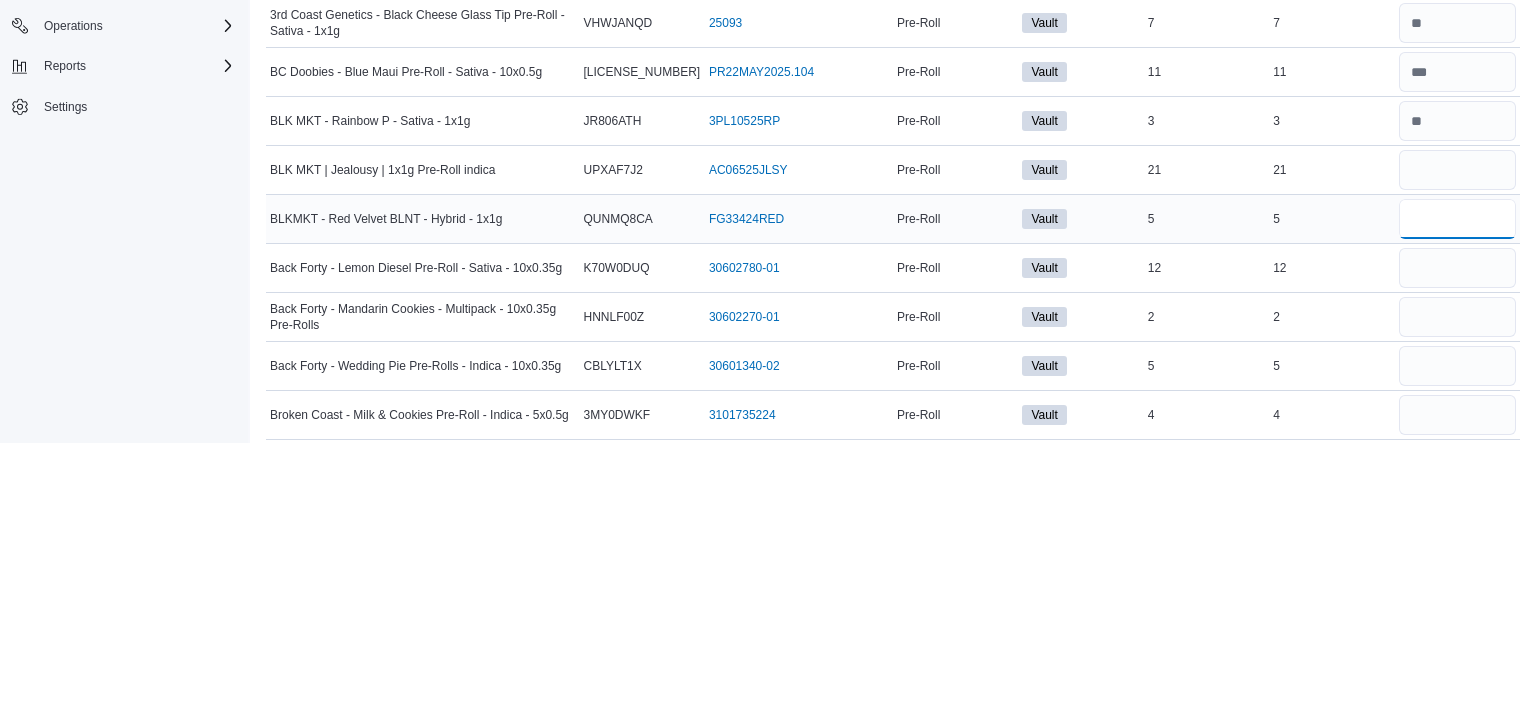 click at bounding box center [1457, 502] 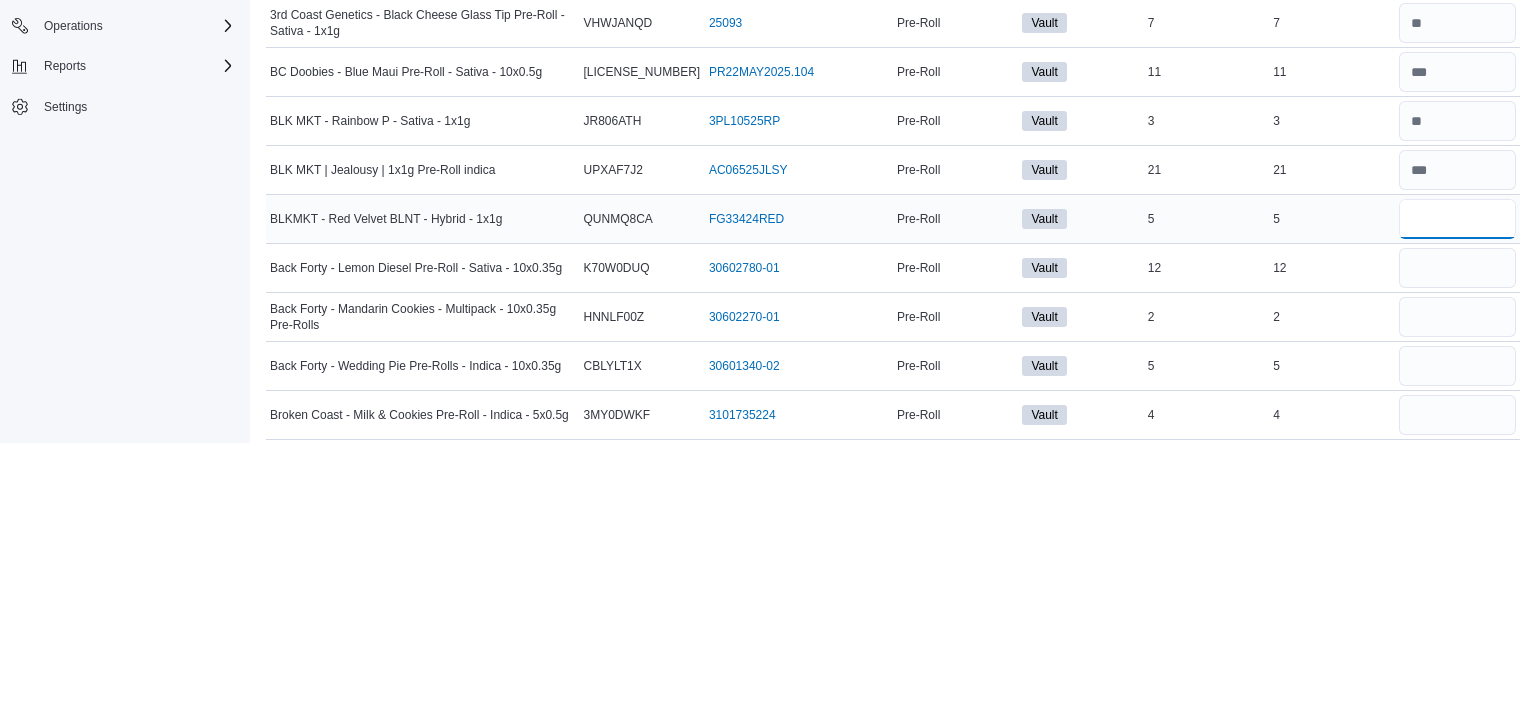 type 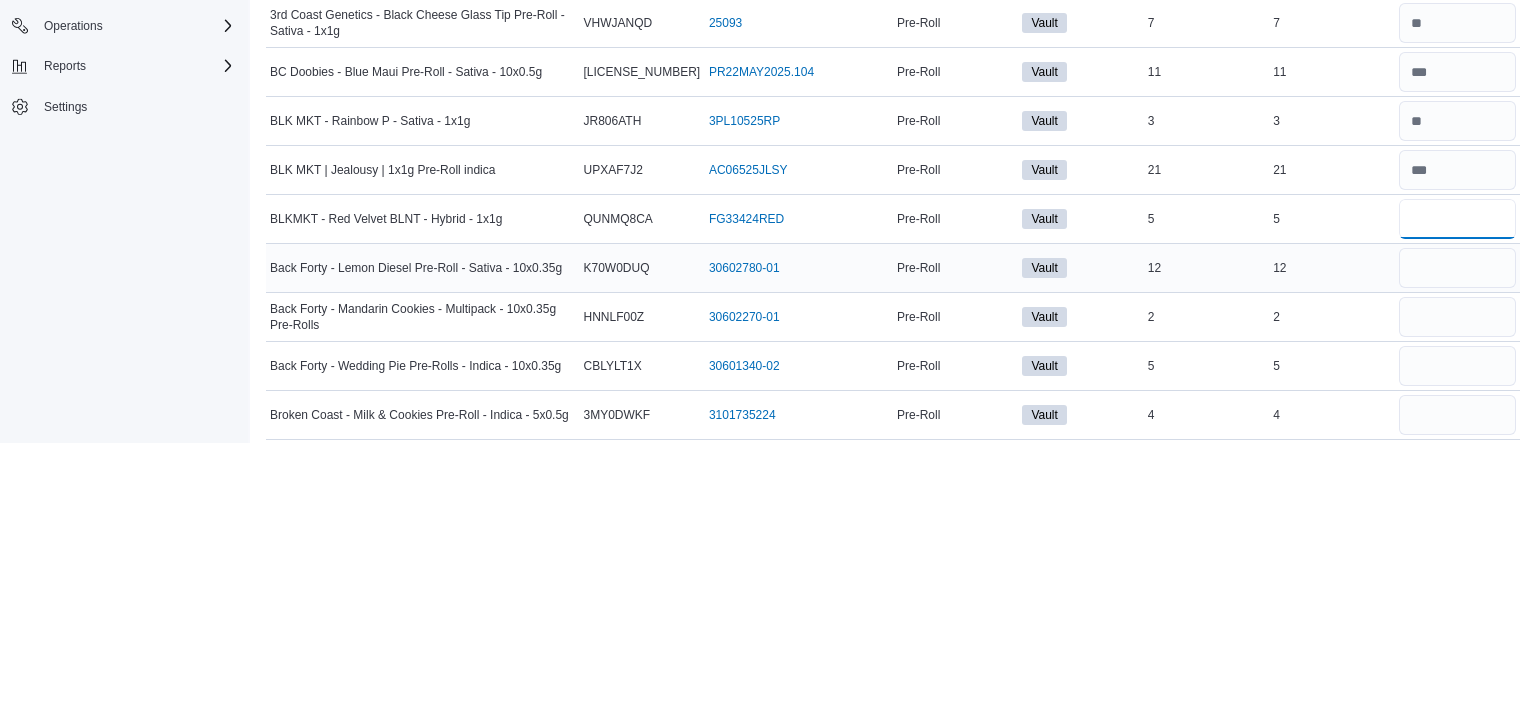 type on "*" 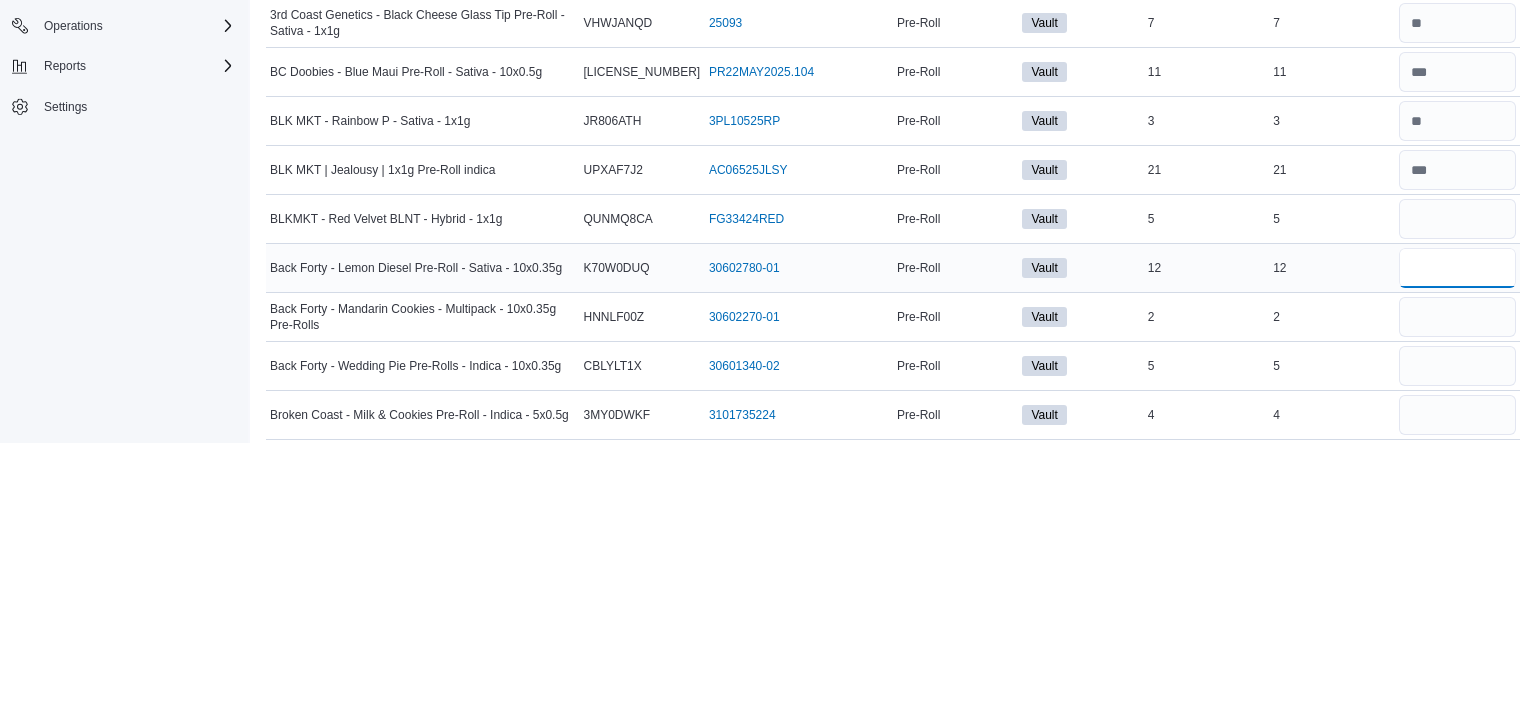 click at bounding box center (1457, 551) 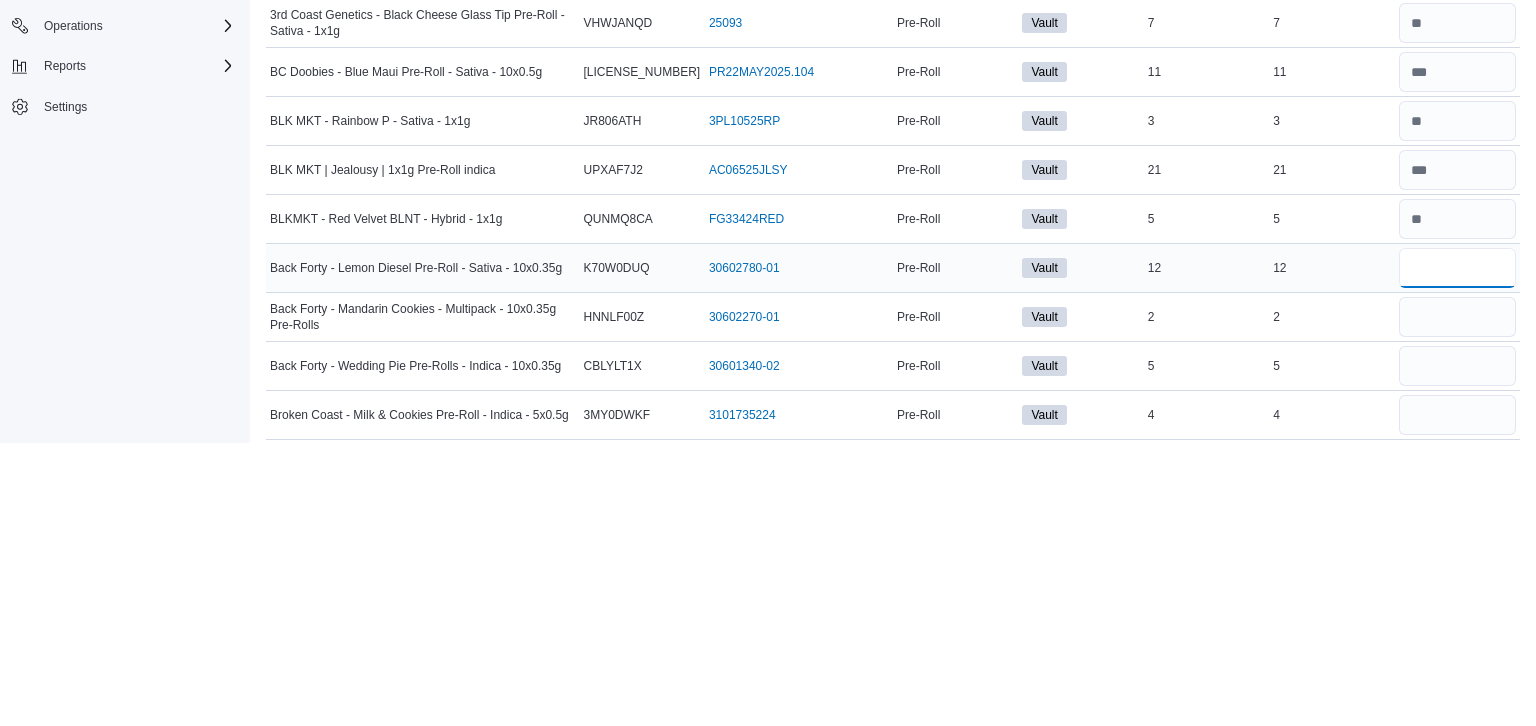 type 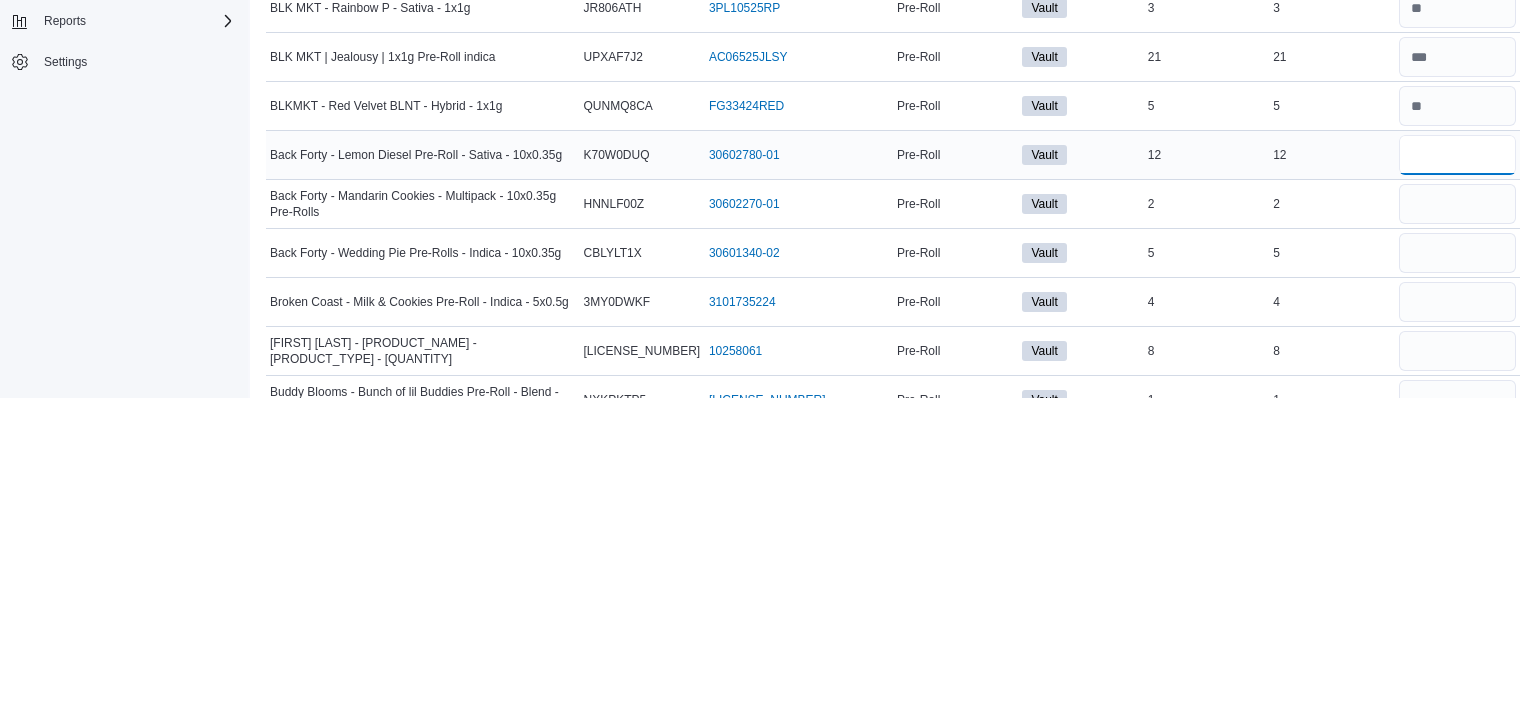 scroll, scrollTop: 427, scrollLeft: 0, axis: vertical 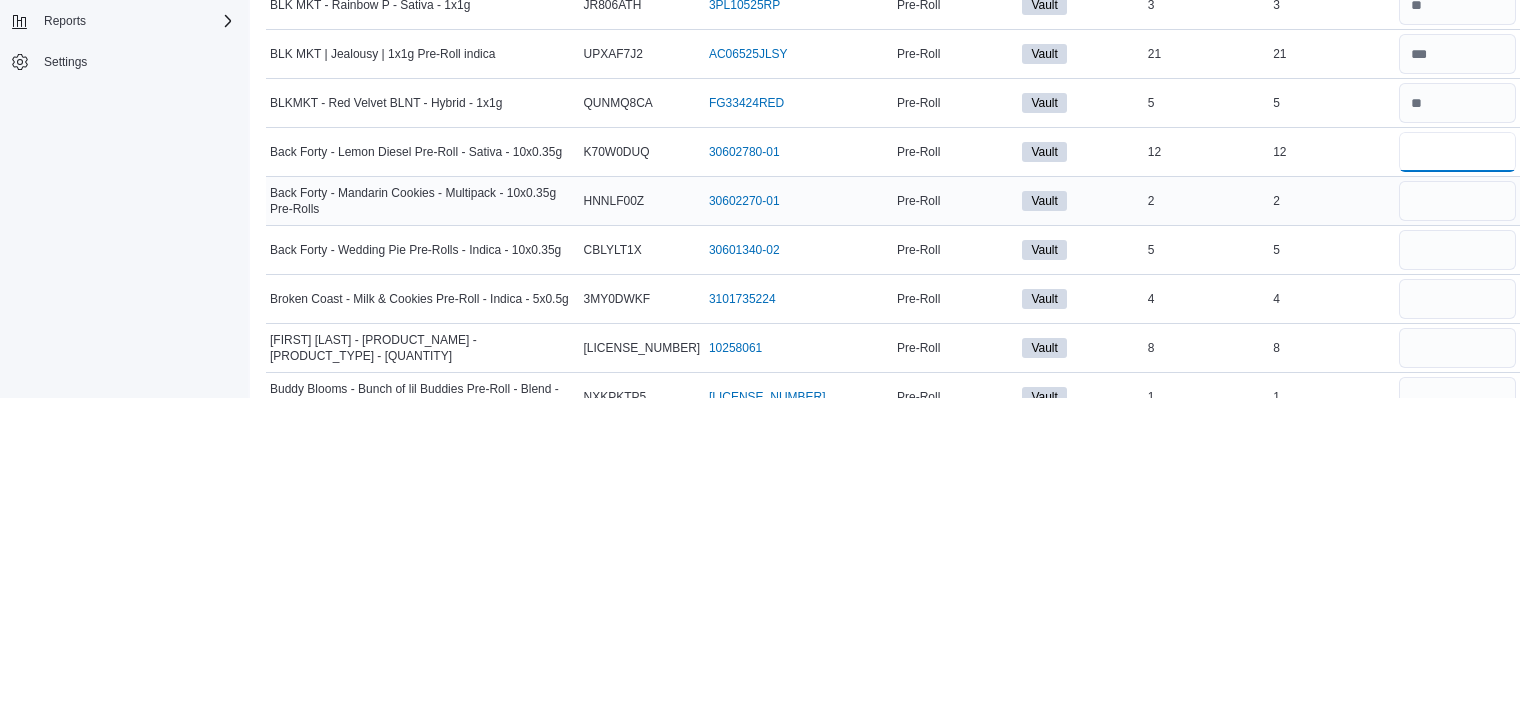 type on "**" 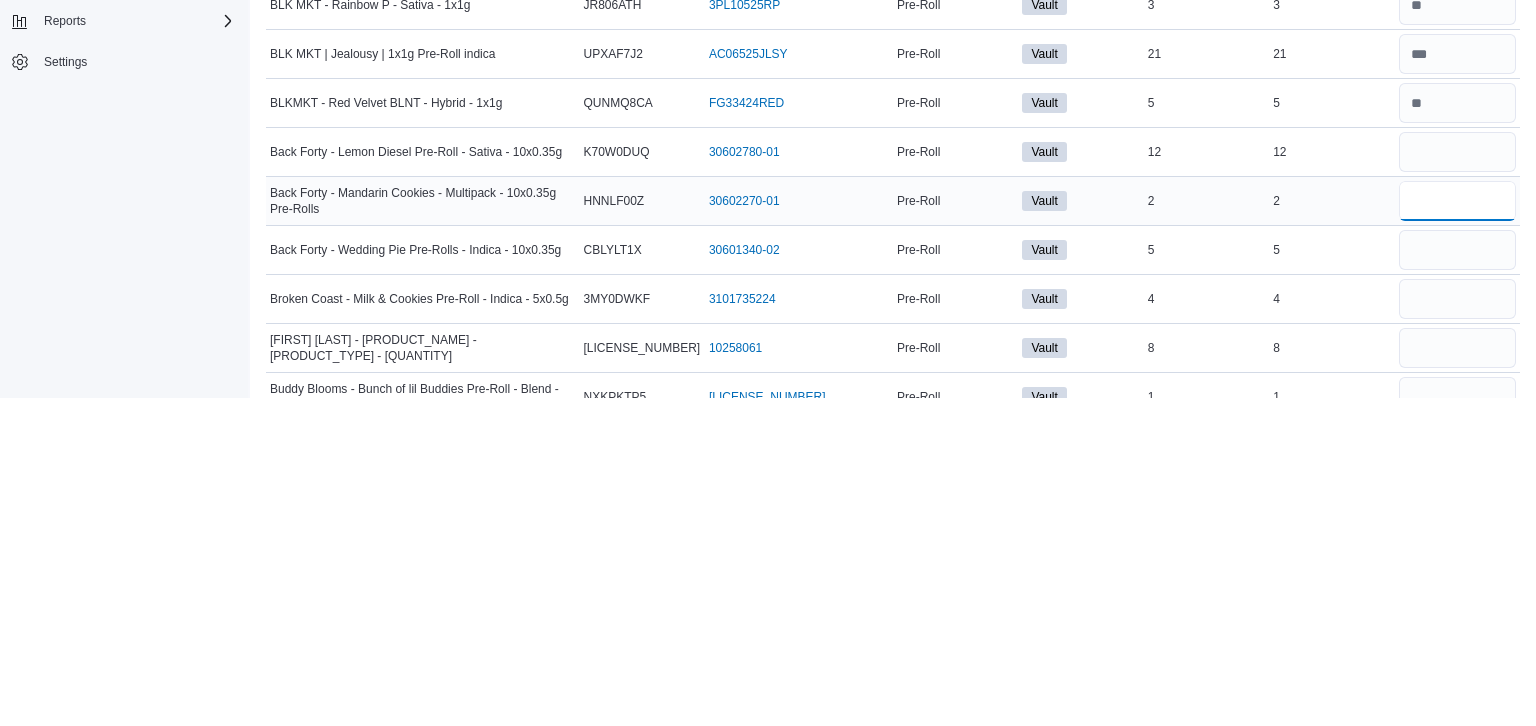 click at bounding box center [1457, 529] 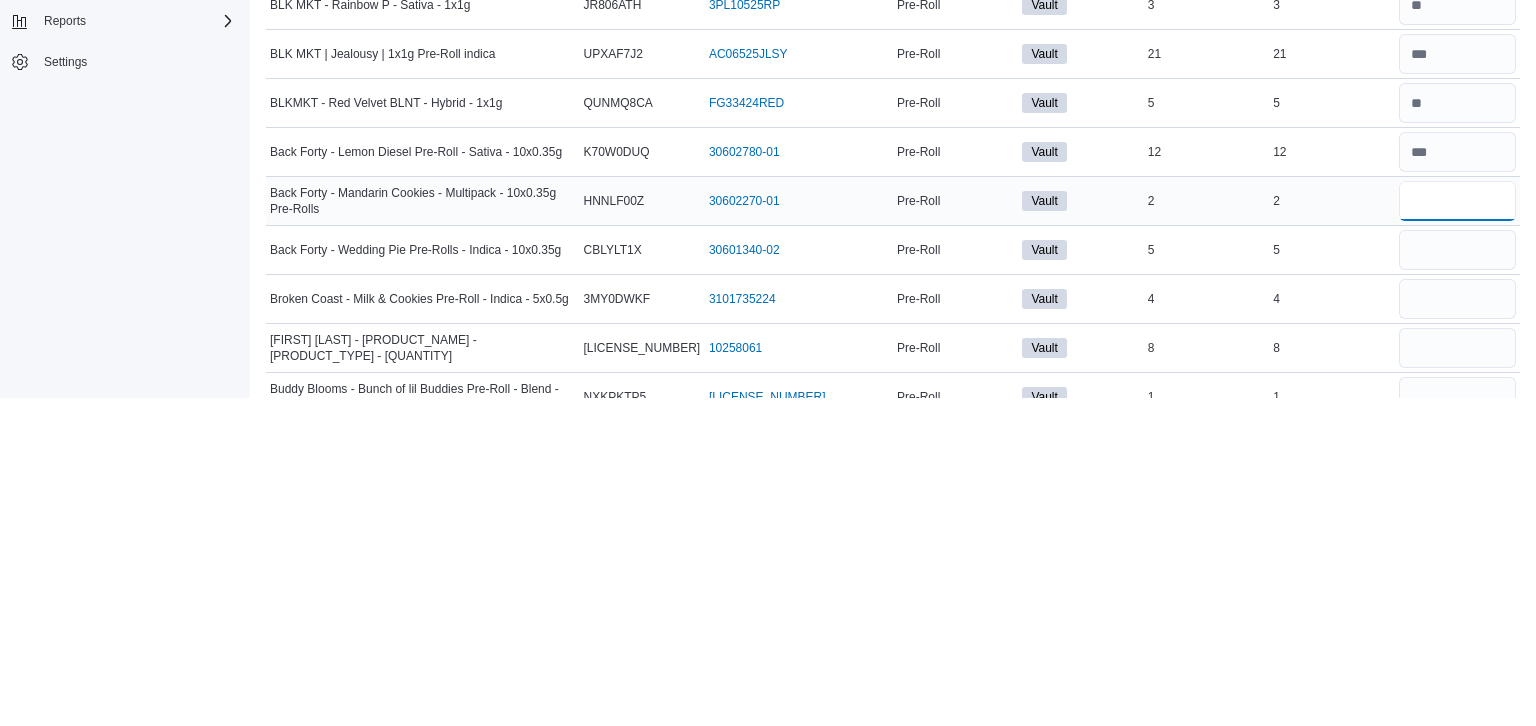 type on "*" 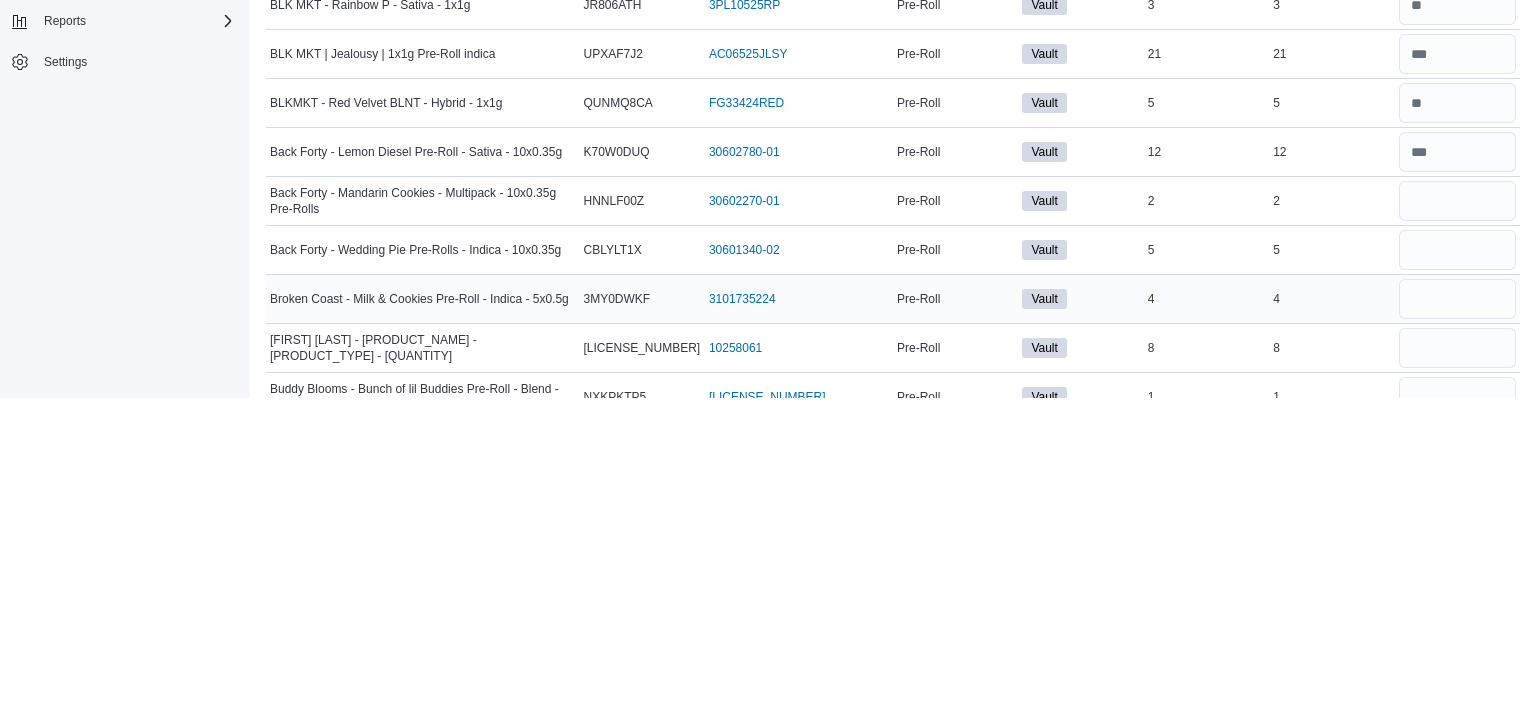 click at bounding box center [1457, 627] 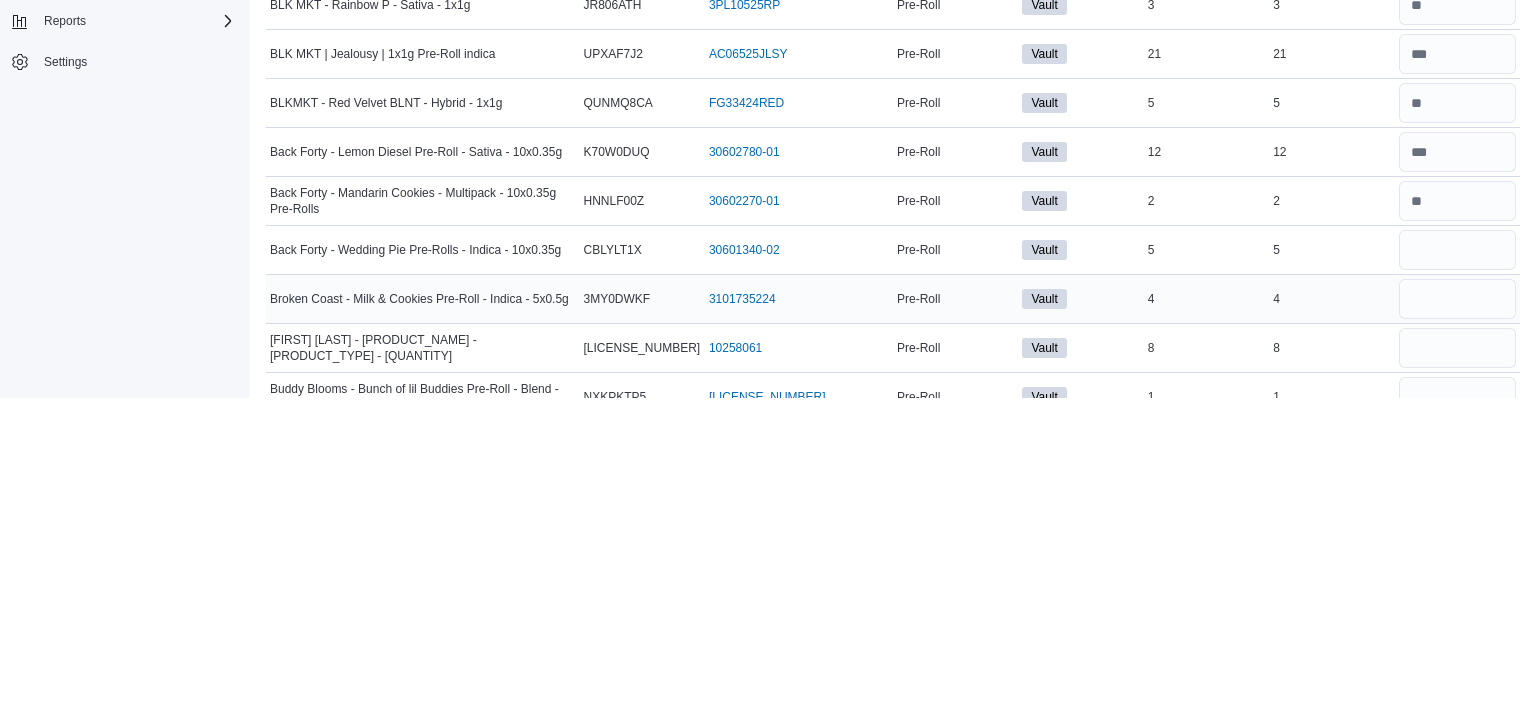 type 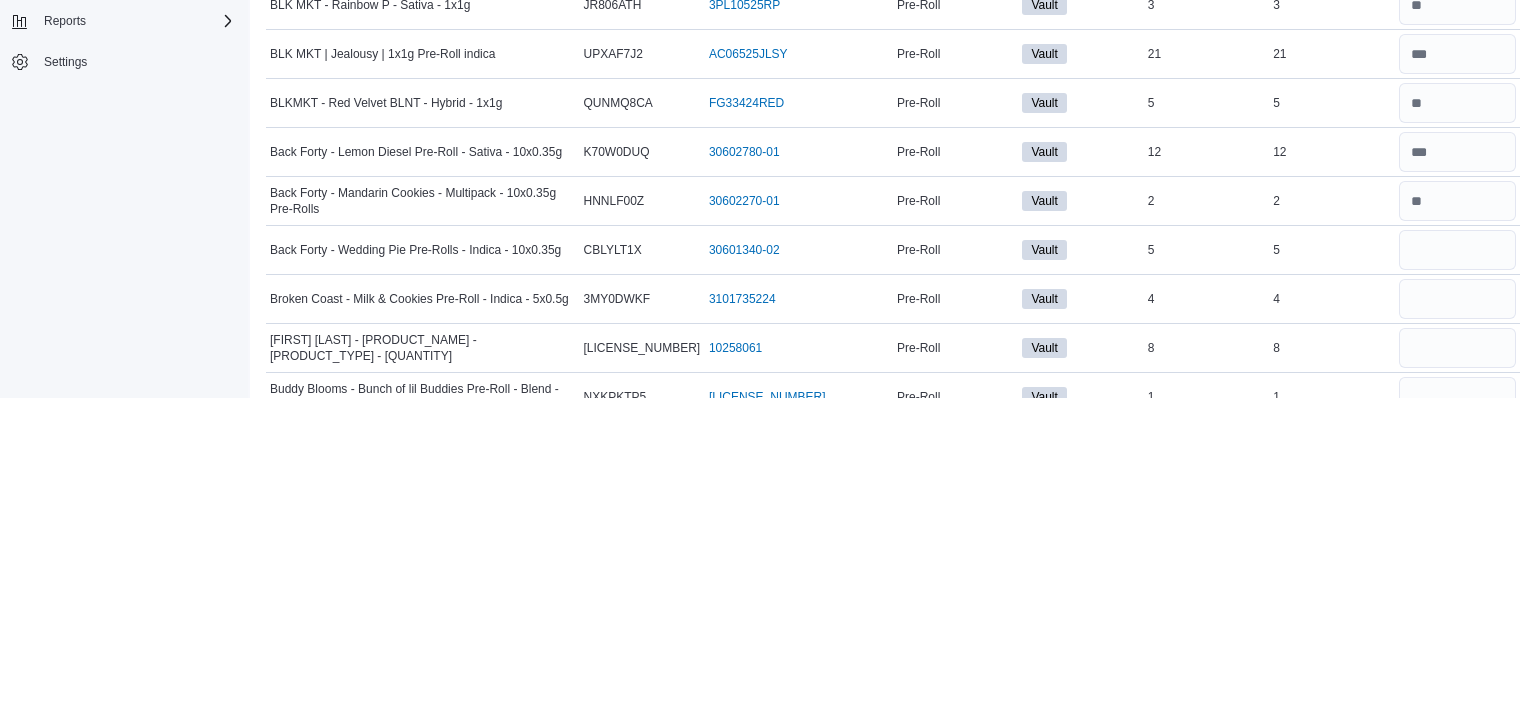 click at bounding box center [1457, 284] 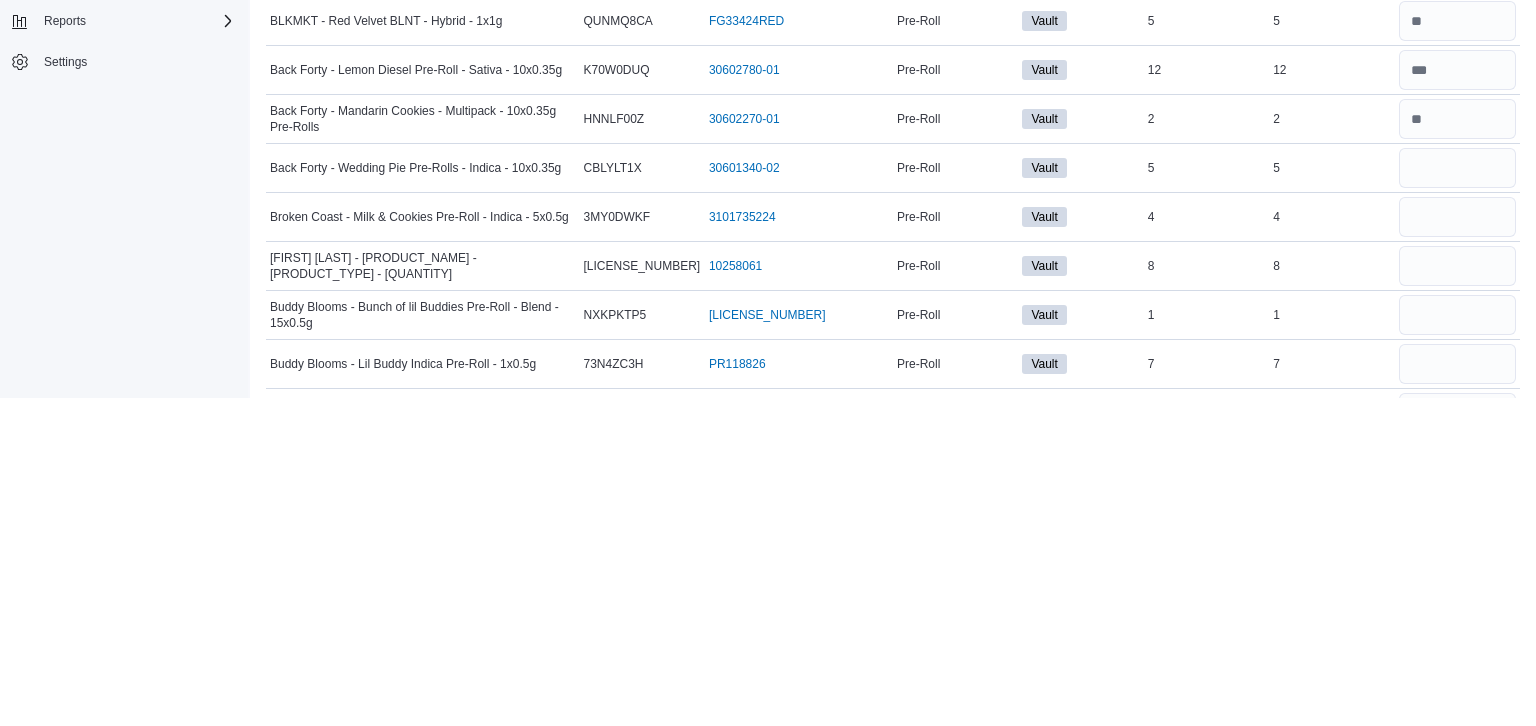 scroll, scrollTop: 516, scrollLeft: 0, axis: vertical 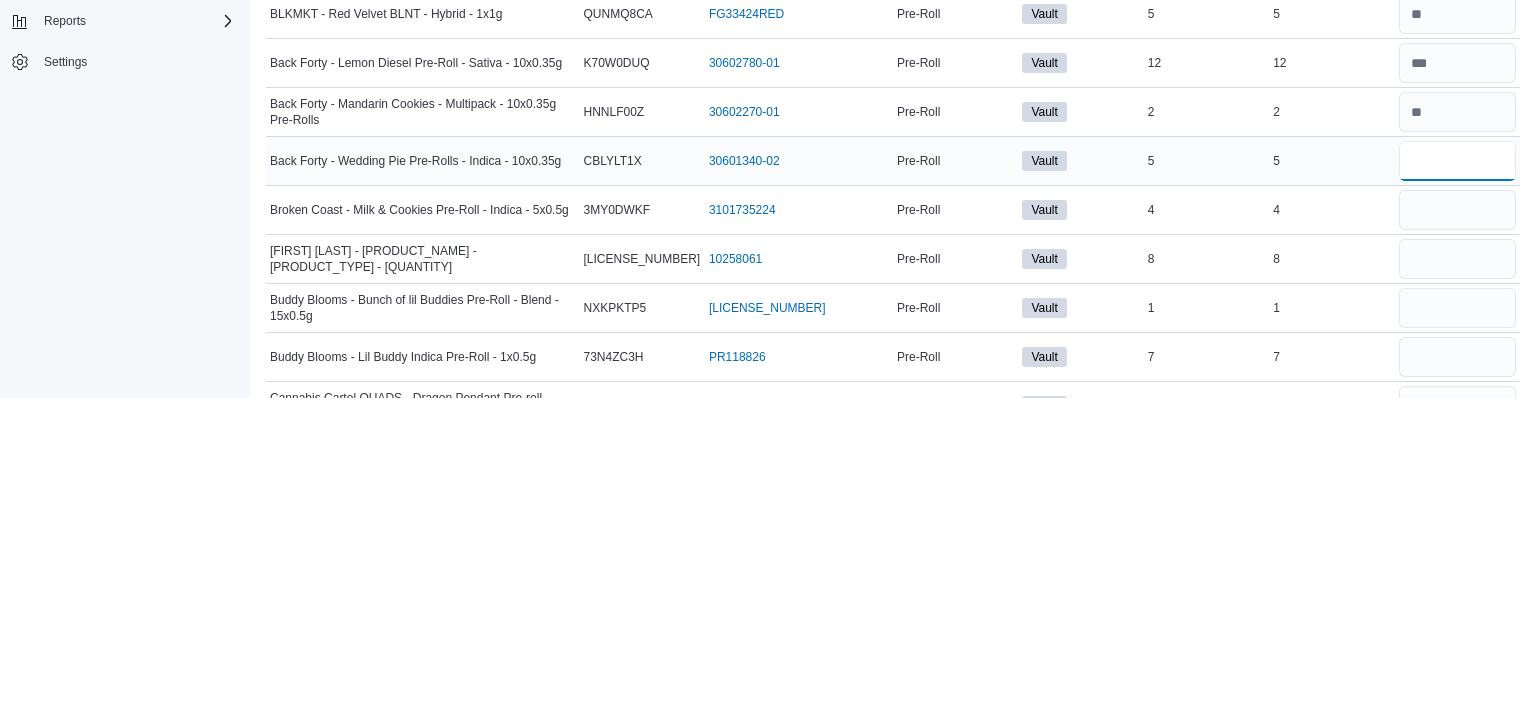 click at bounding box center (1457, 489) 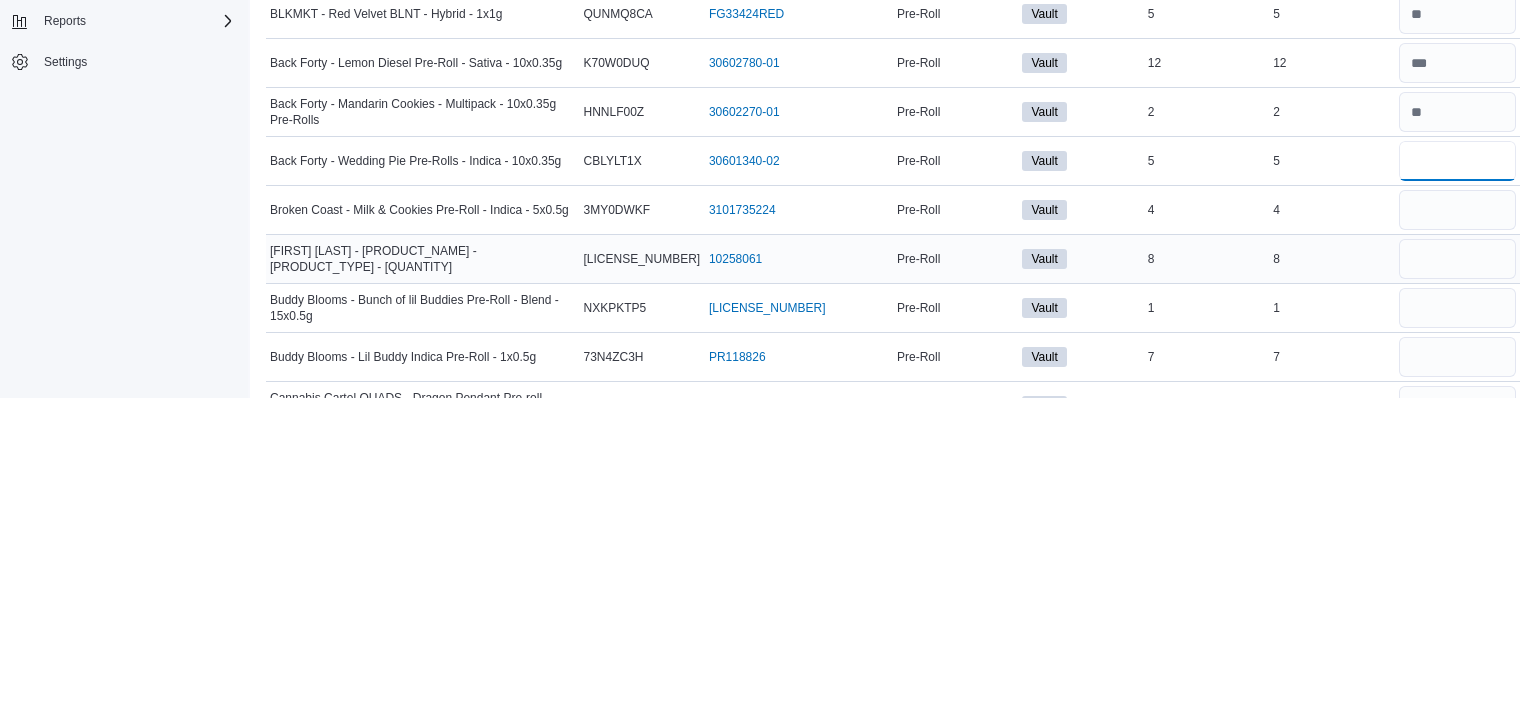 type on "*" 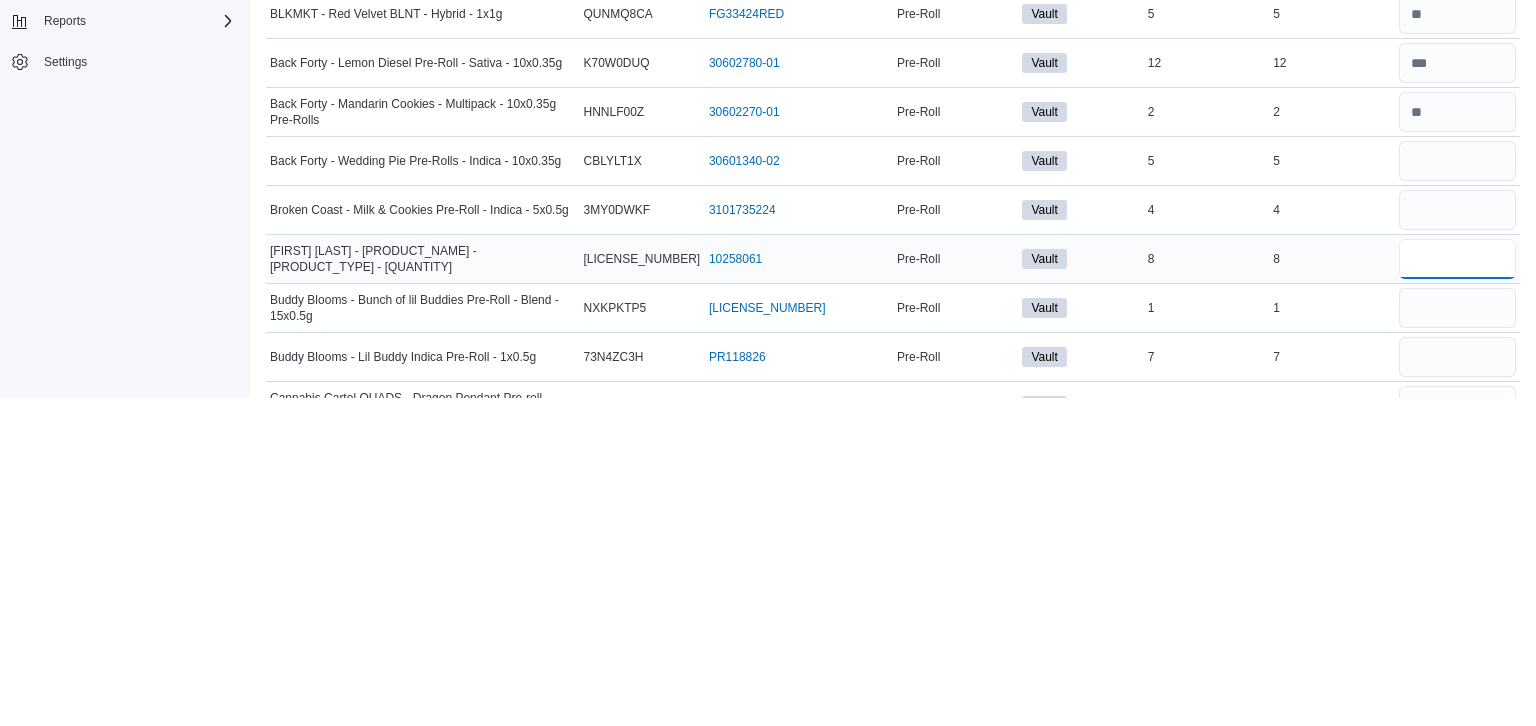 click at bounding box center [1457, 587] 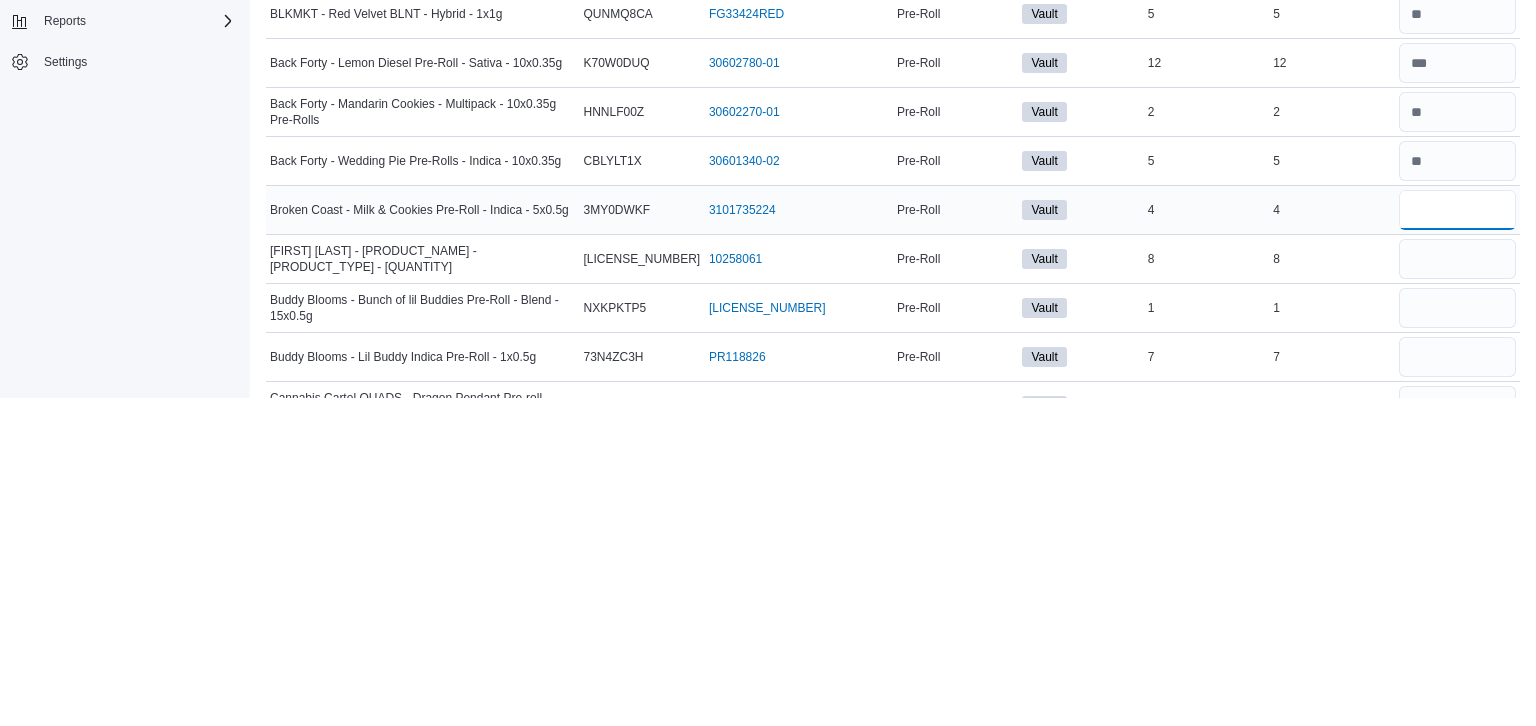 click at bounding box center [1457, 538] 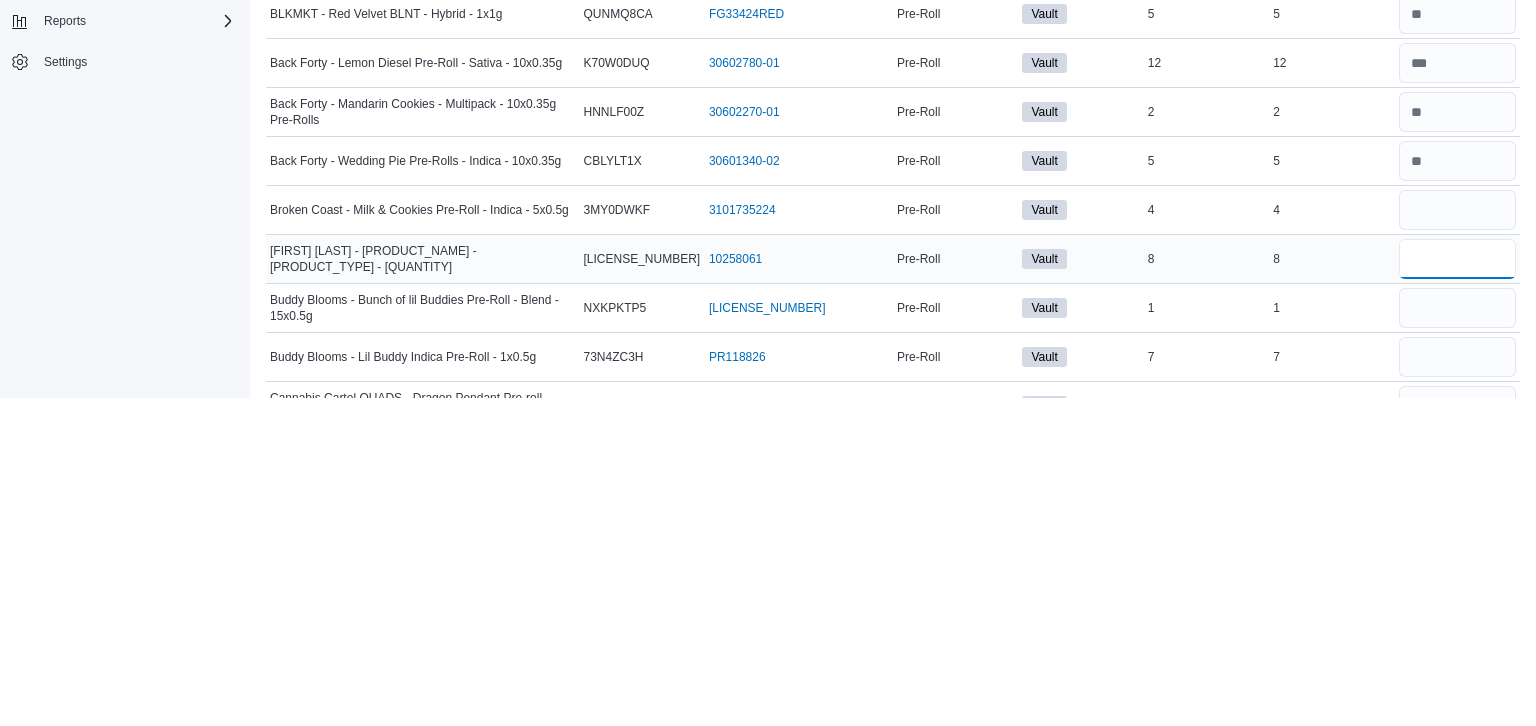 click at bounding box center [1457, 587] 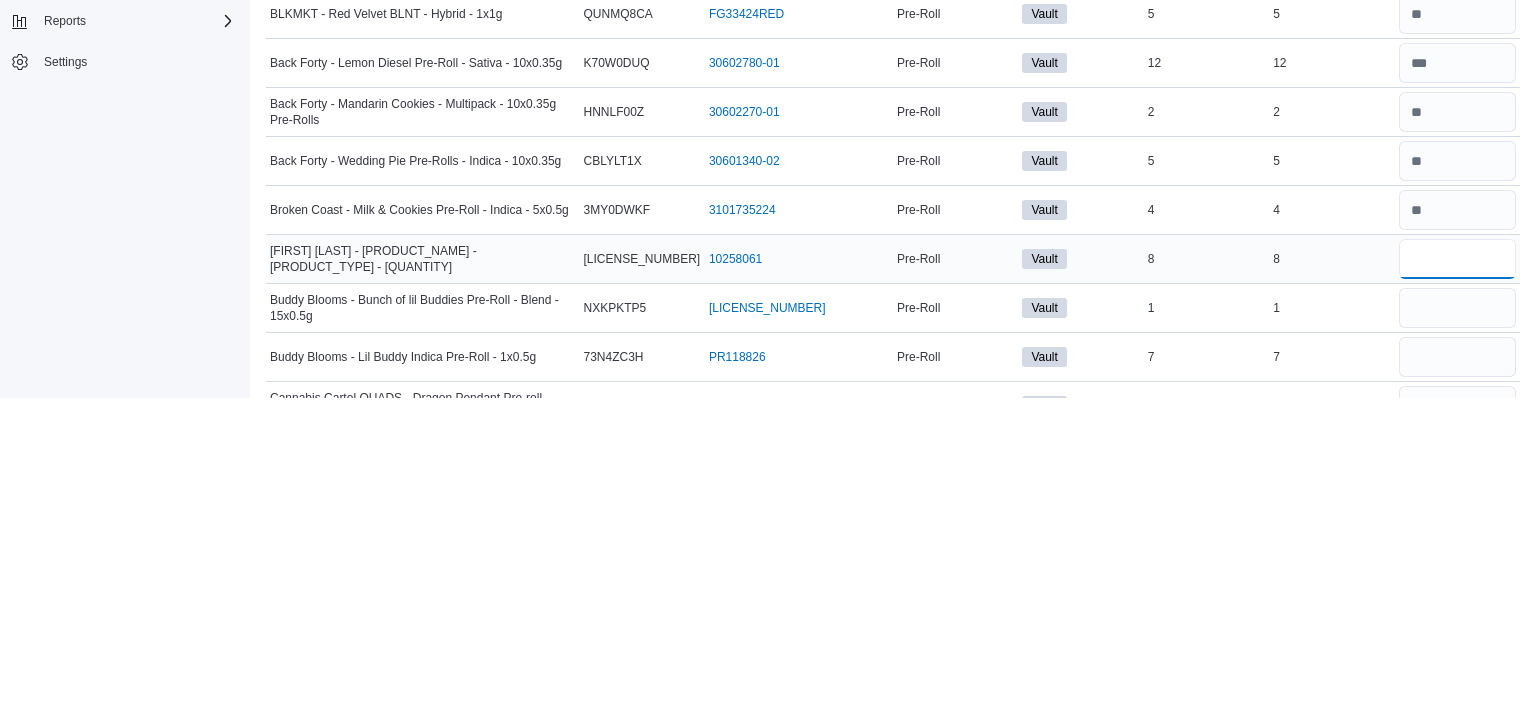 type 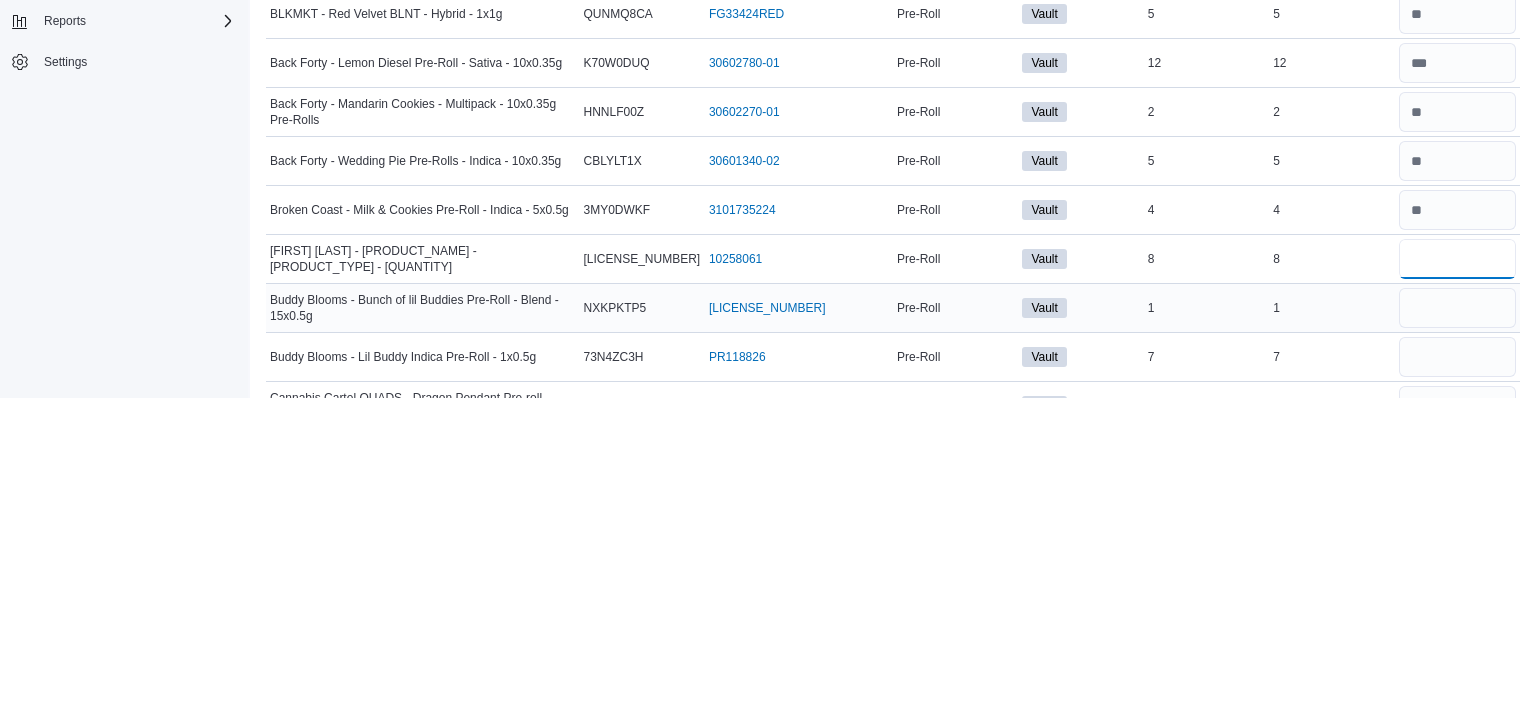 type on "*" 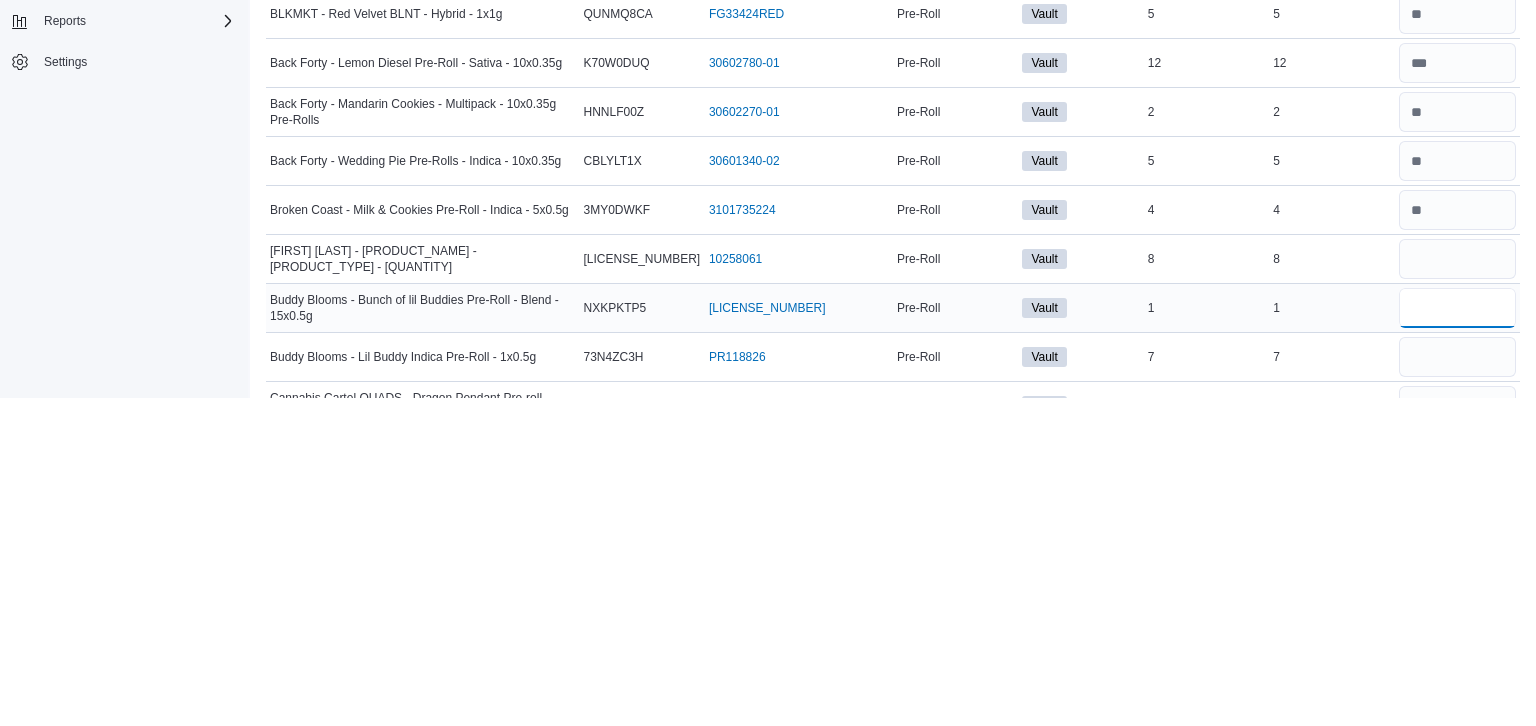click at bounding box center [1457, 636] 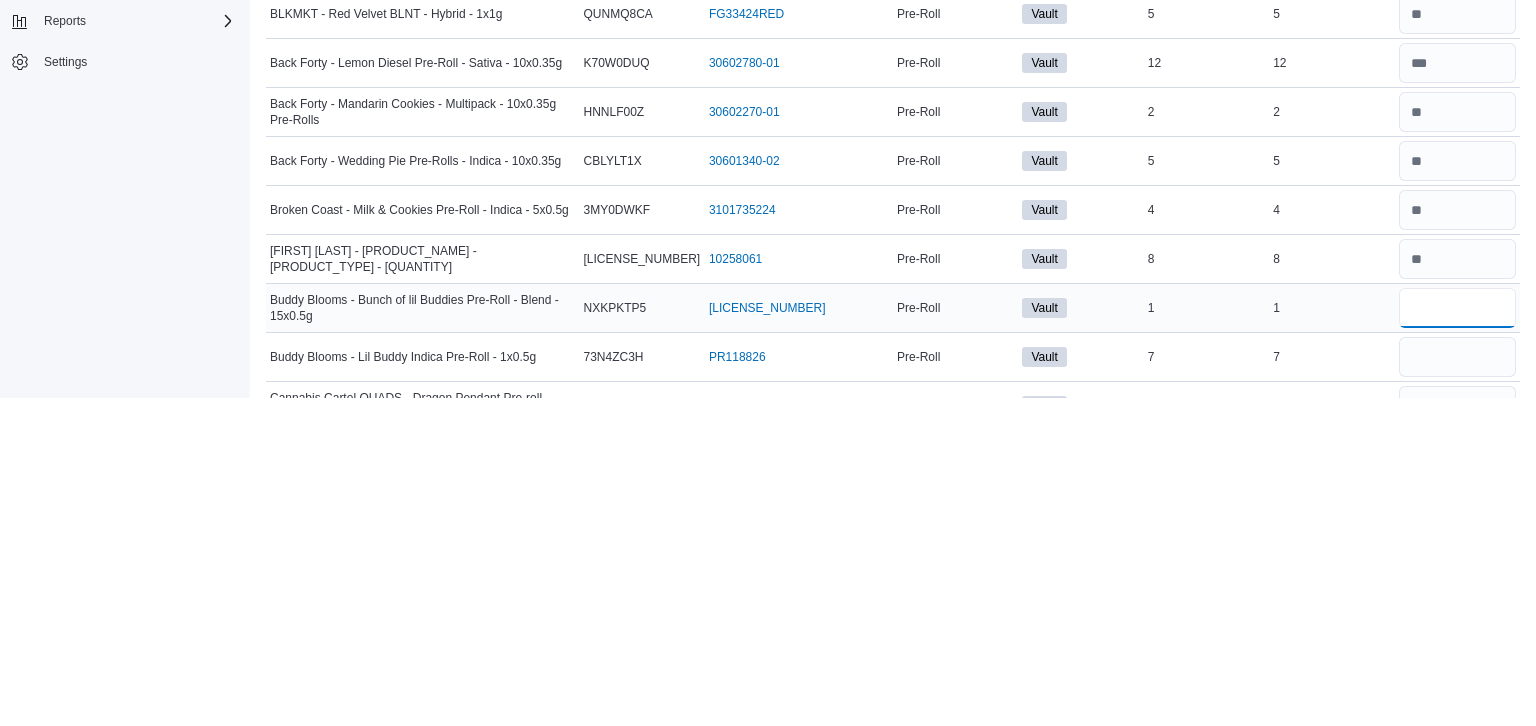type 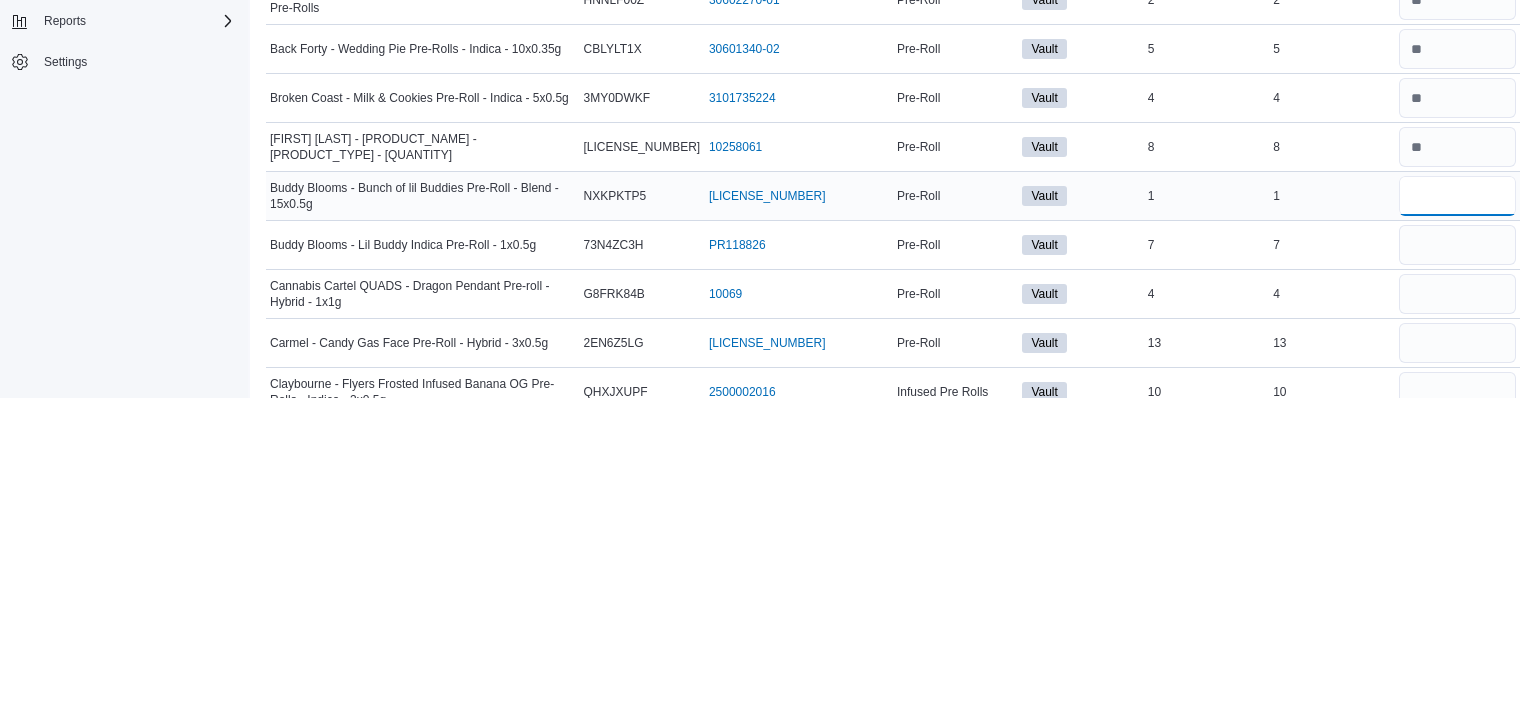 scroll, scrollTop: 639, scrollLeft: 0, axis: vertical 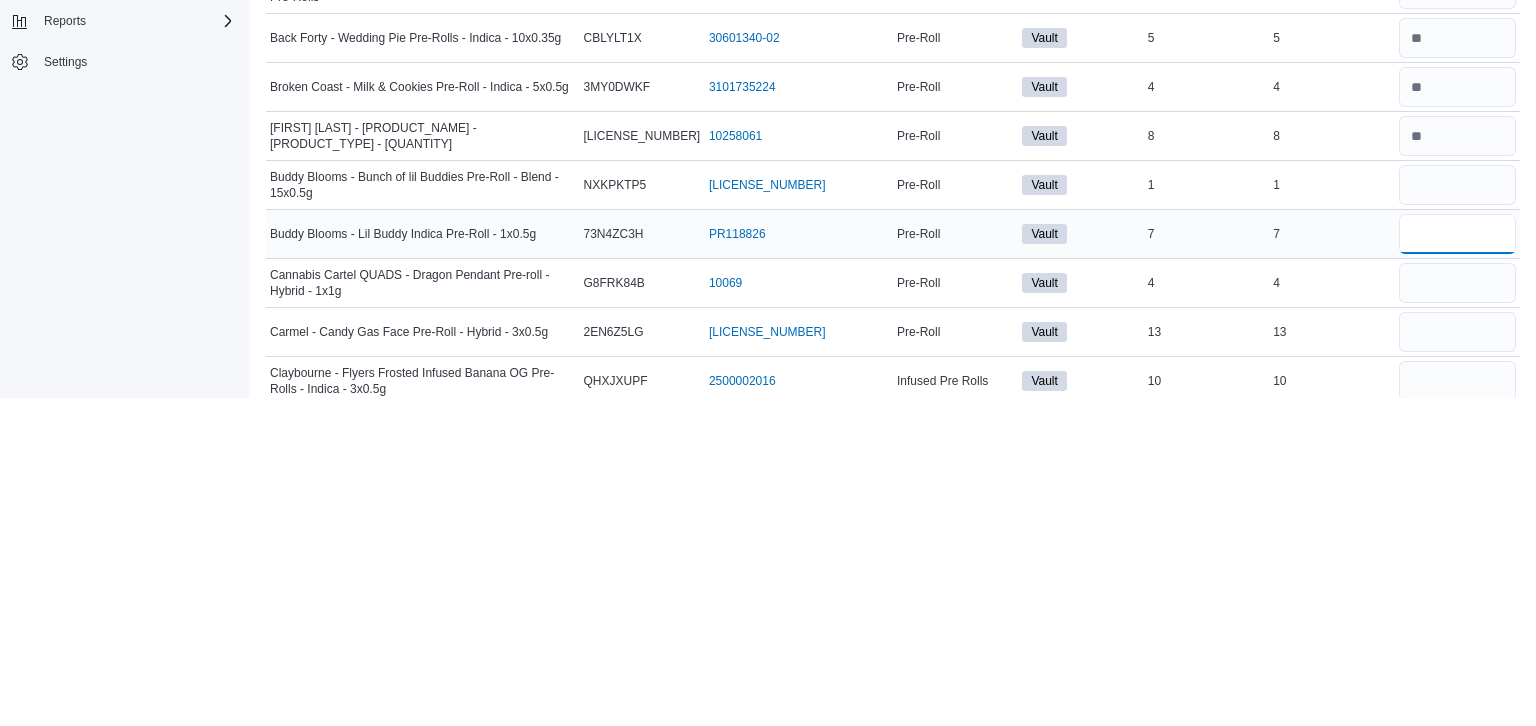 click at bounding box center (1457, 562) 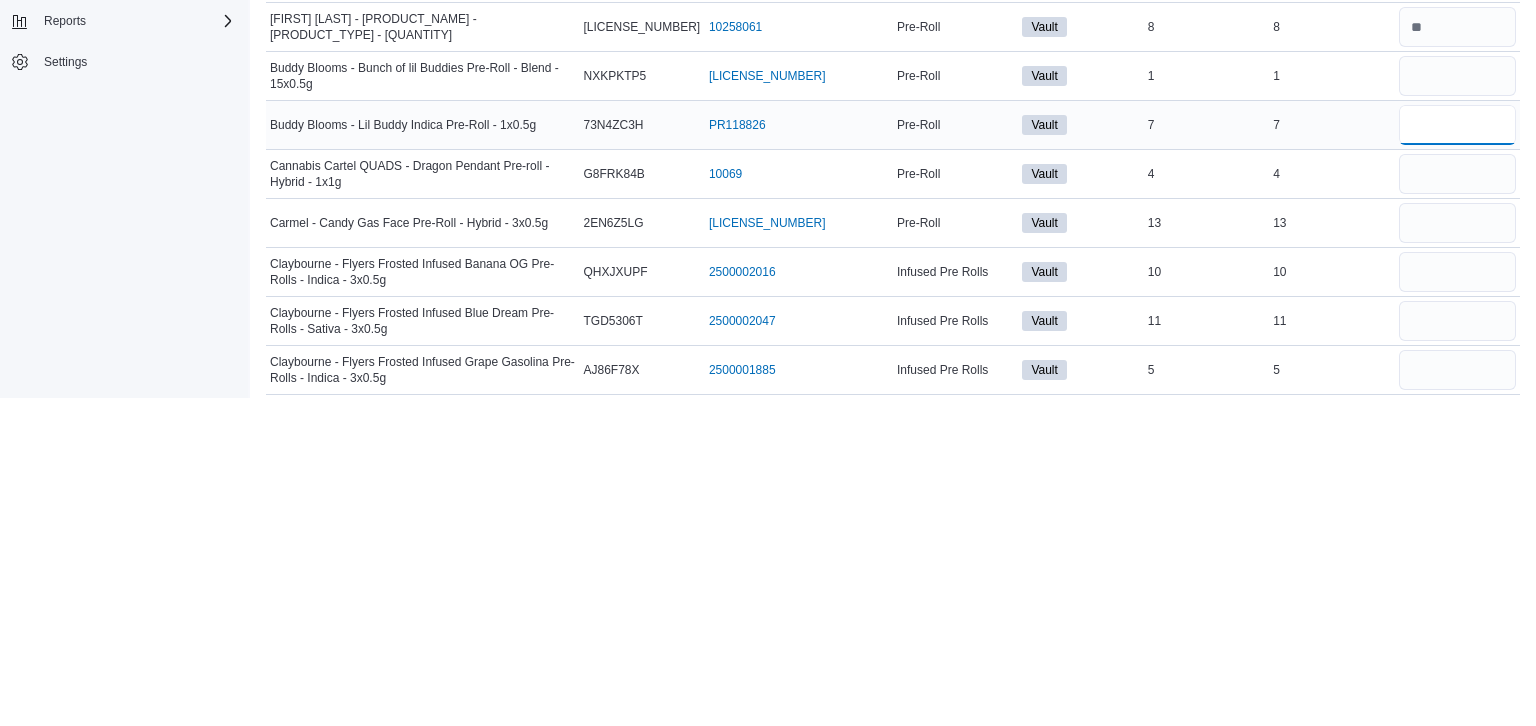 scroll, scrollTop: 748, scrollLeft: 0, axis: vertical 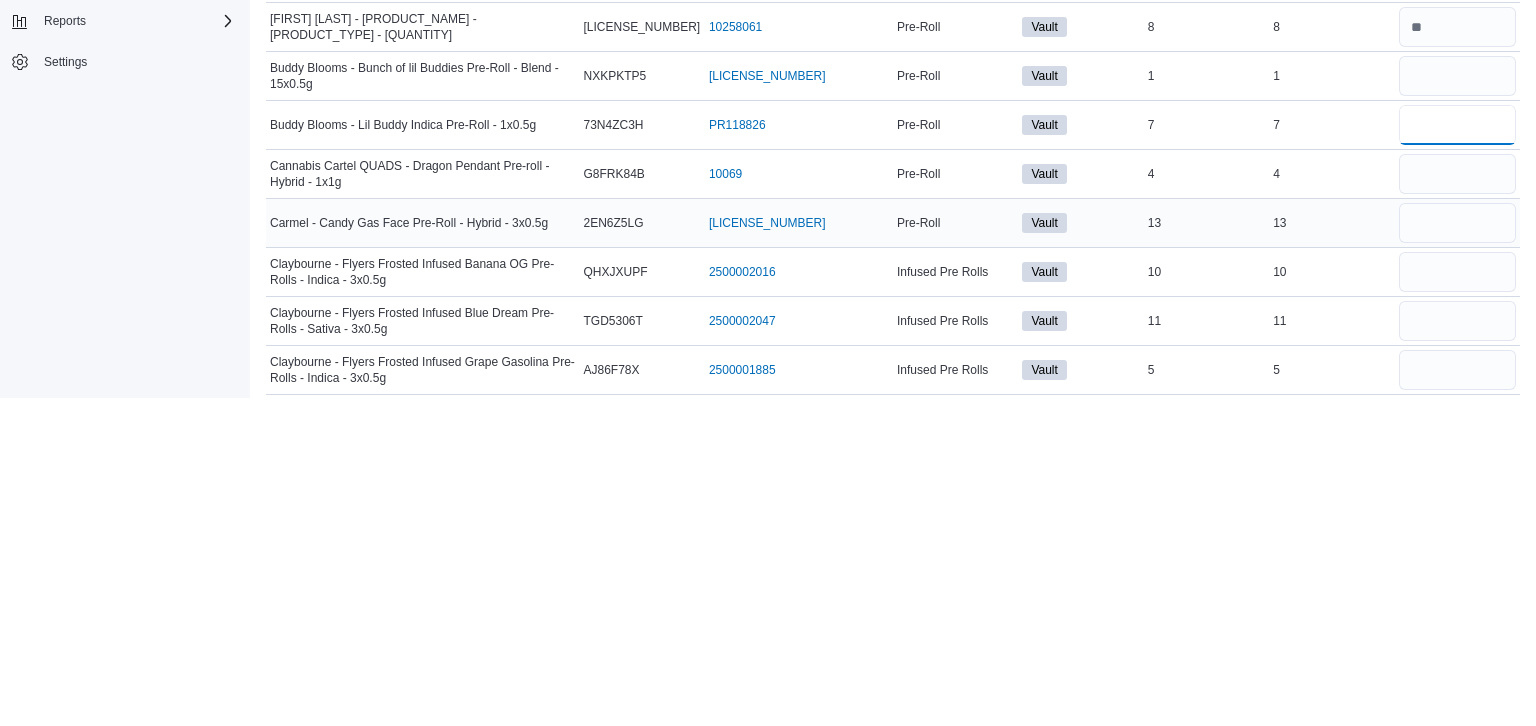 type on "*" 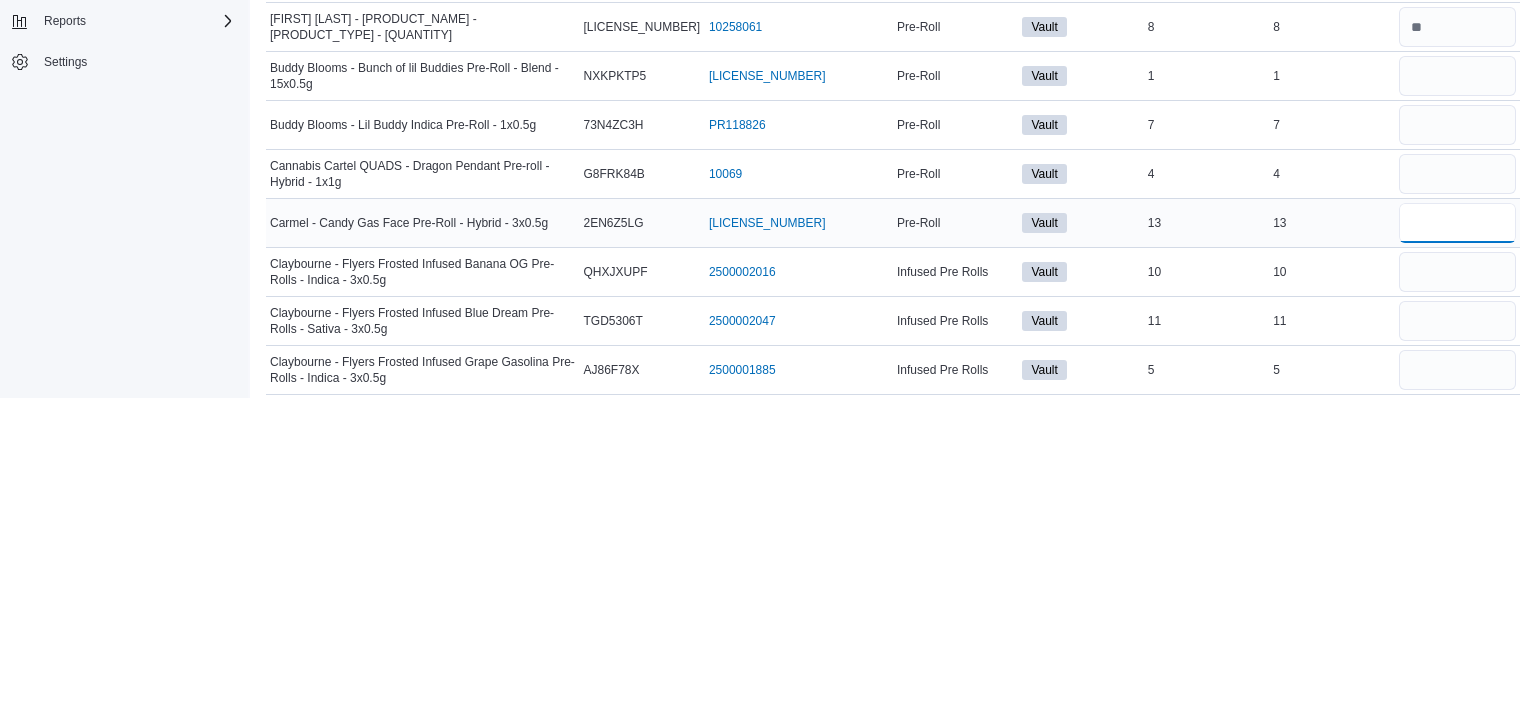 click at bounding box center (1457, 551) 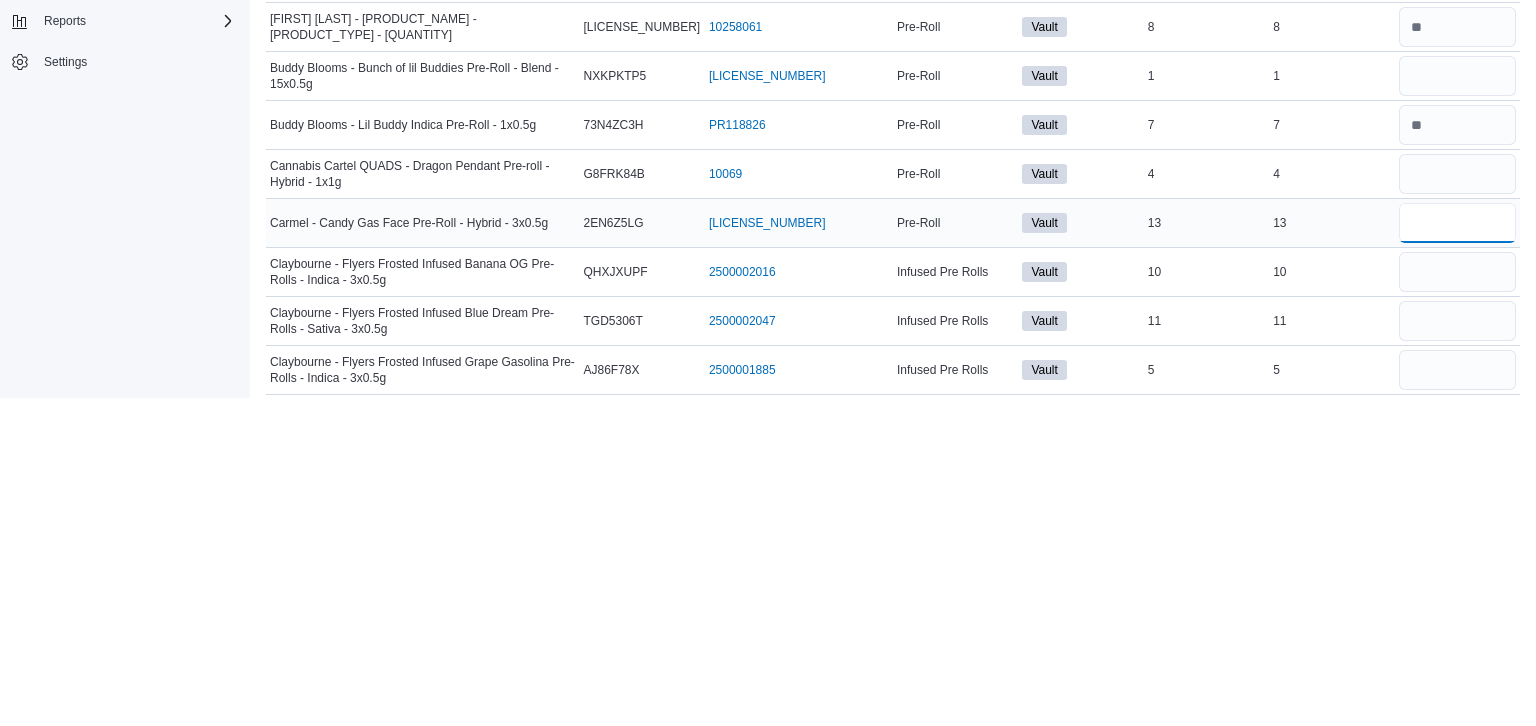 type 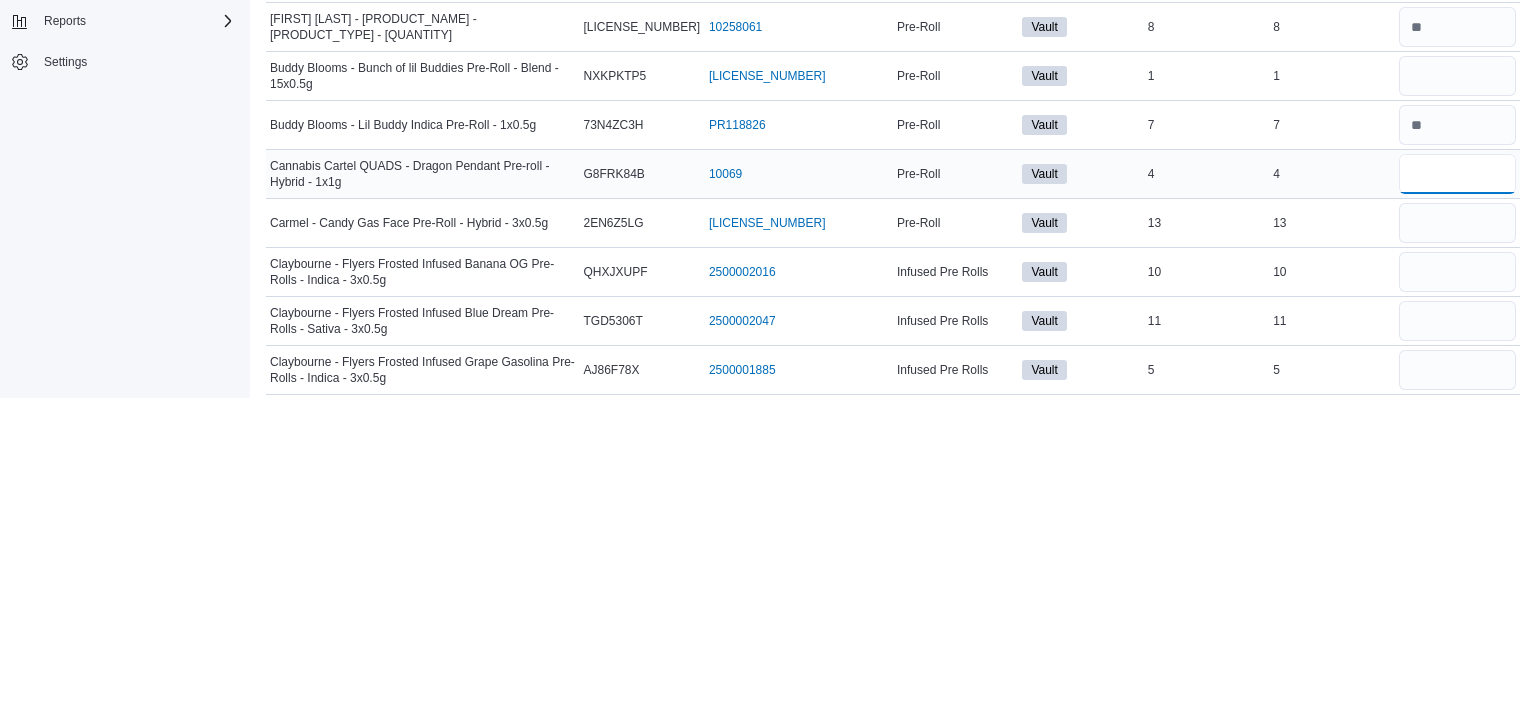 click at bounding box center [1457, 502] 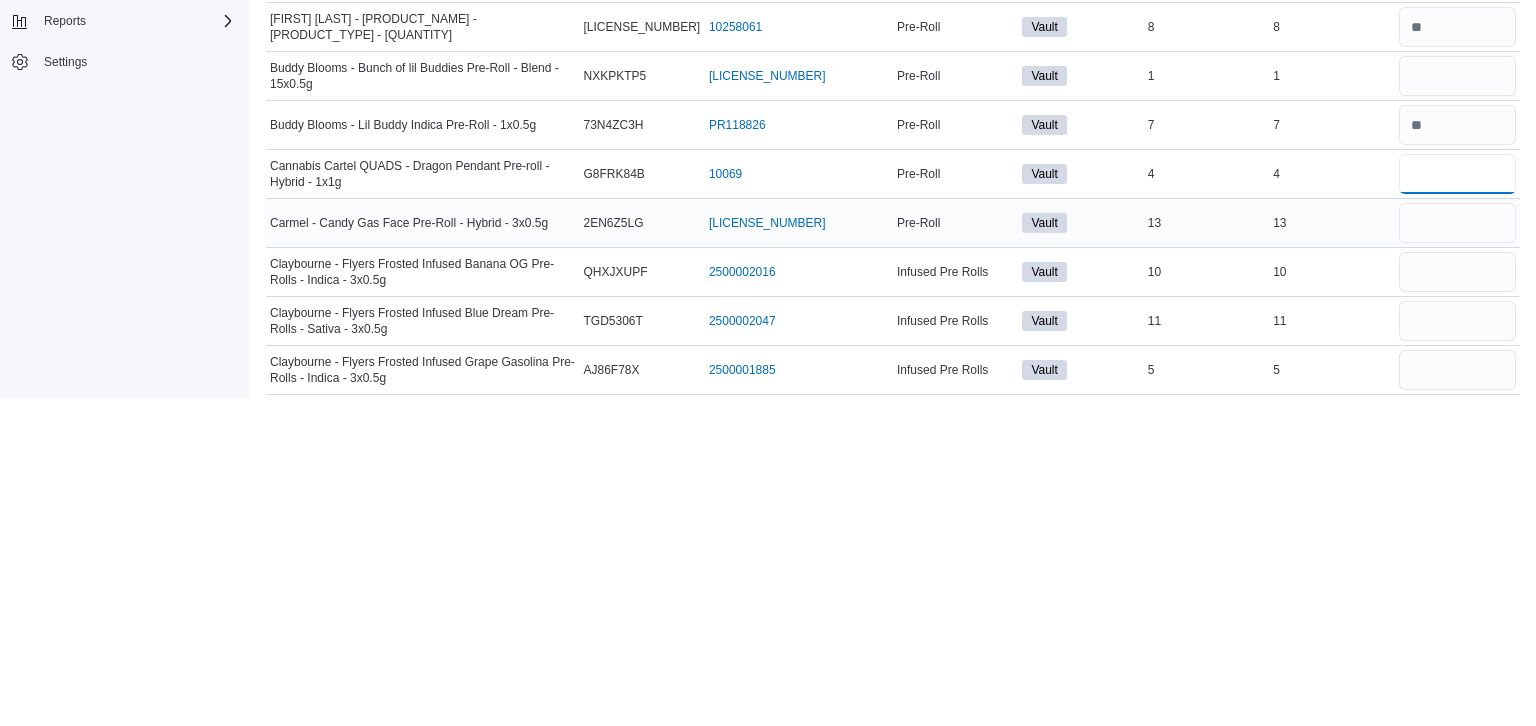 type on "*" 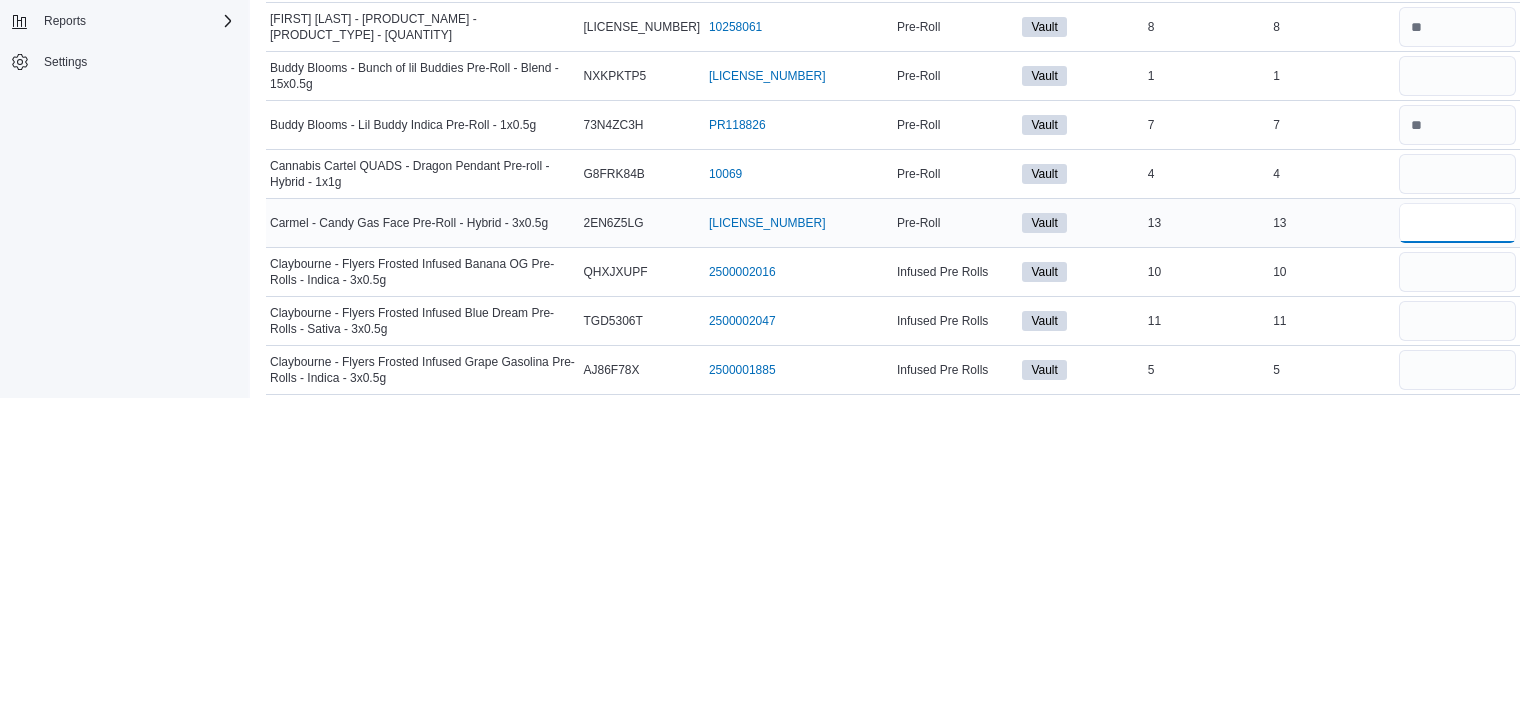 click at bounding box center [1457, 551] 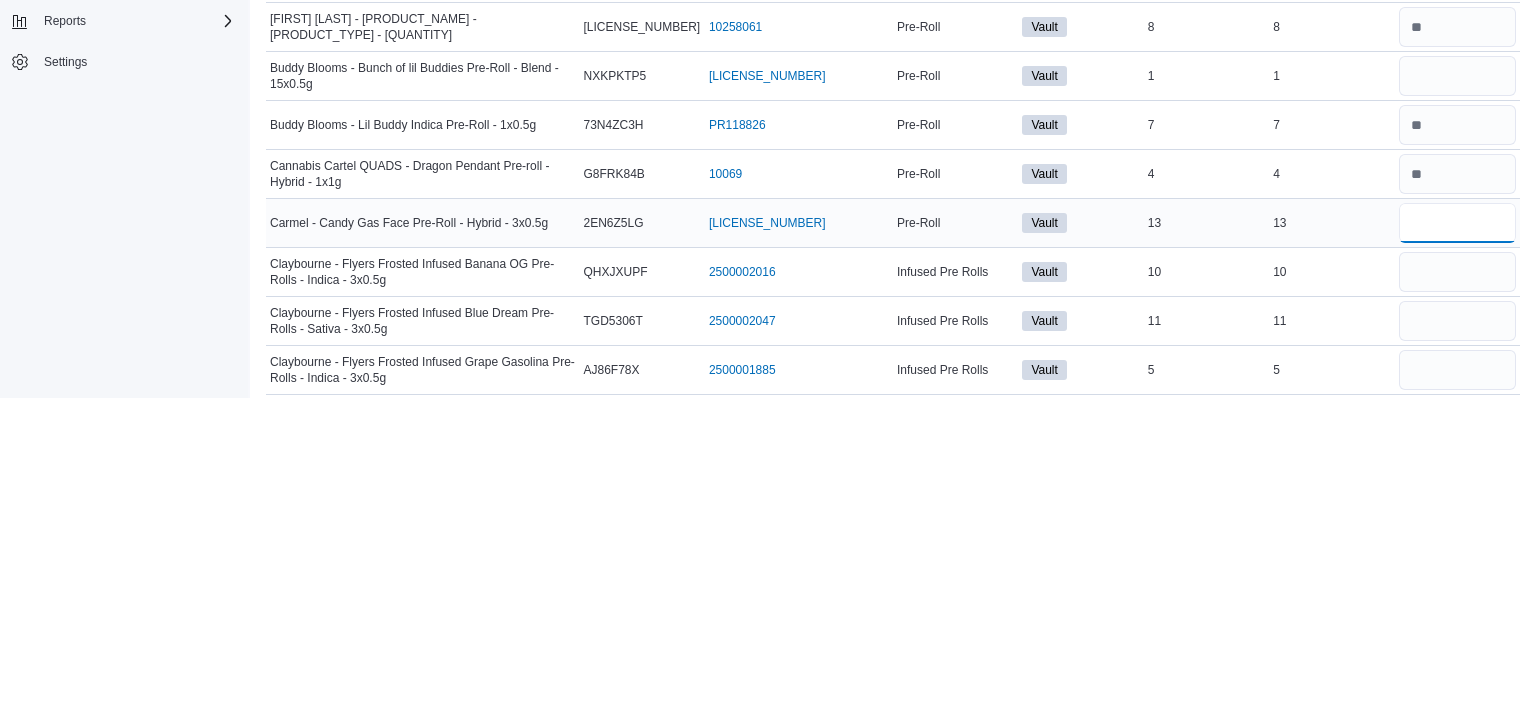 type 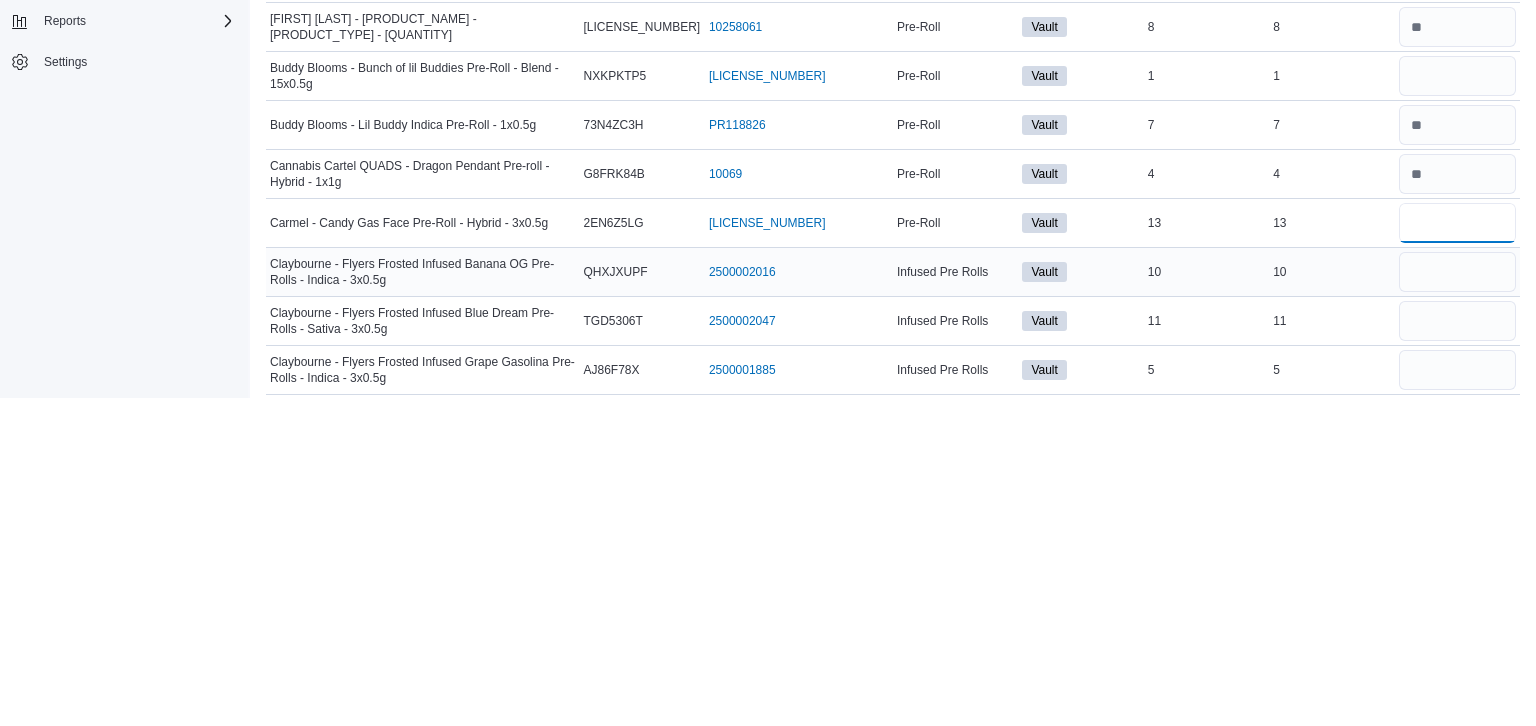 type on "**" 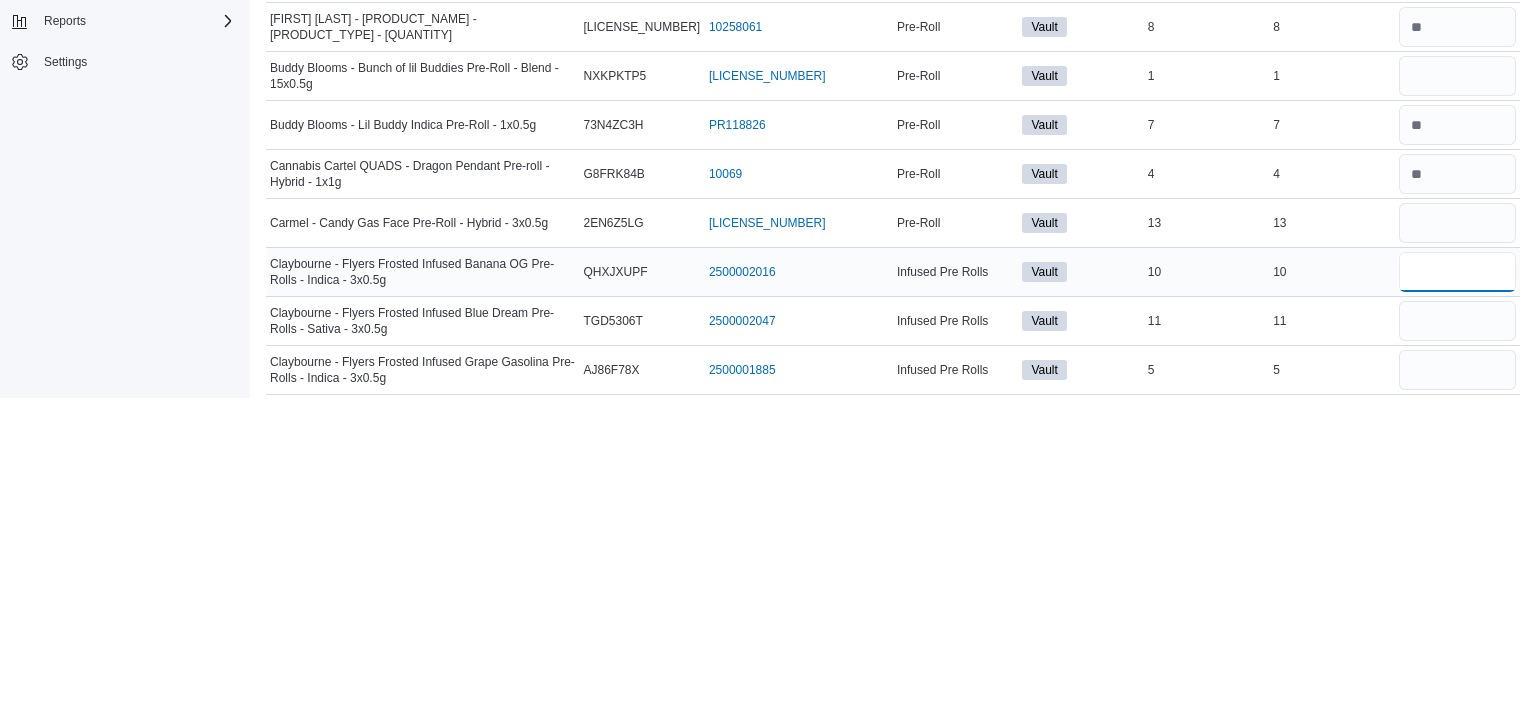 click at bounding box center [1457, 600] 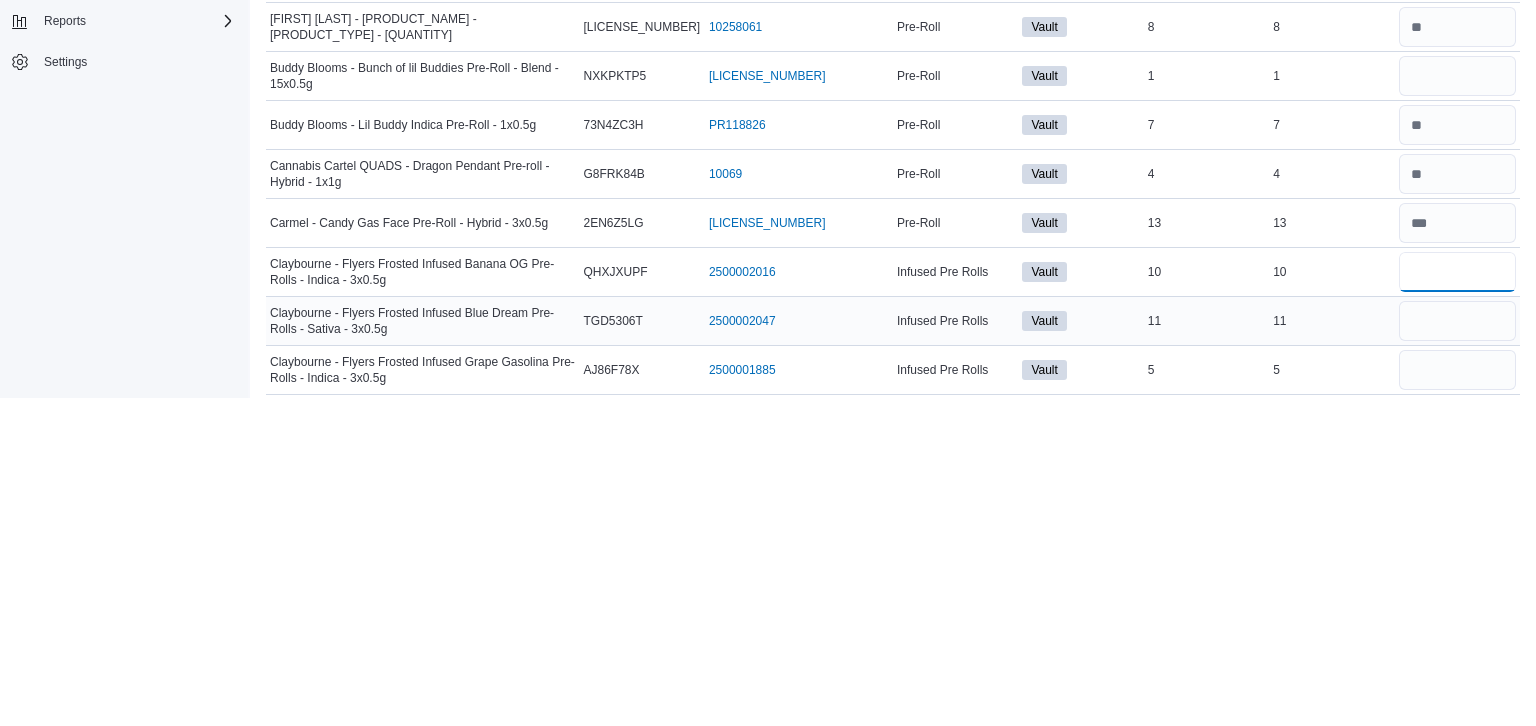 type on "**" 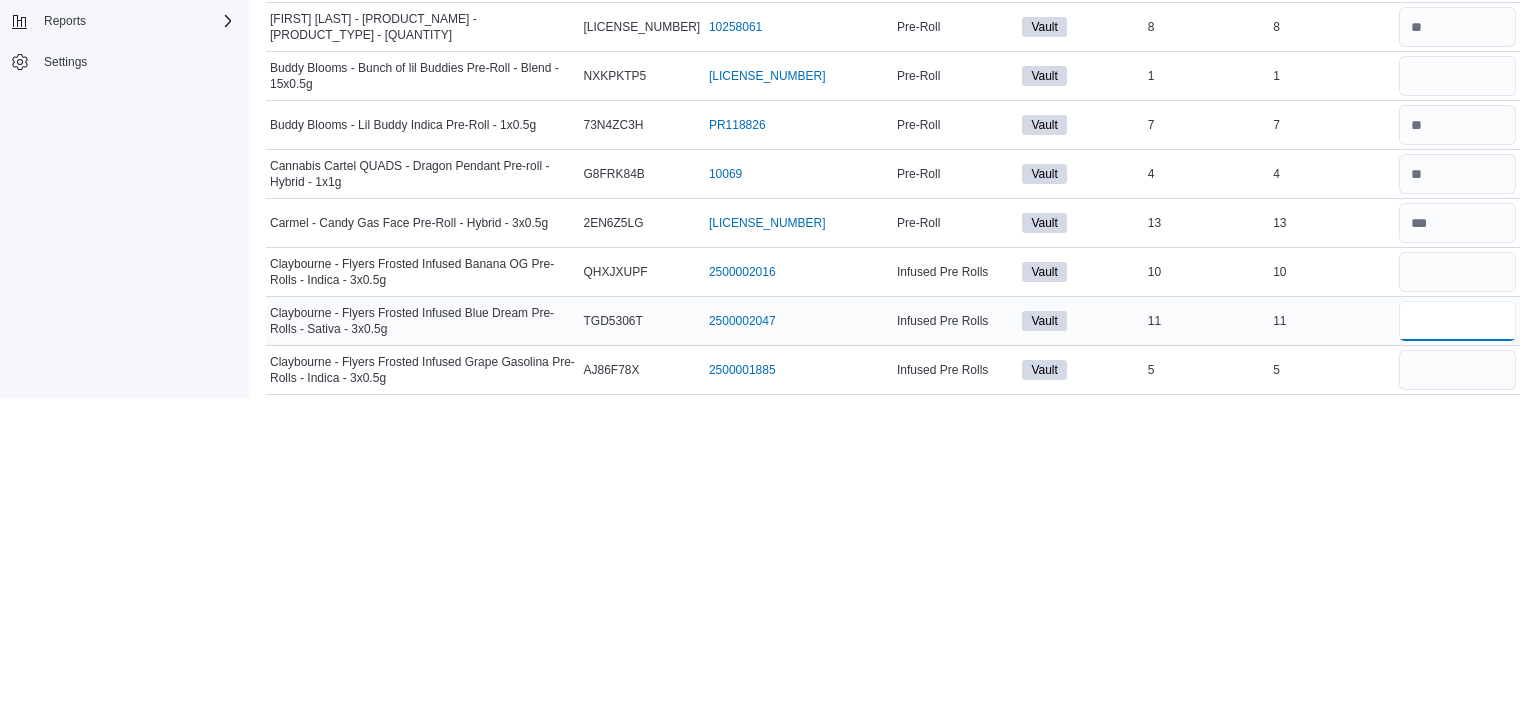 click at bounding box center (1457, 649) 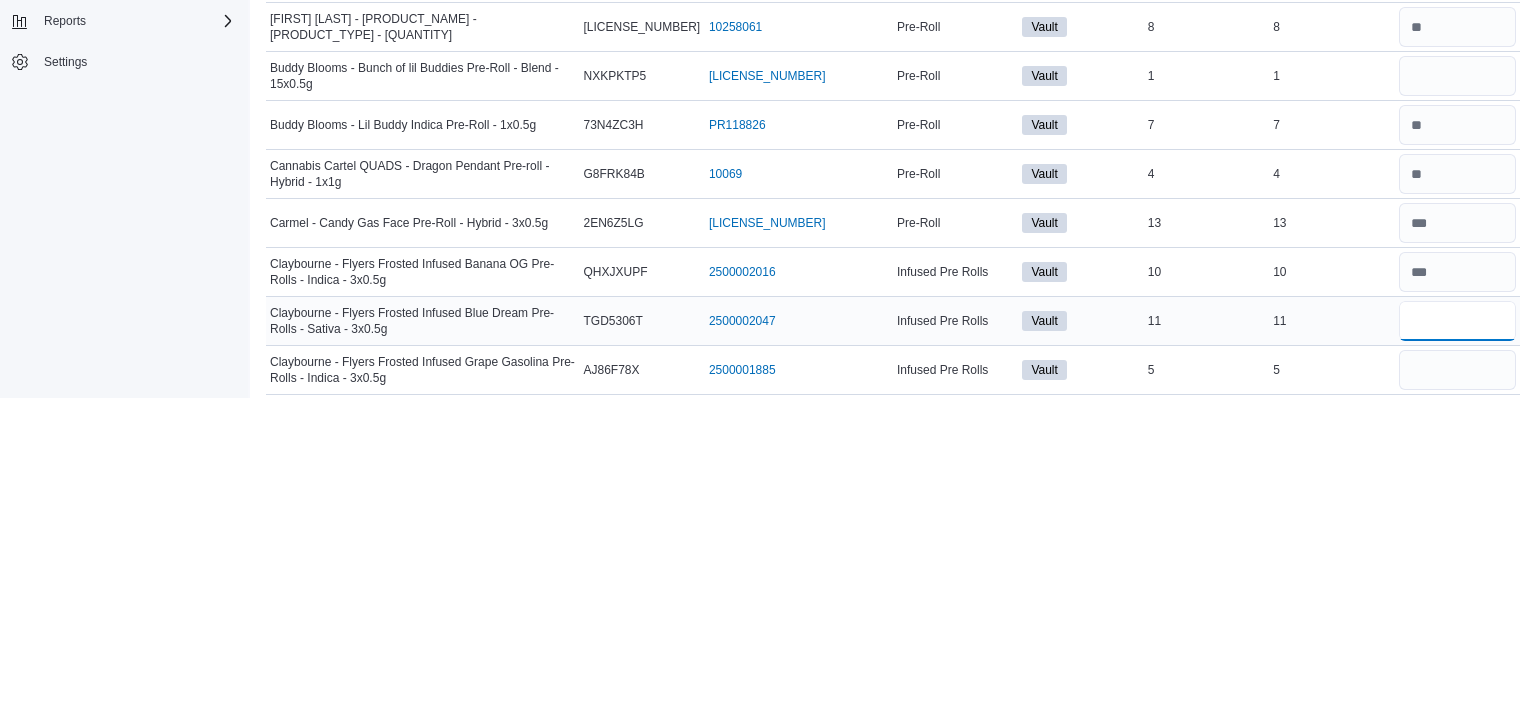 type 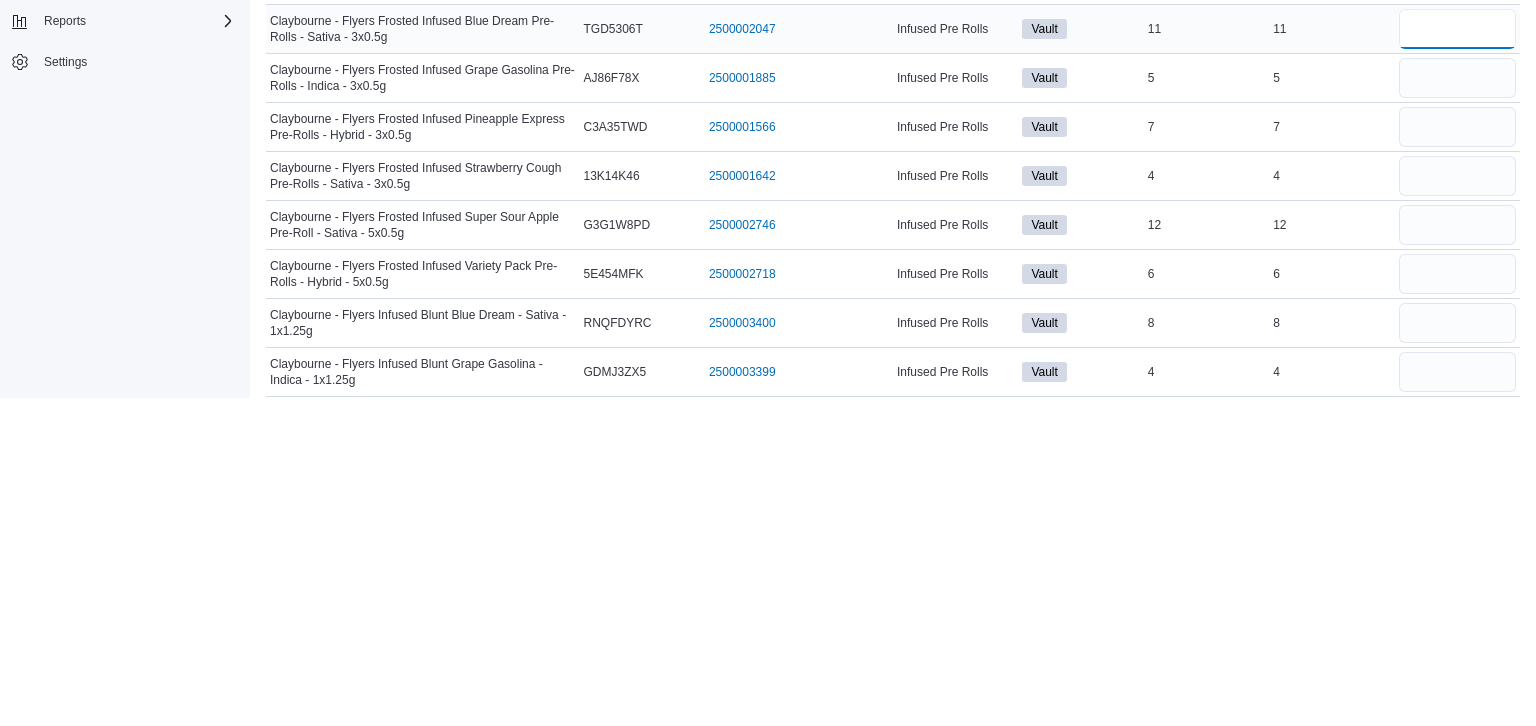 scroll, scrollTop: 1042, scrollLeft: 0, axis: vertical 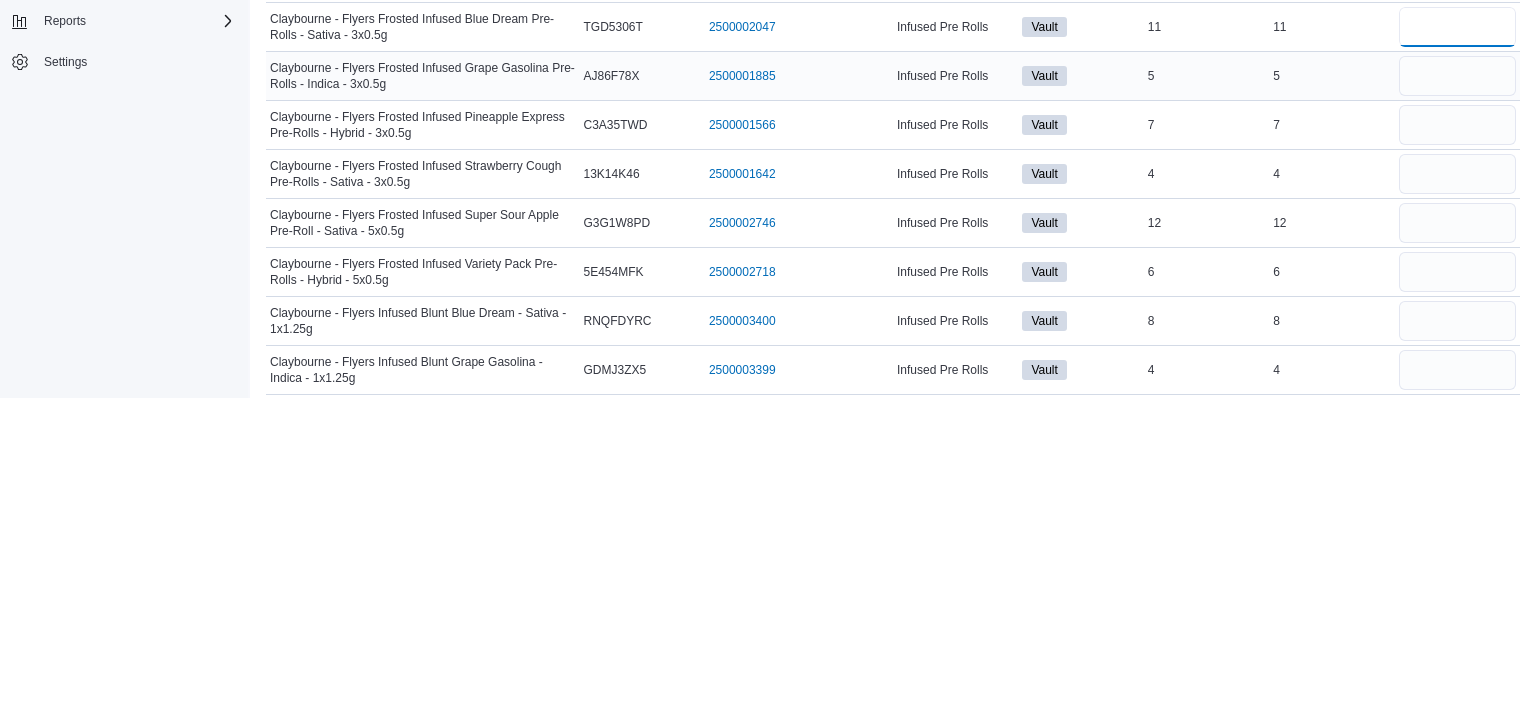 type on "**" 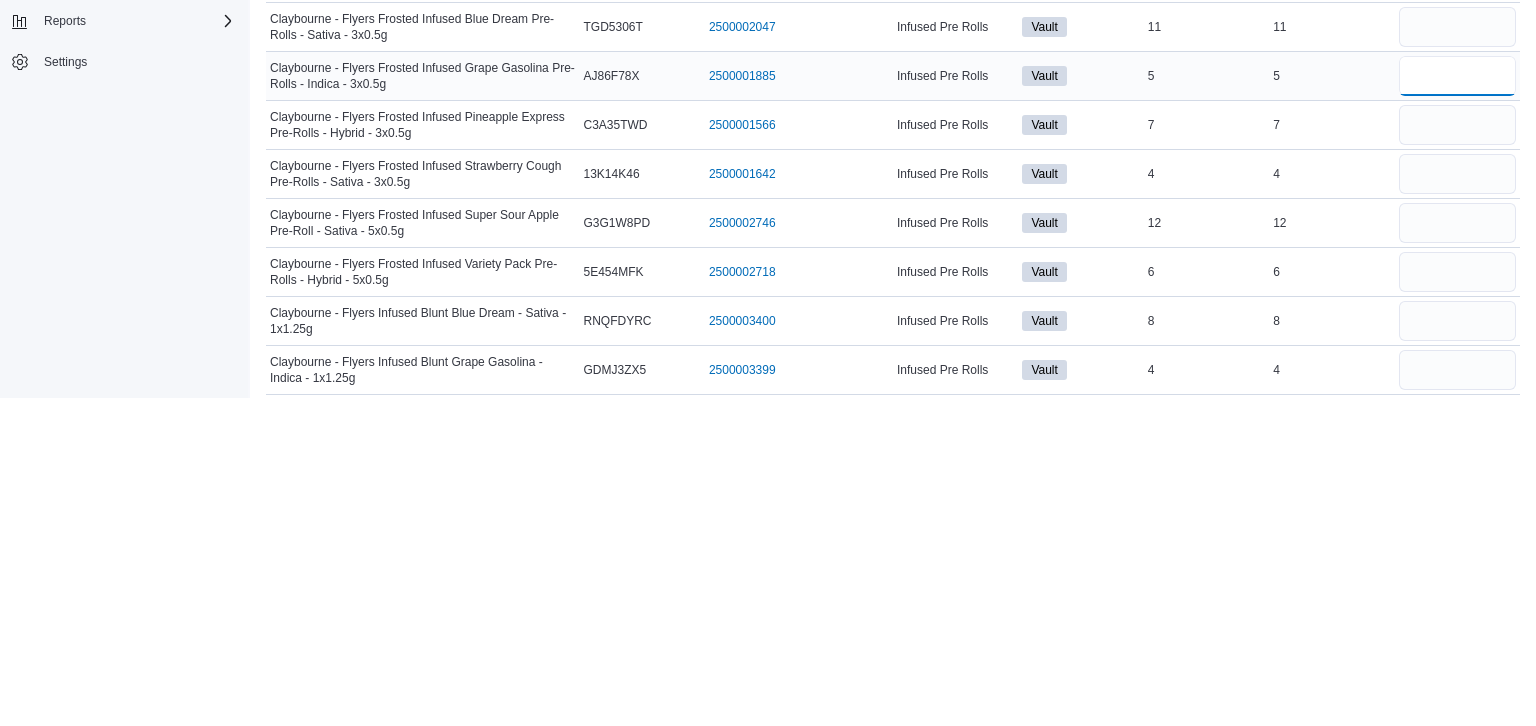 click at bounding box center (1457, 404) 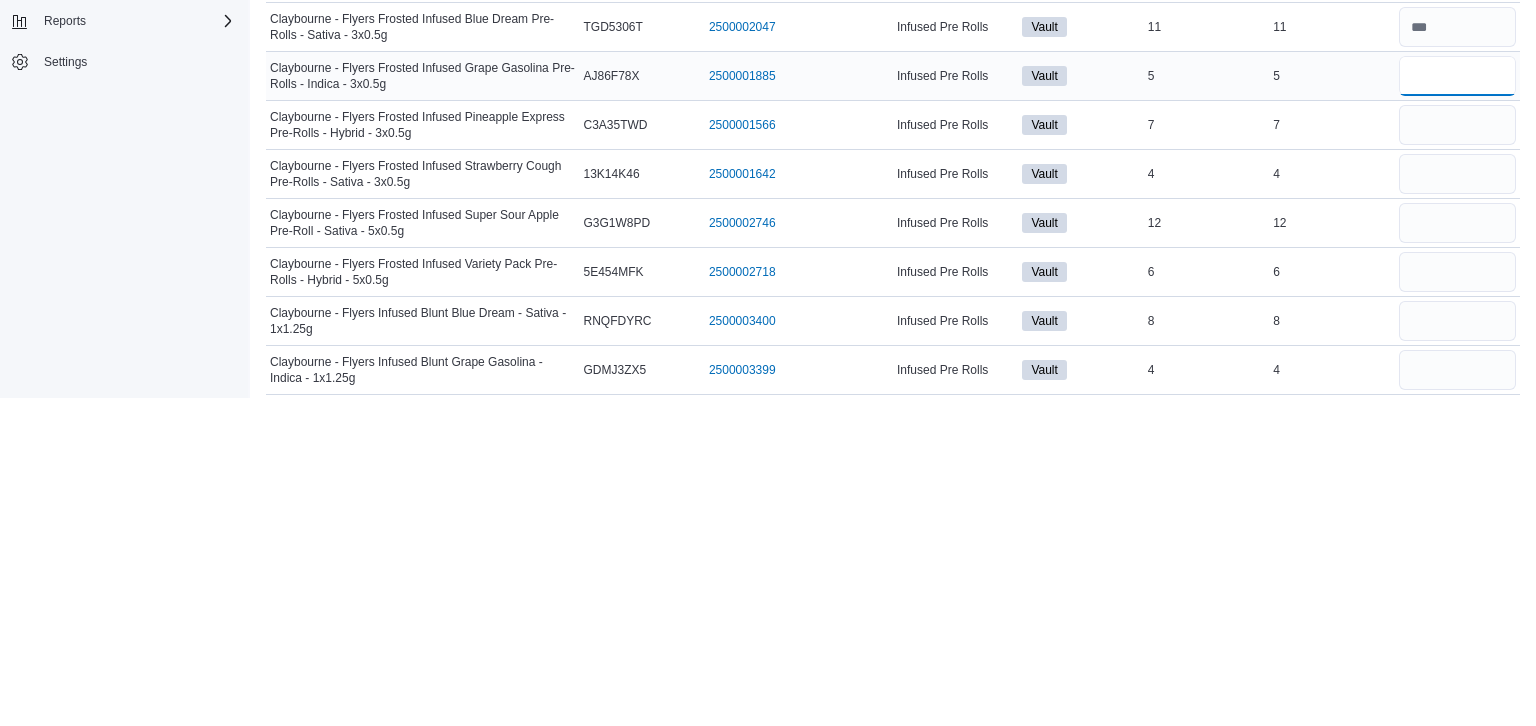 click at bounding box center (1457, 404) 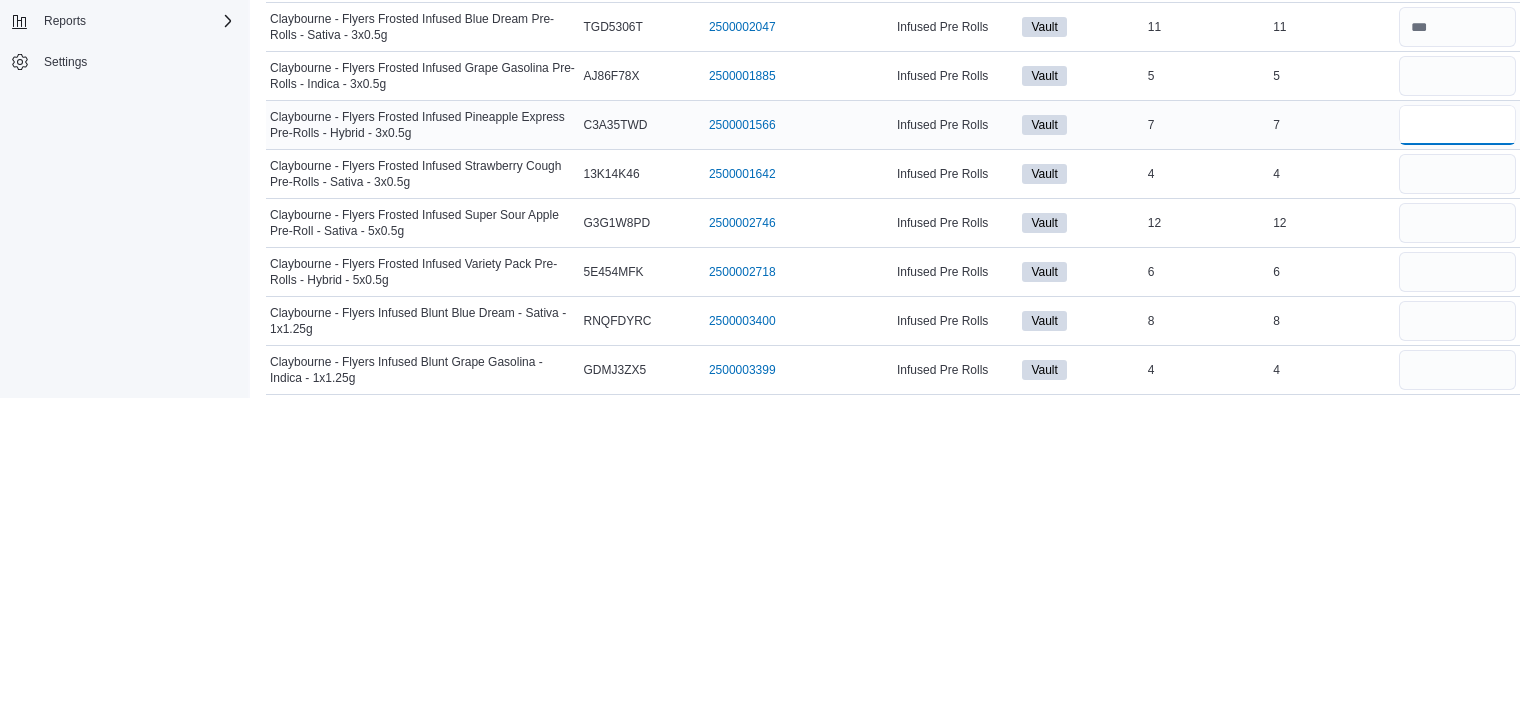 click at bounding box center (1457, 453) 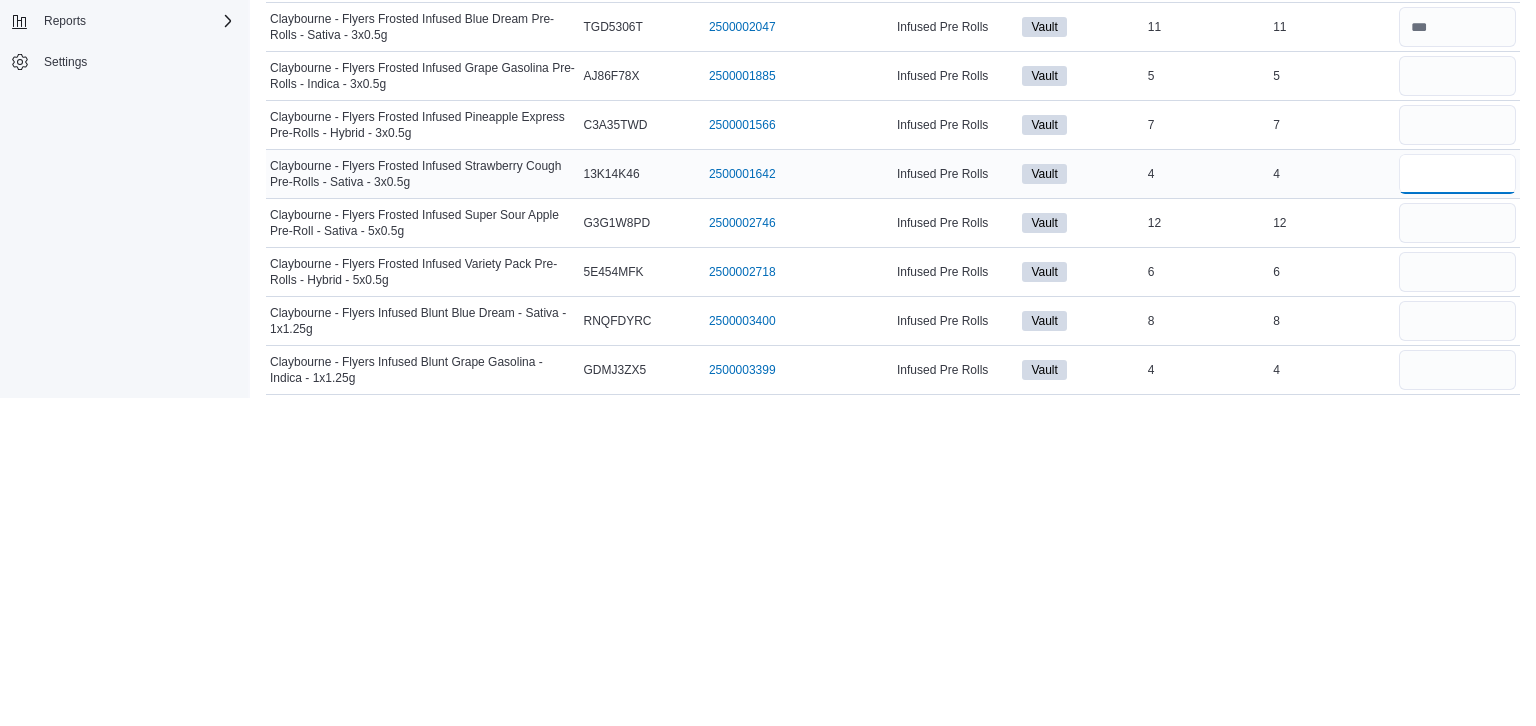 click at bounding box center [1457, 502] 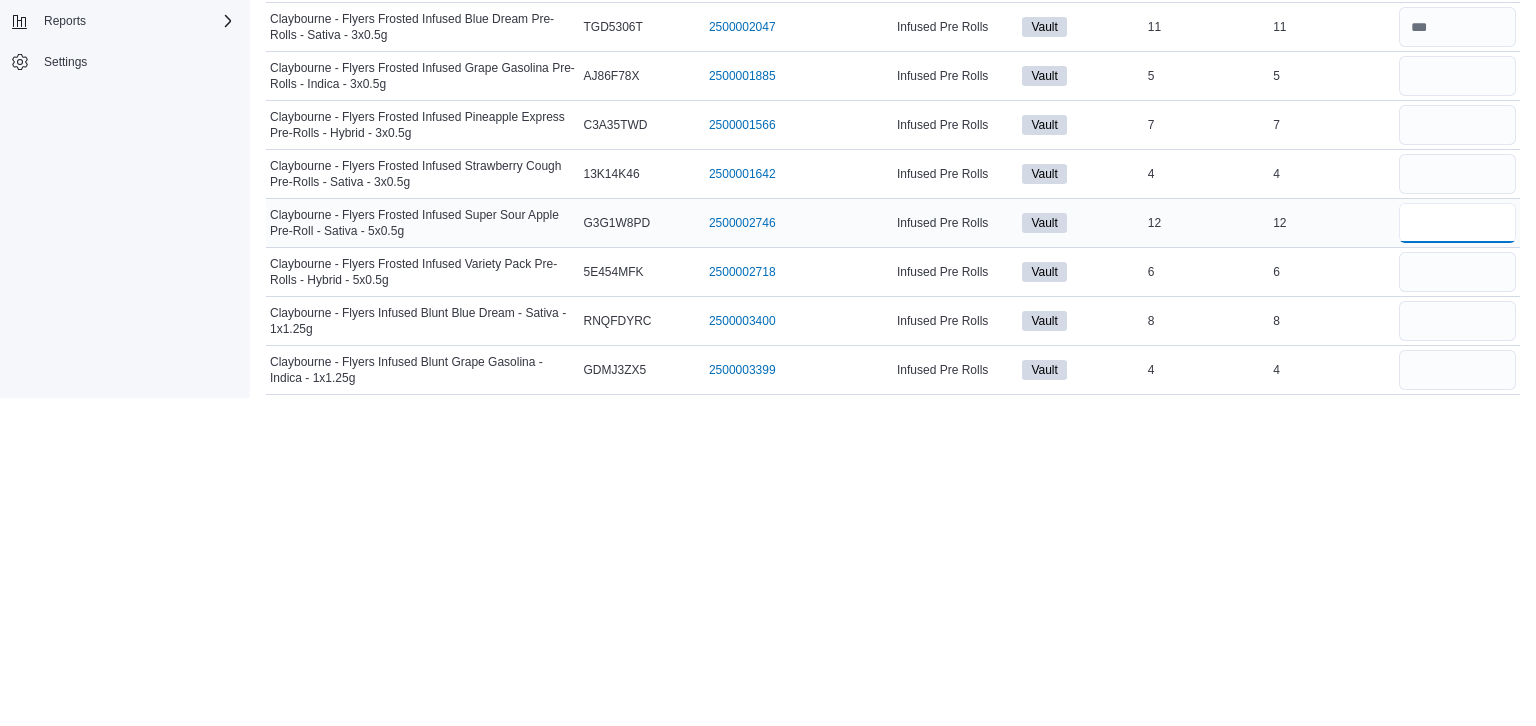 click at bounding box center [1457, 551] 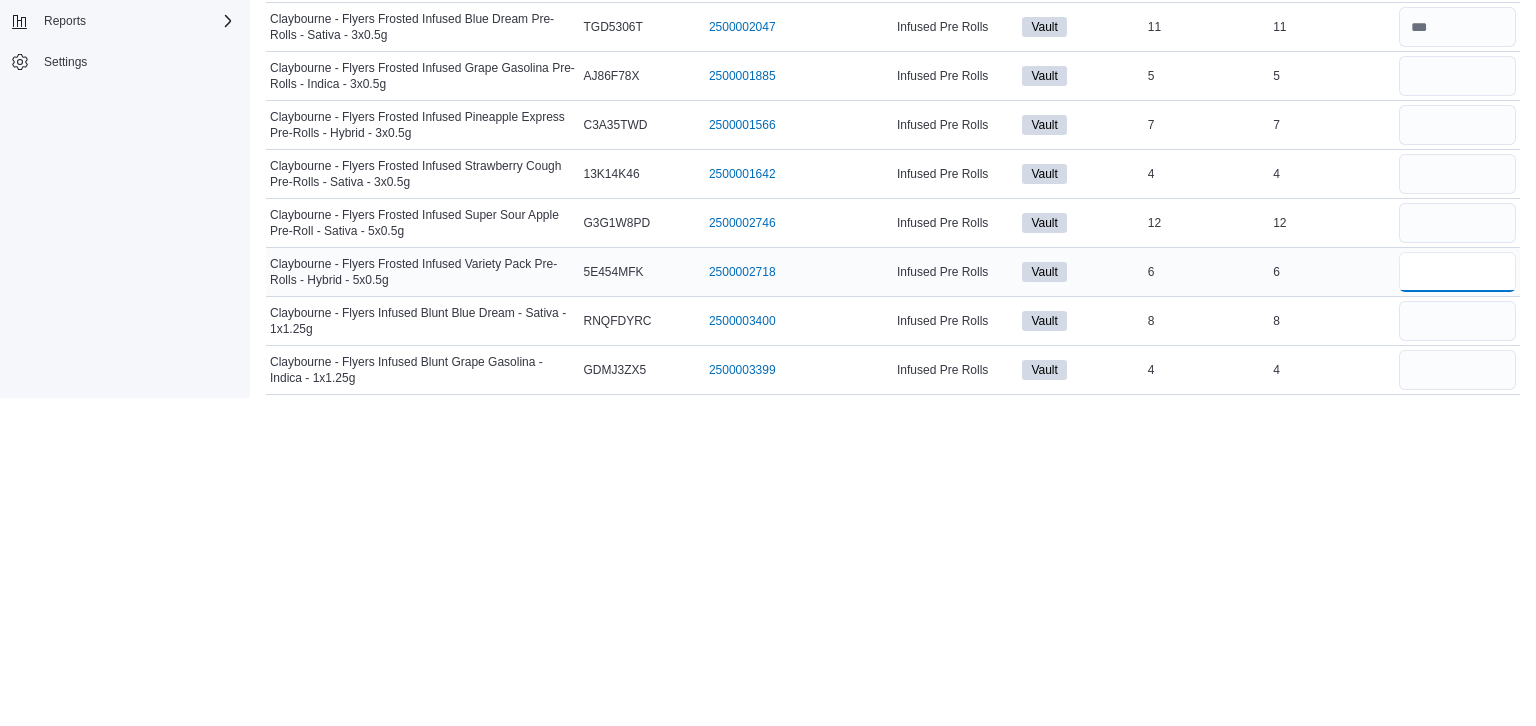 click at bounding box center [1457, 600] 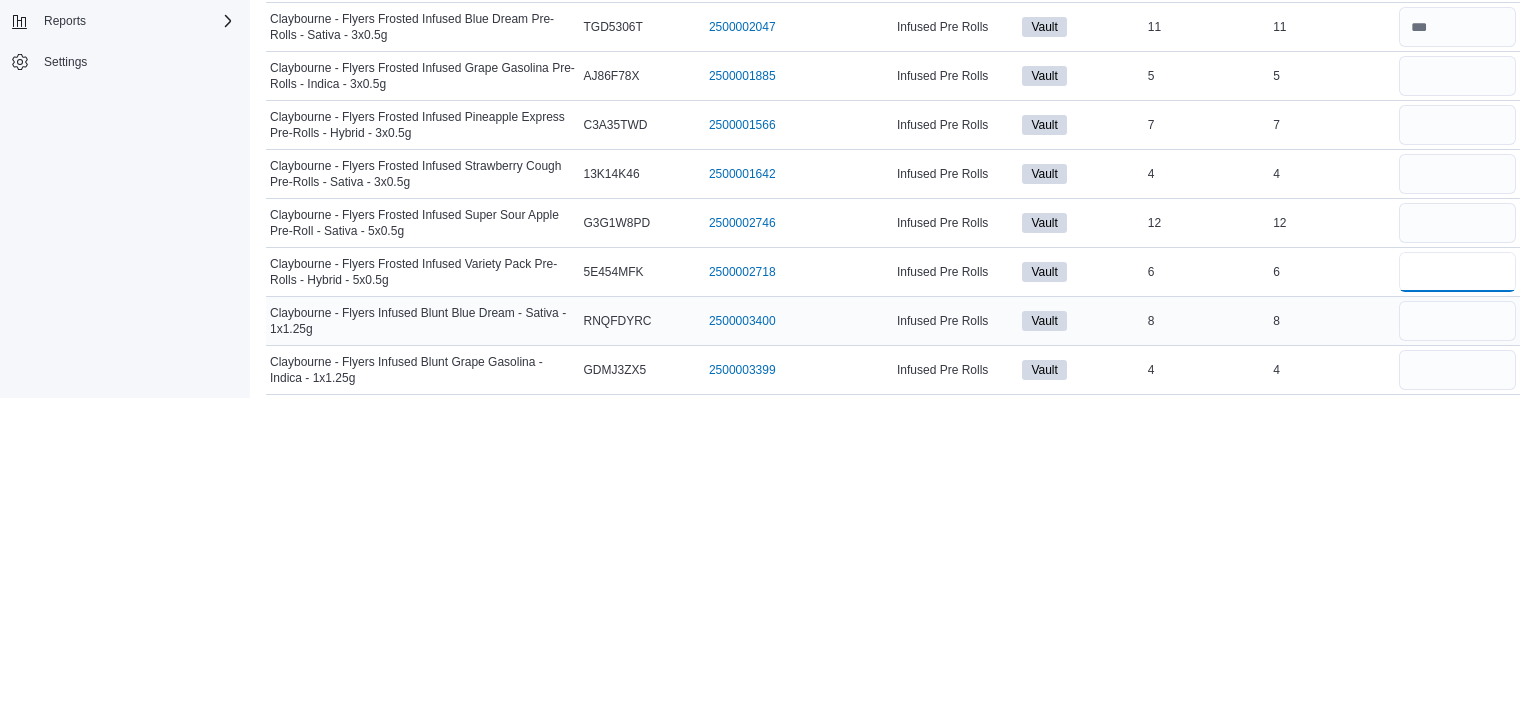 type on "*" 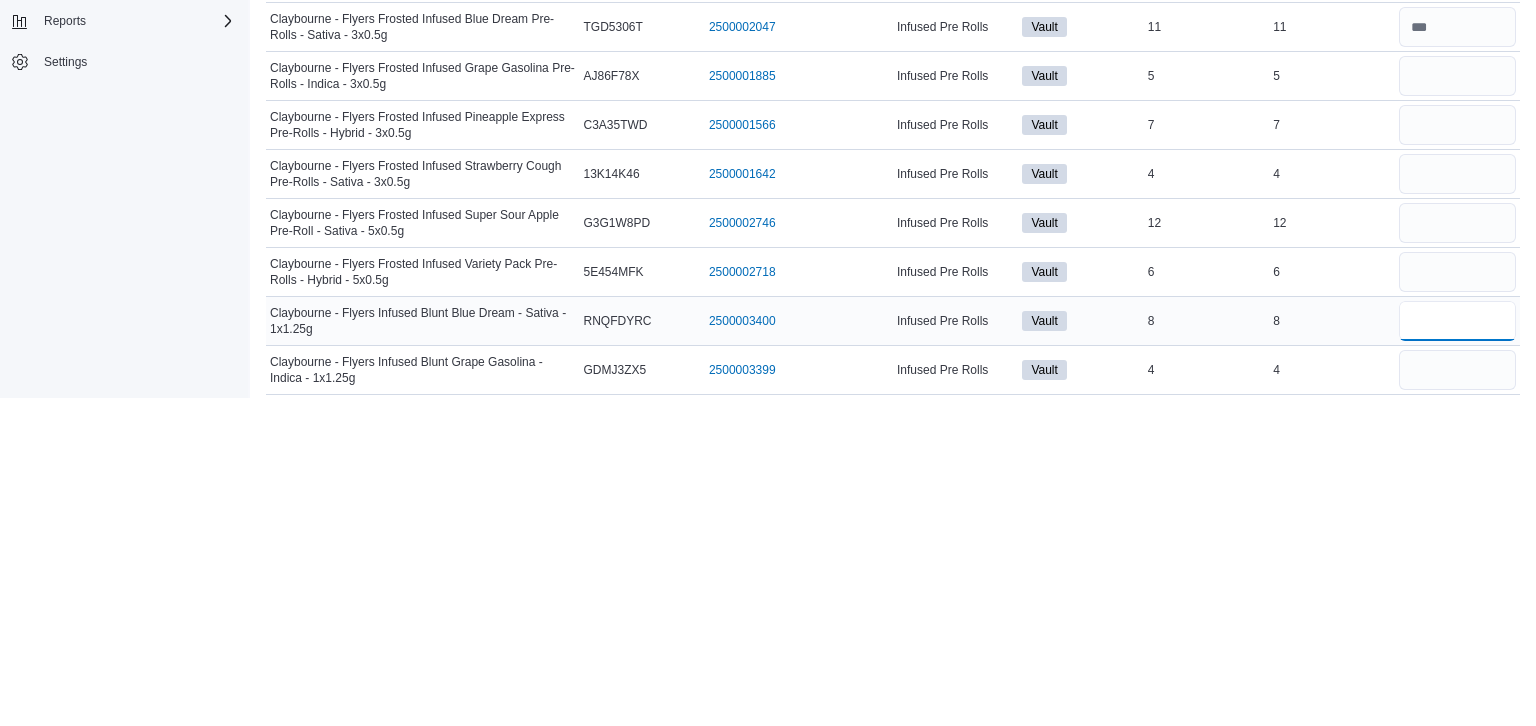 click at bounding box center (1457, 649) 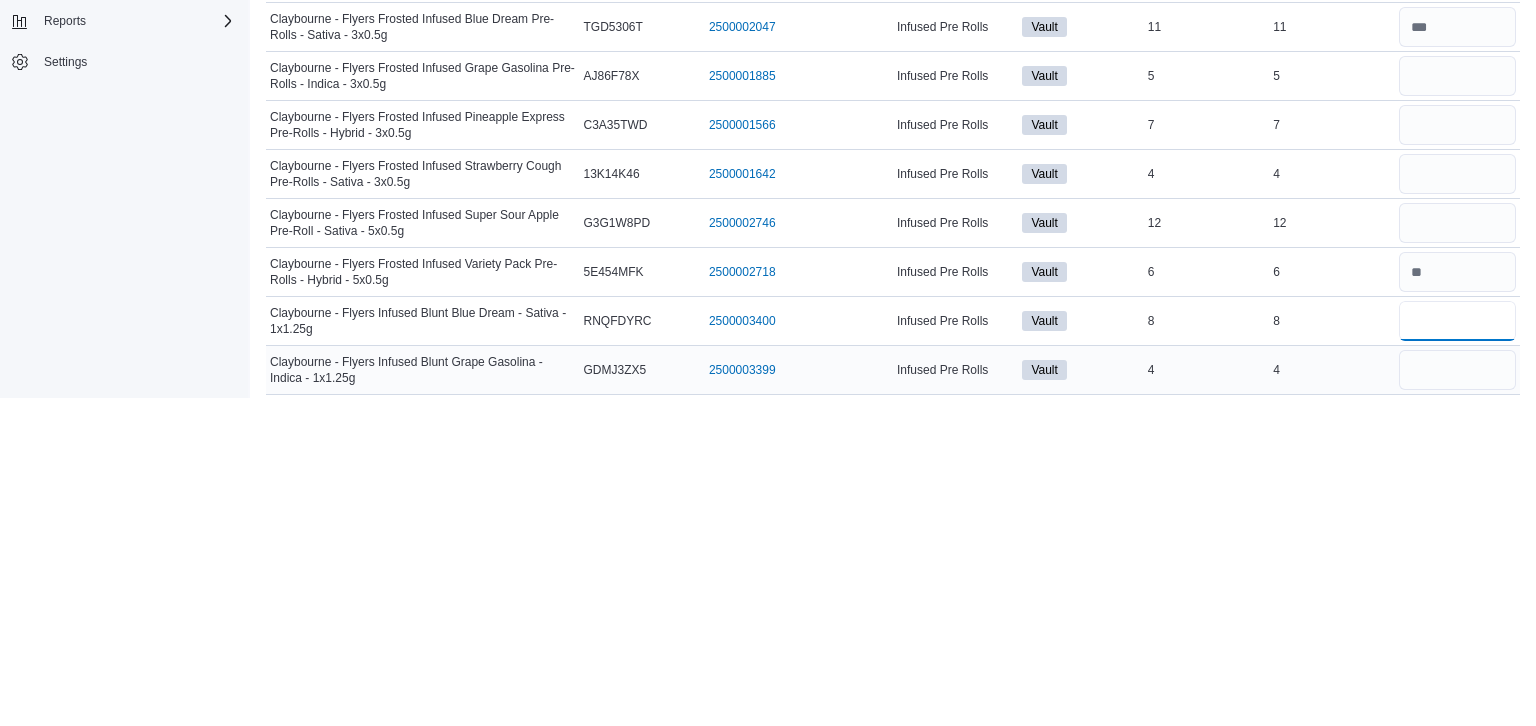 type on "*" 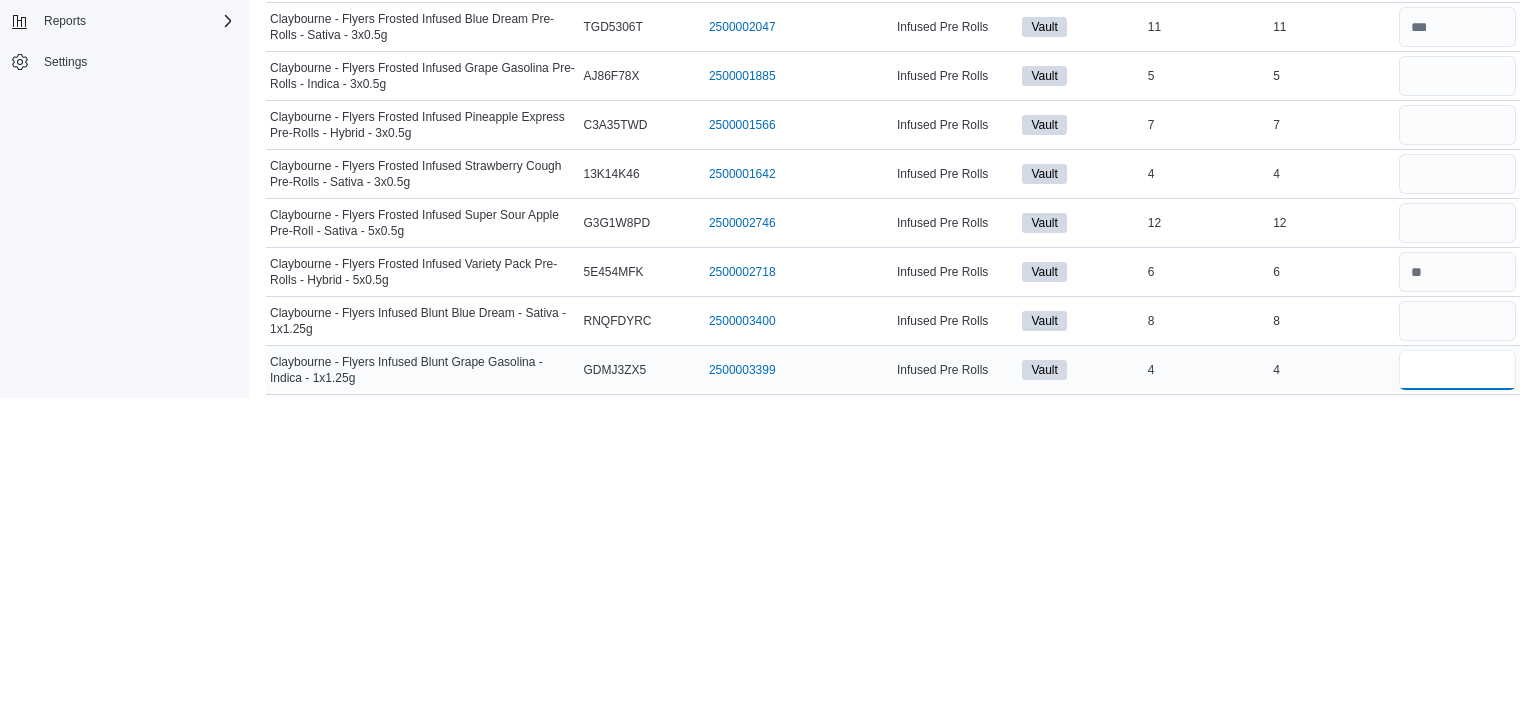 click at bounding box center (1457, 698) 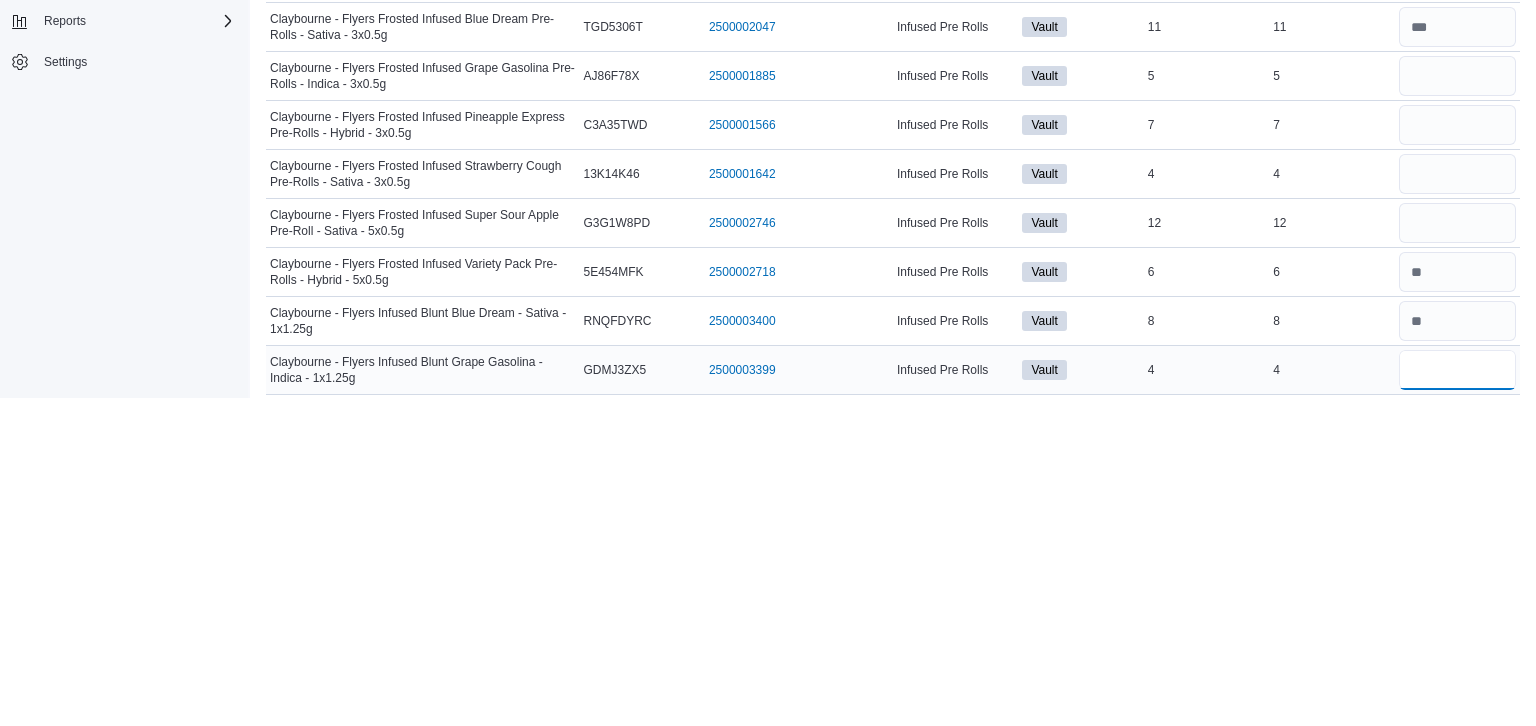type 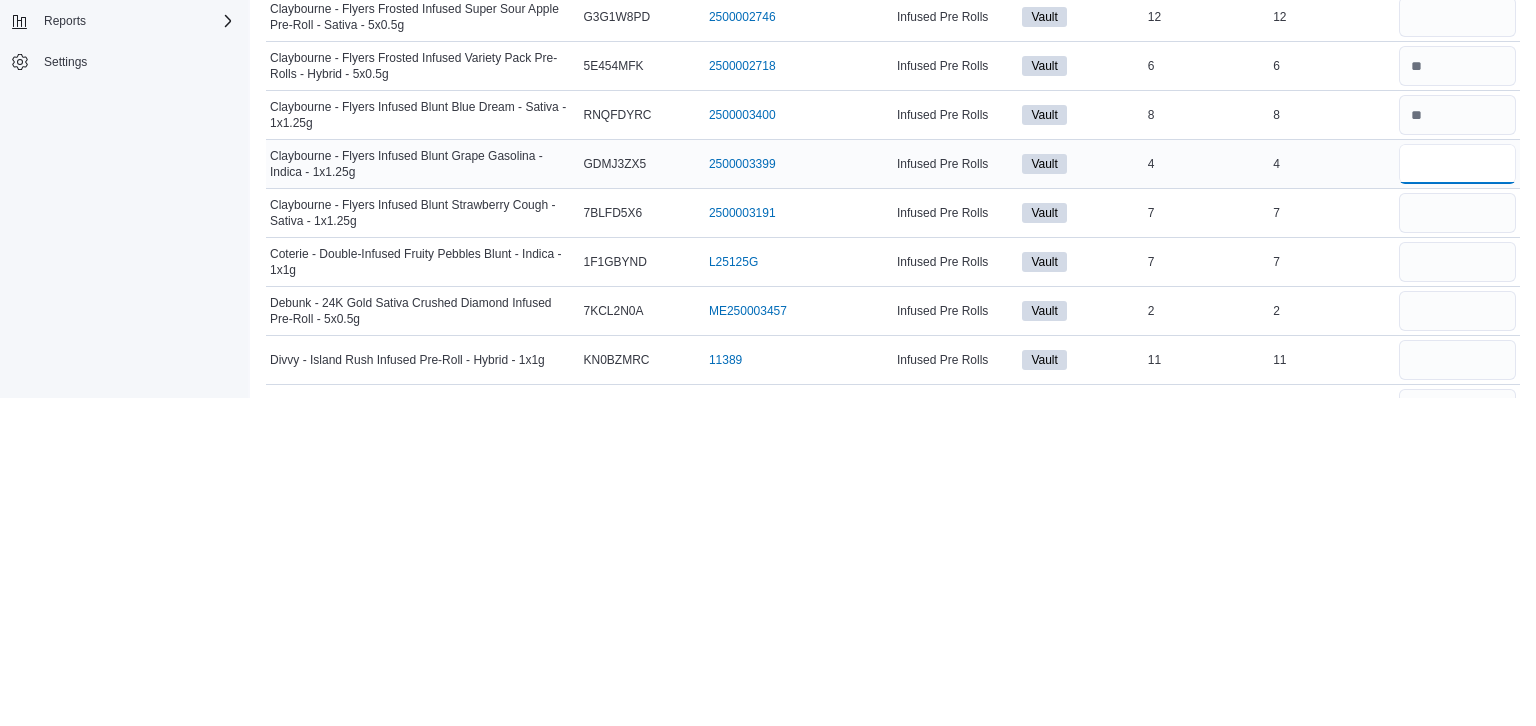 scroll, scrollTop: 1251, scrollLeft: 0, axis: vertical 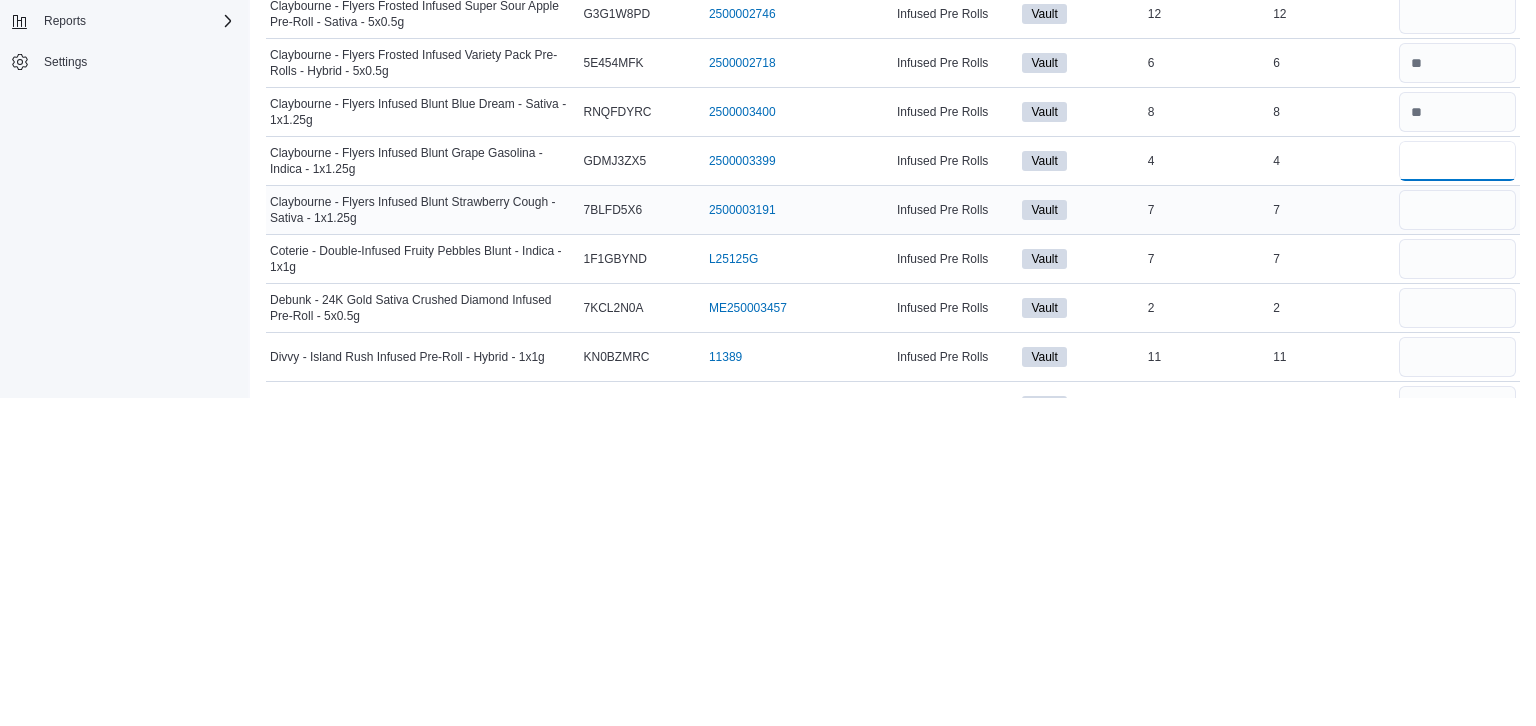 type on "*" 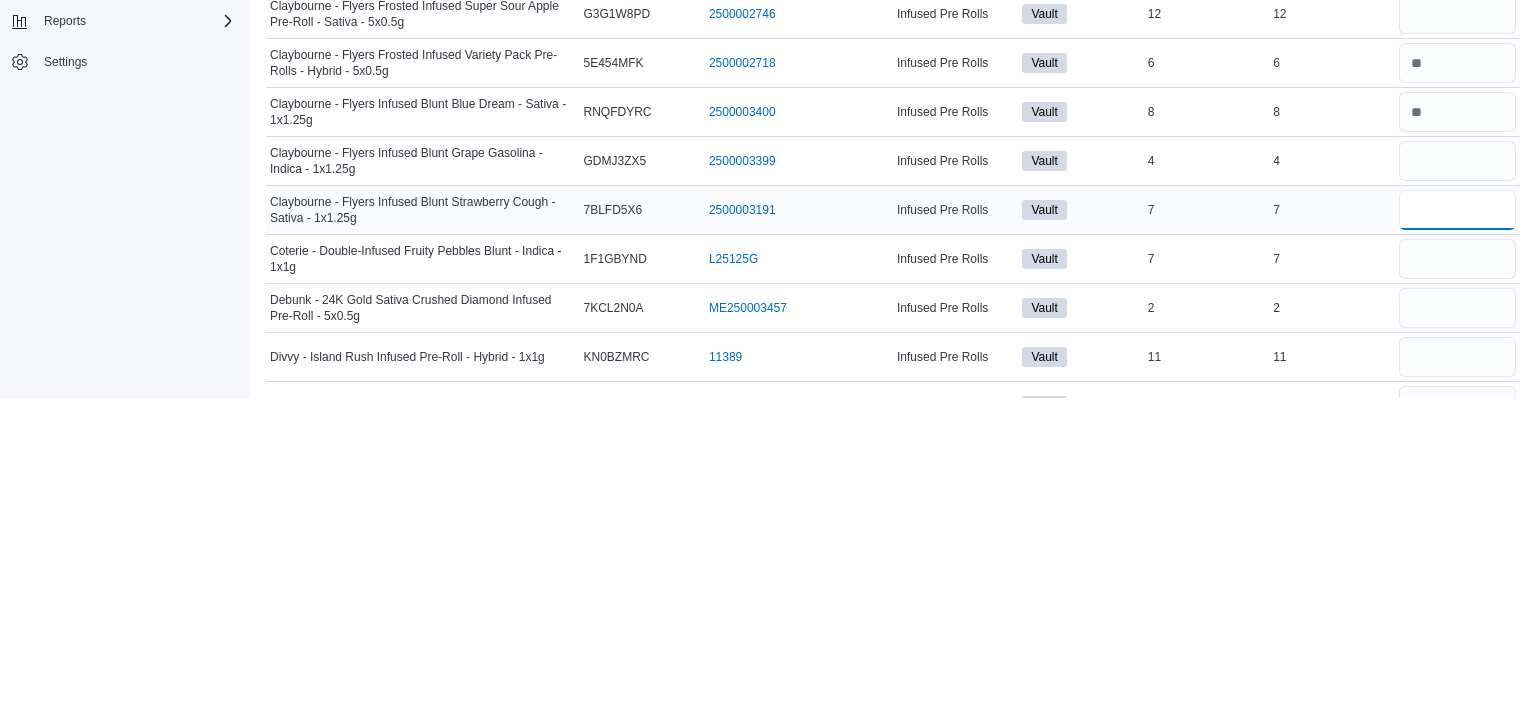 click at bounding box center [1457, 538] 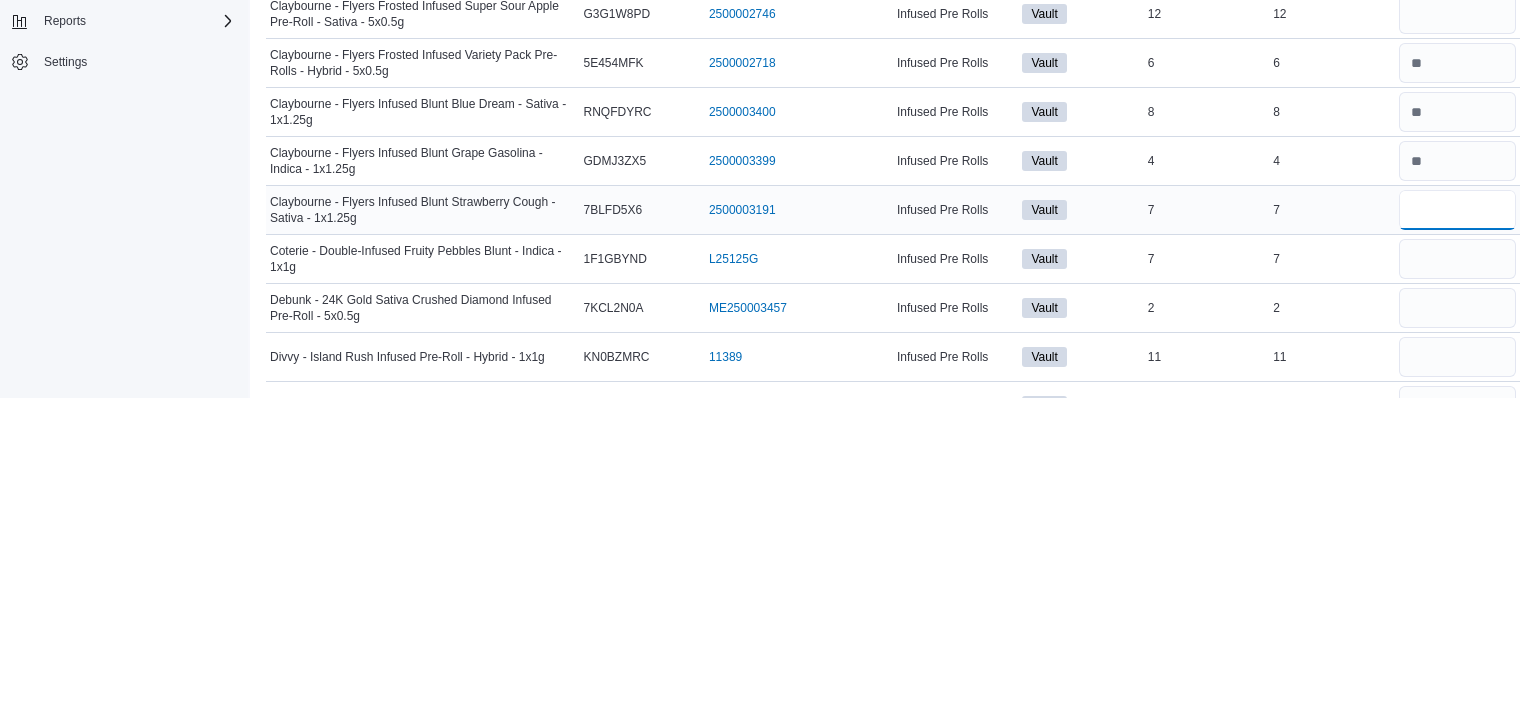 type 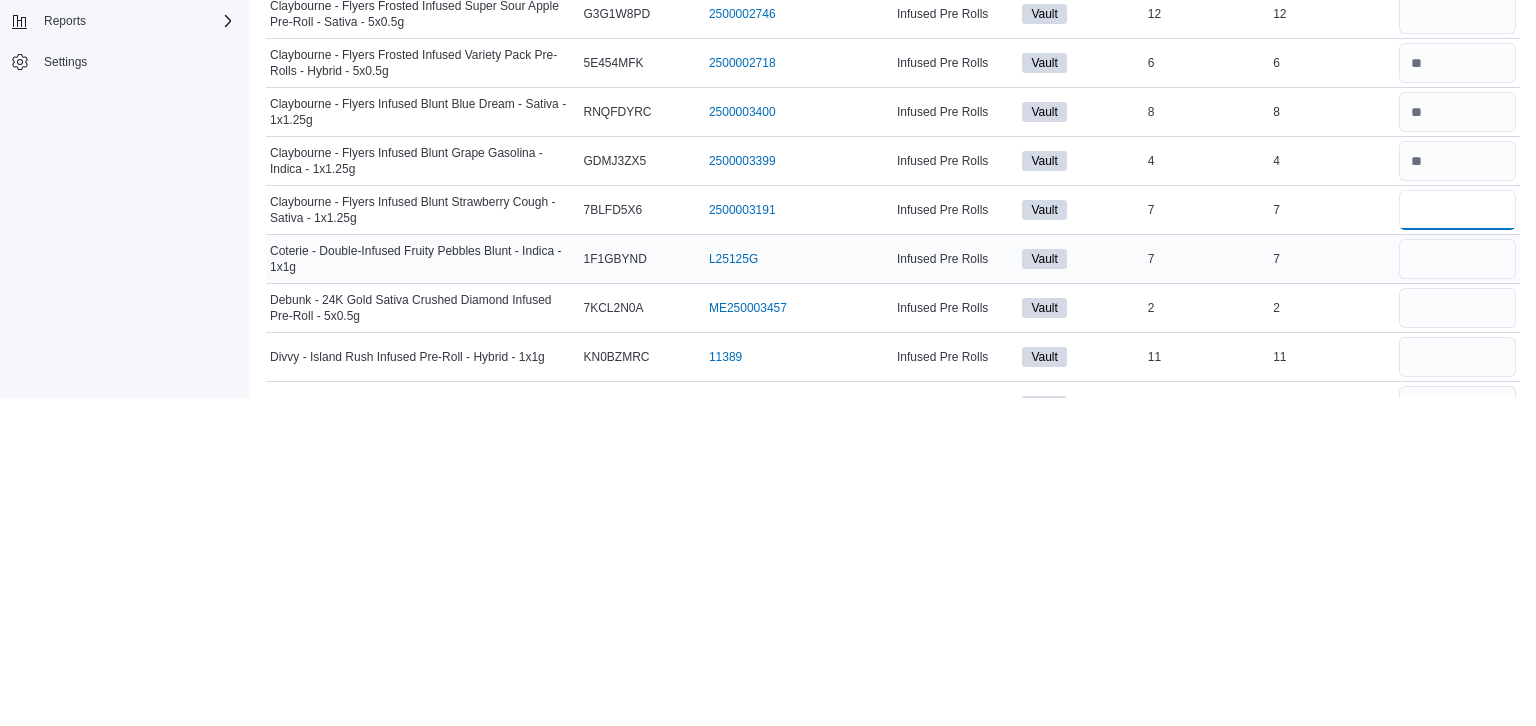 type on "*" 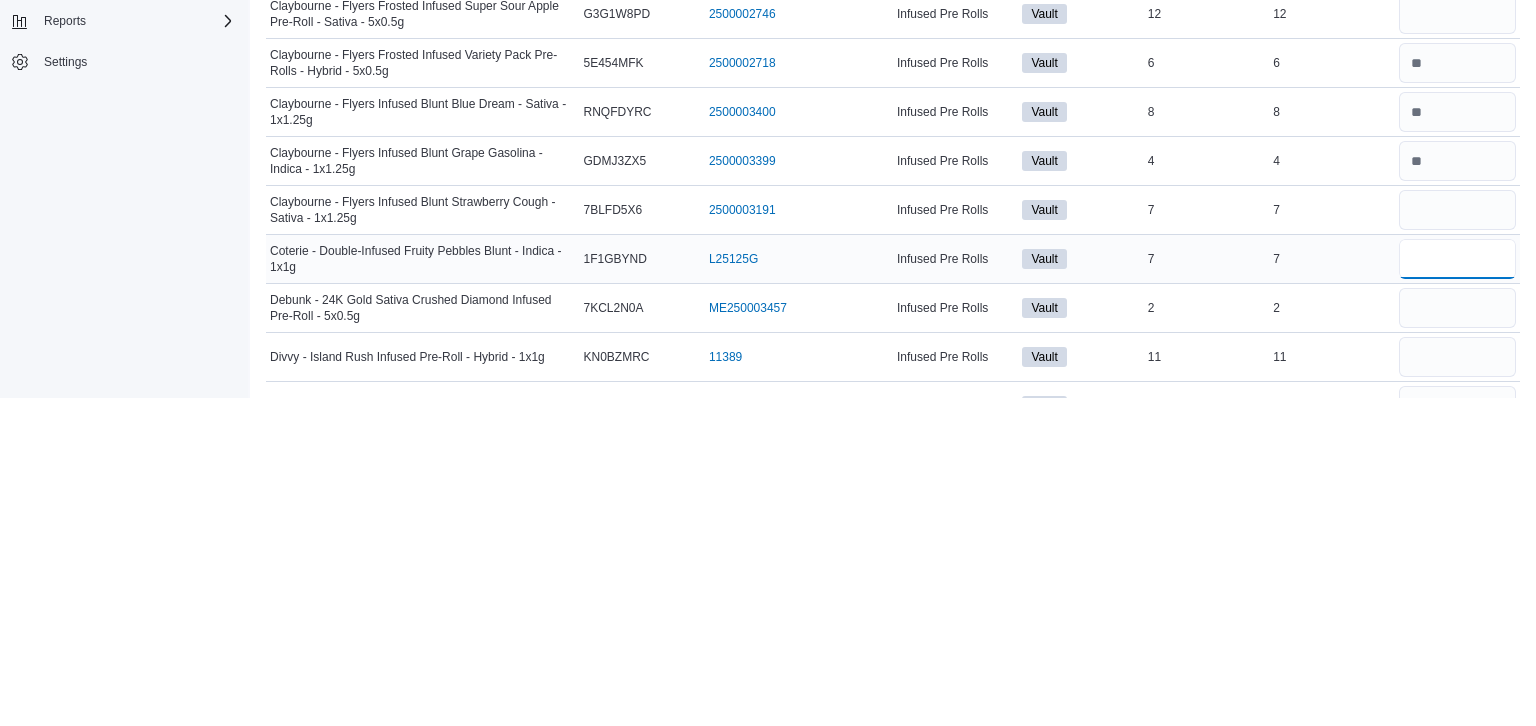click at bounding box center [1457, 587] 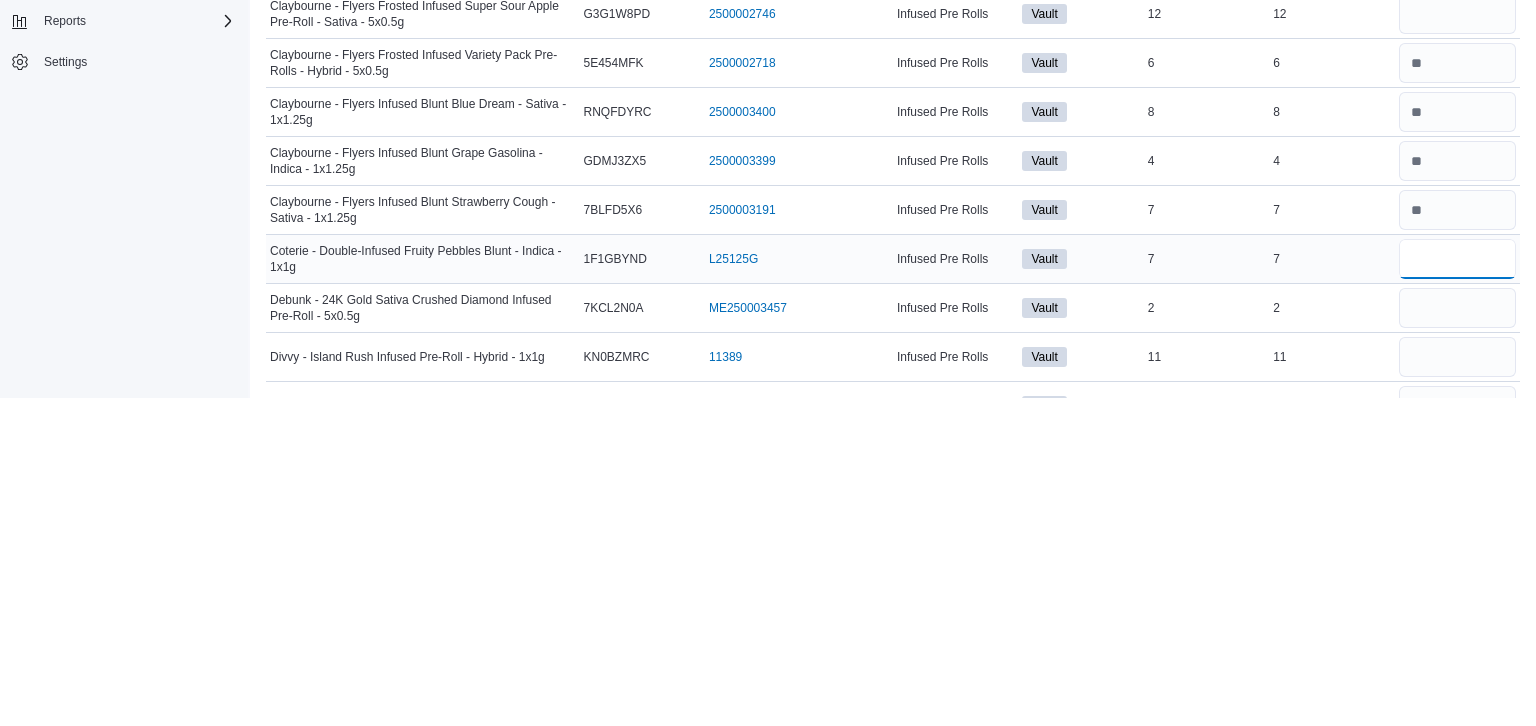 type 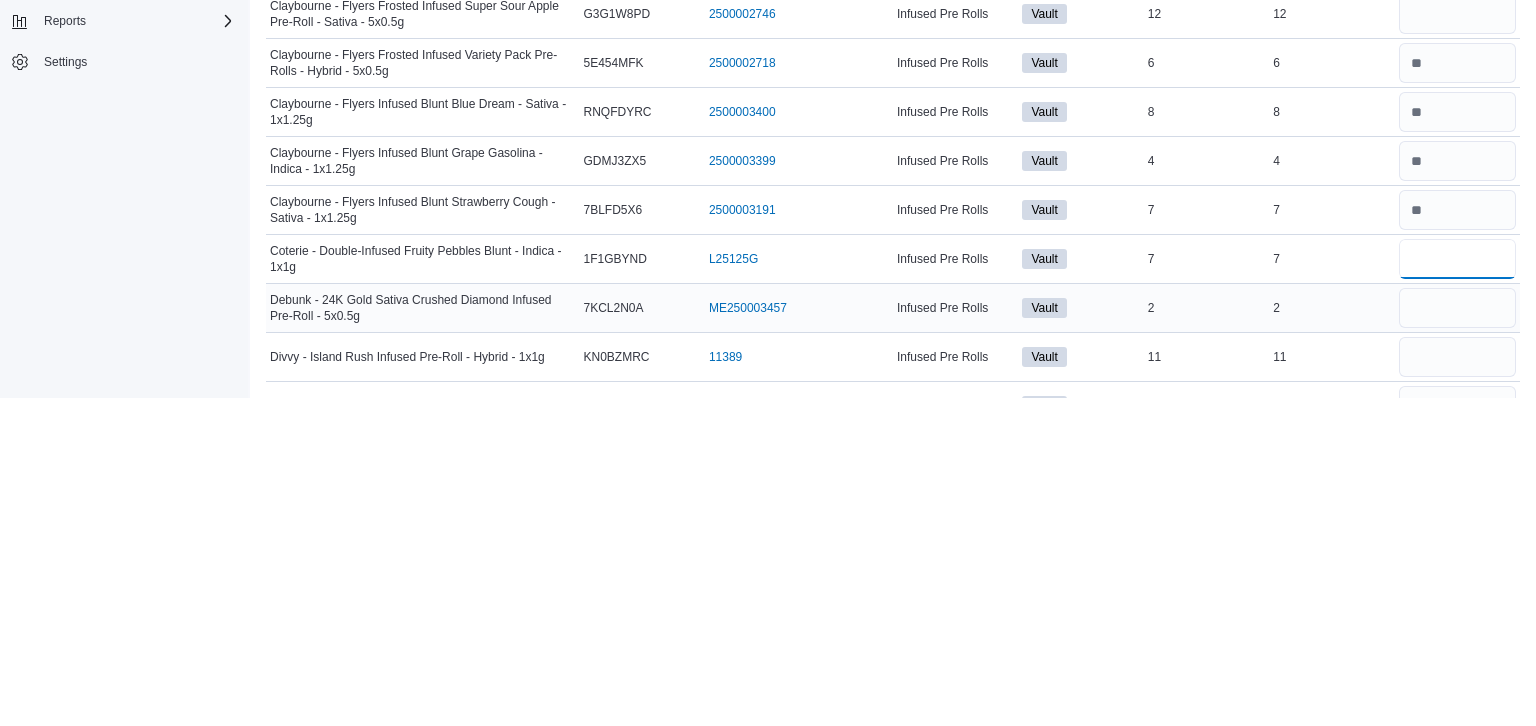type on "*" 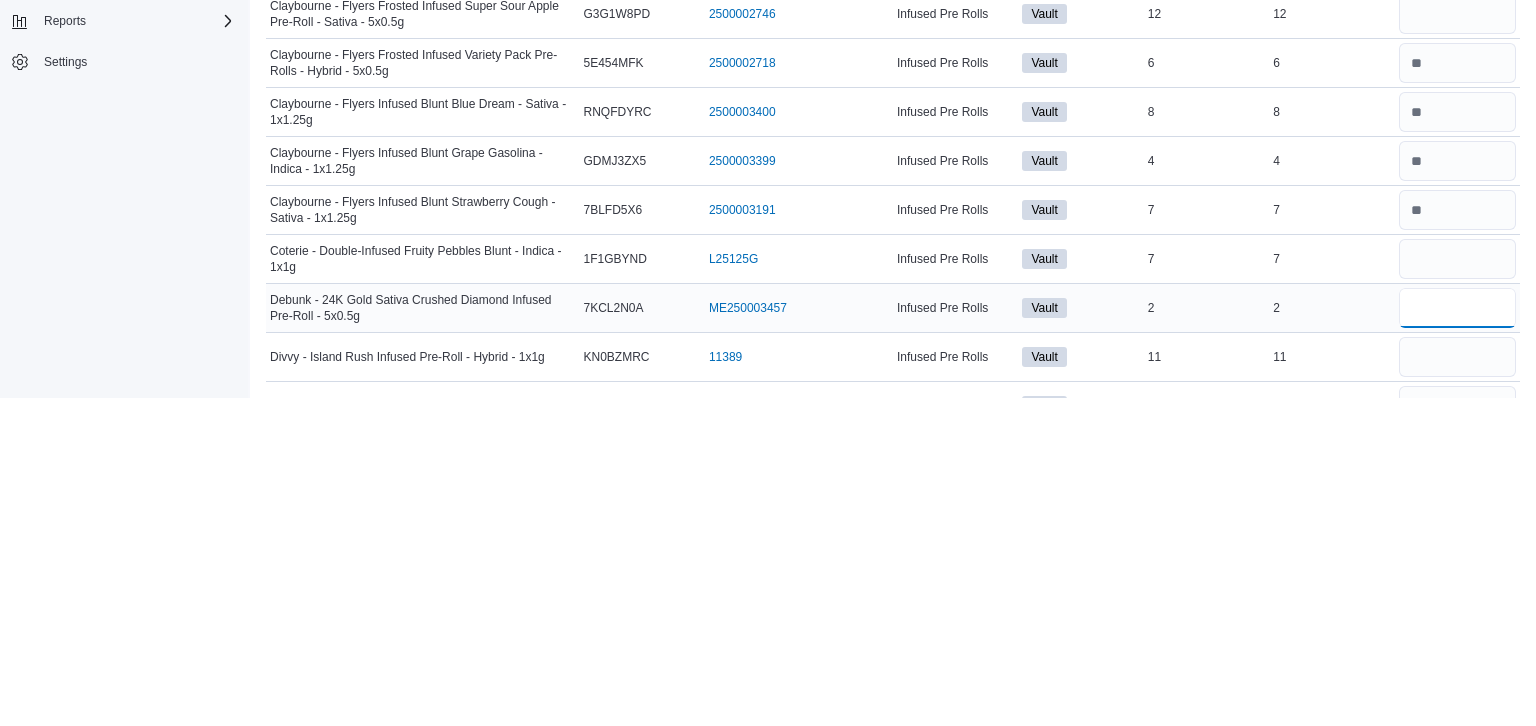 click at bounding box center [1457, 636] 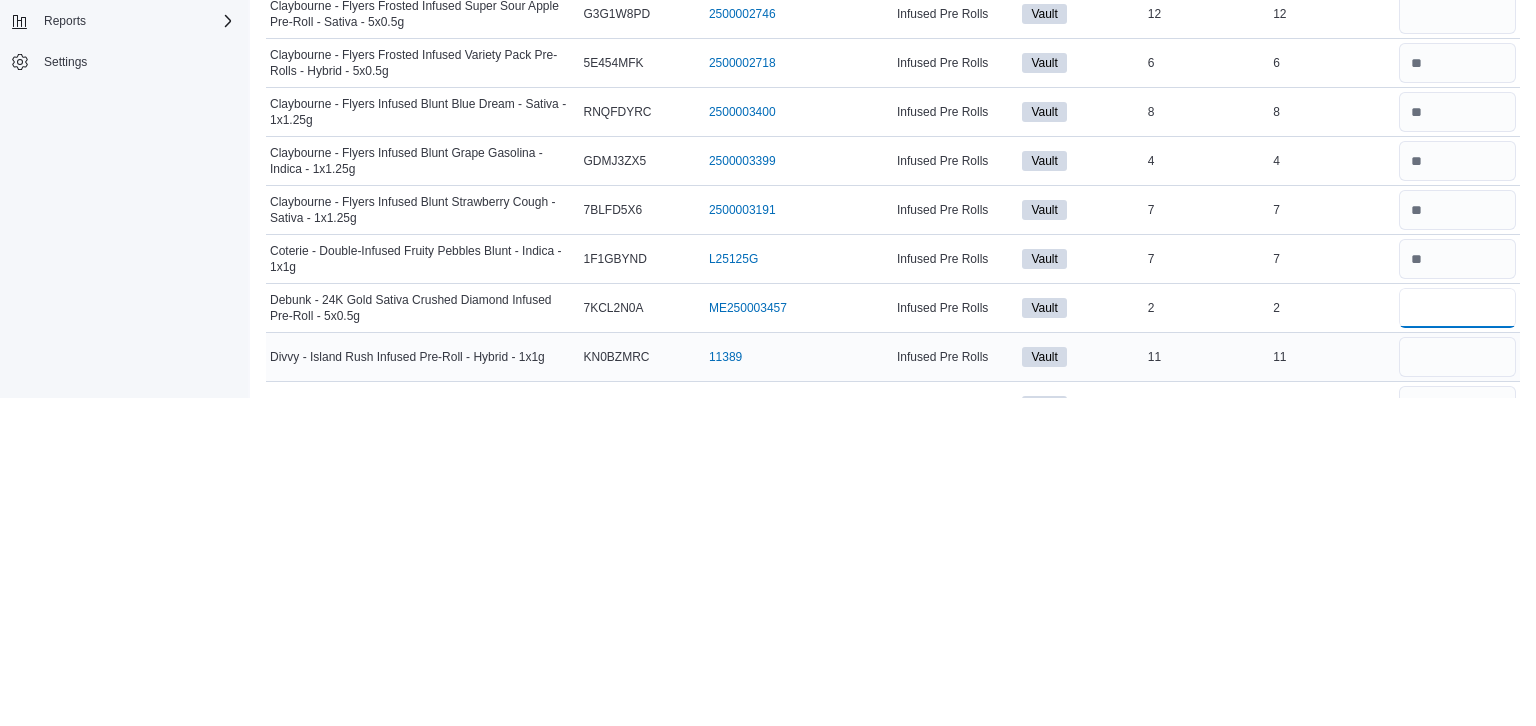 type on "*" 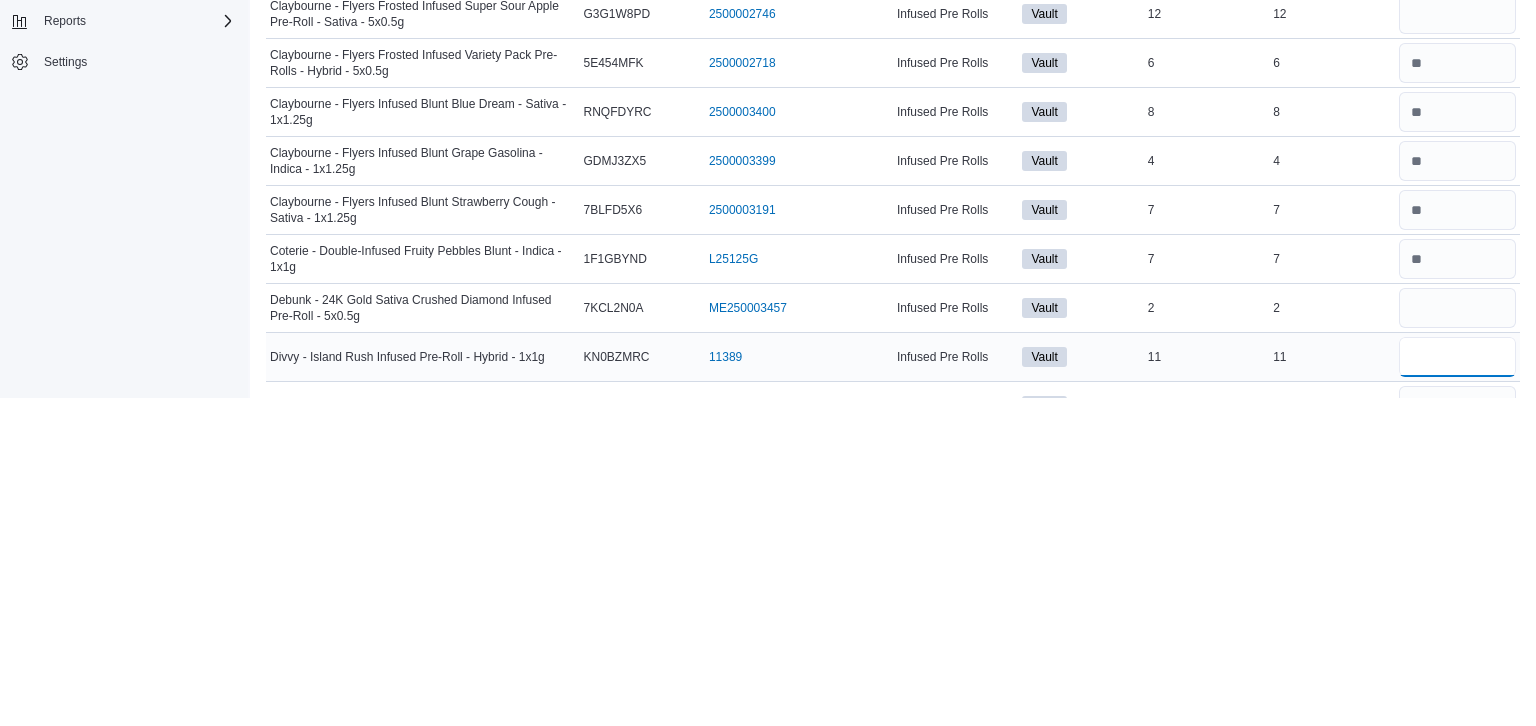 click at bounding box center [1457, 685] 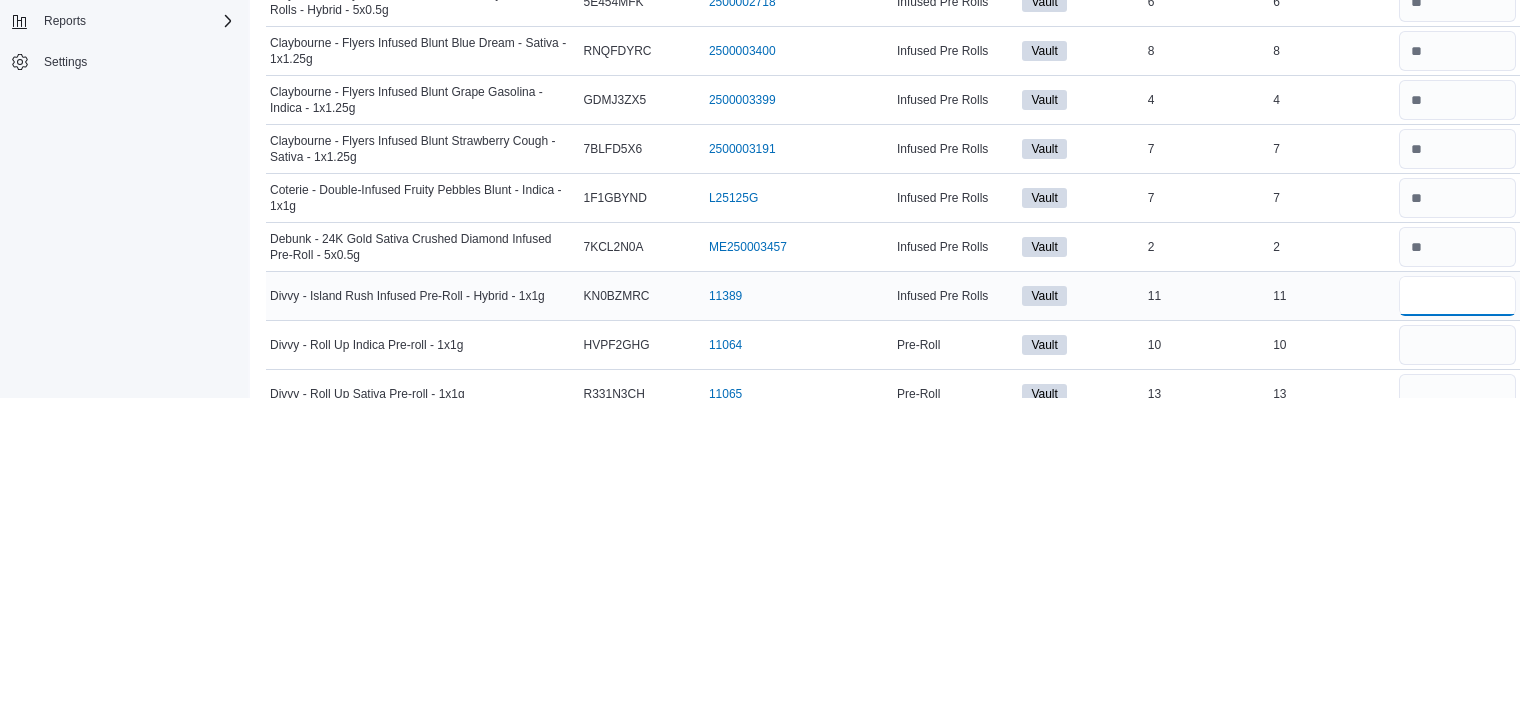 scroll, scrollTop: 1420, scrollLeft: 0, axis: vertical 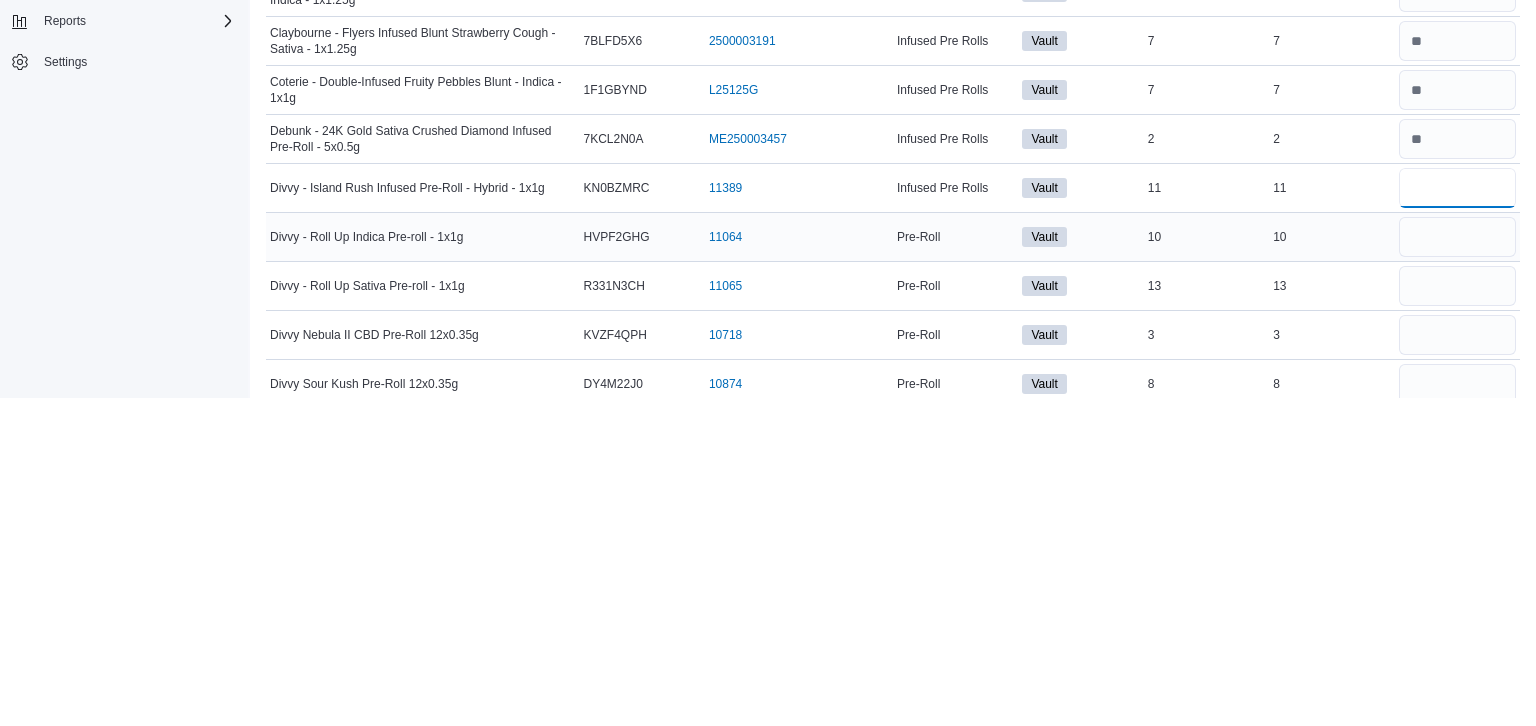 type on "**" 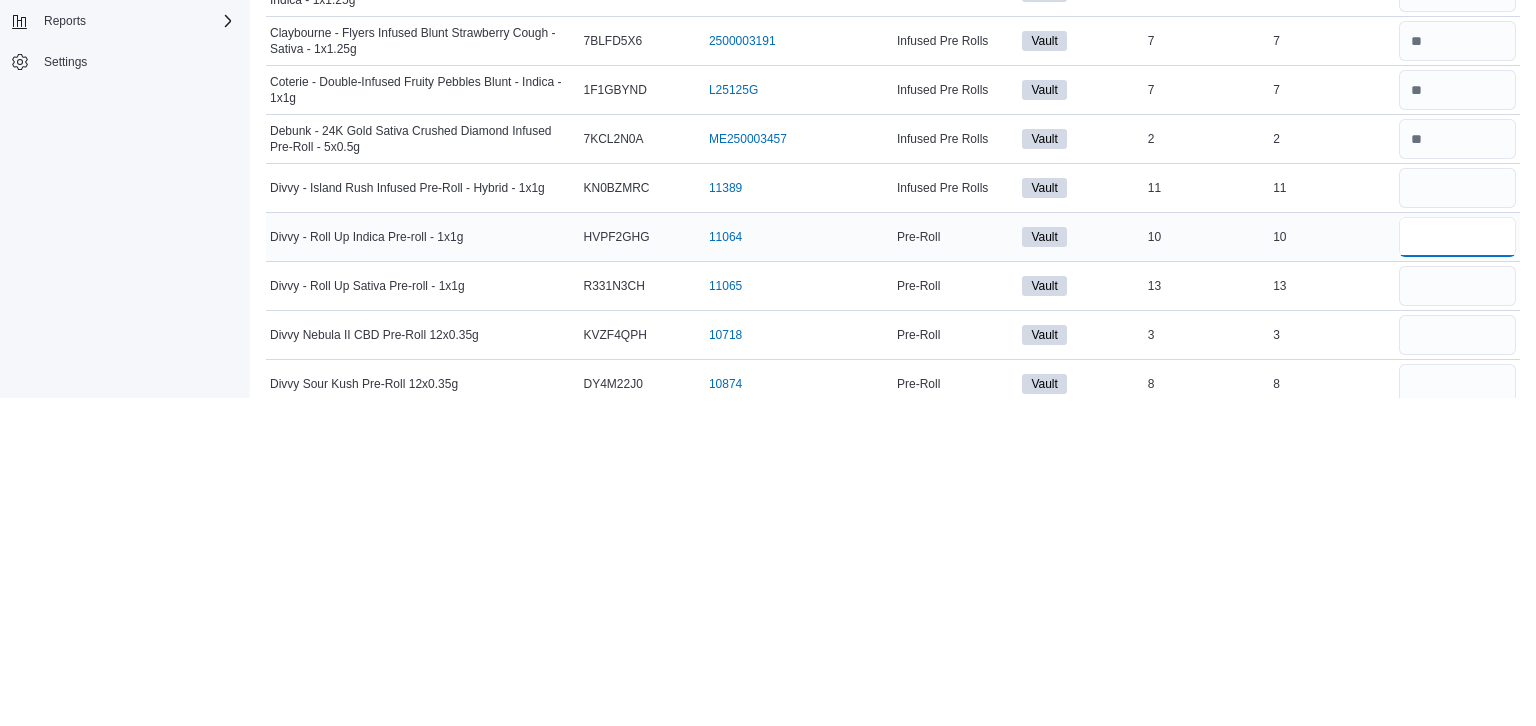 click at bounding box center (1457, 565) 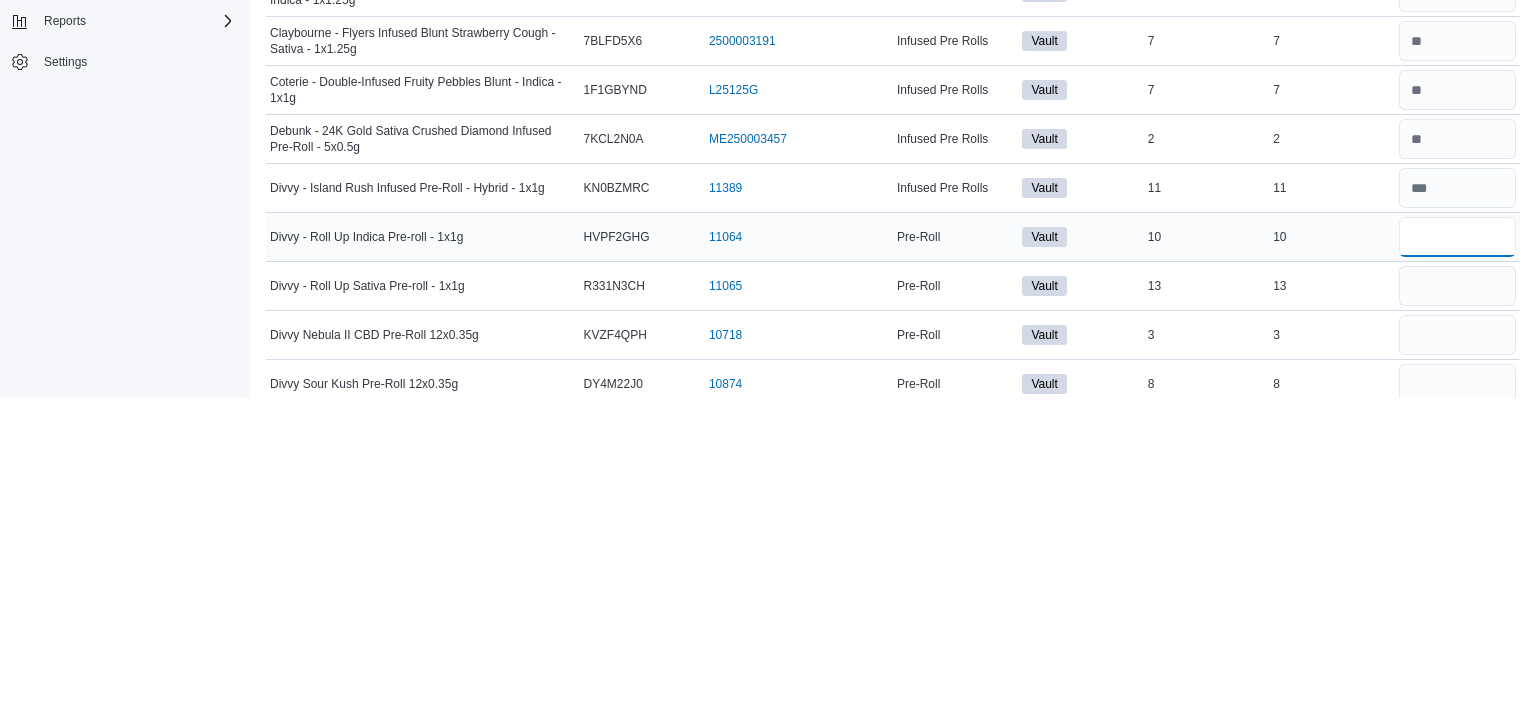 type 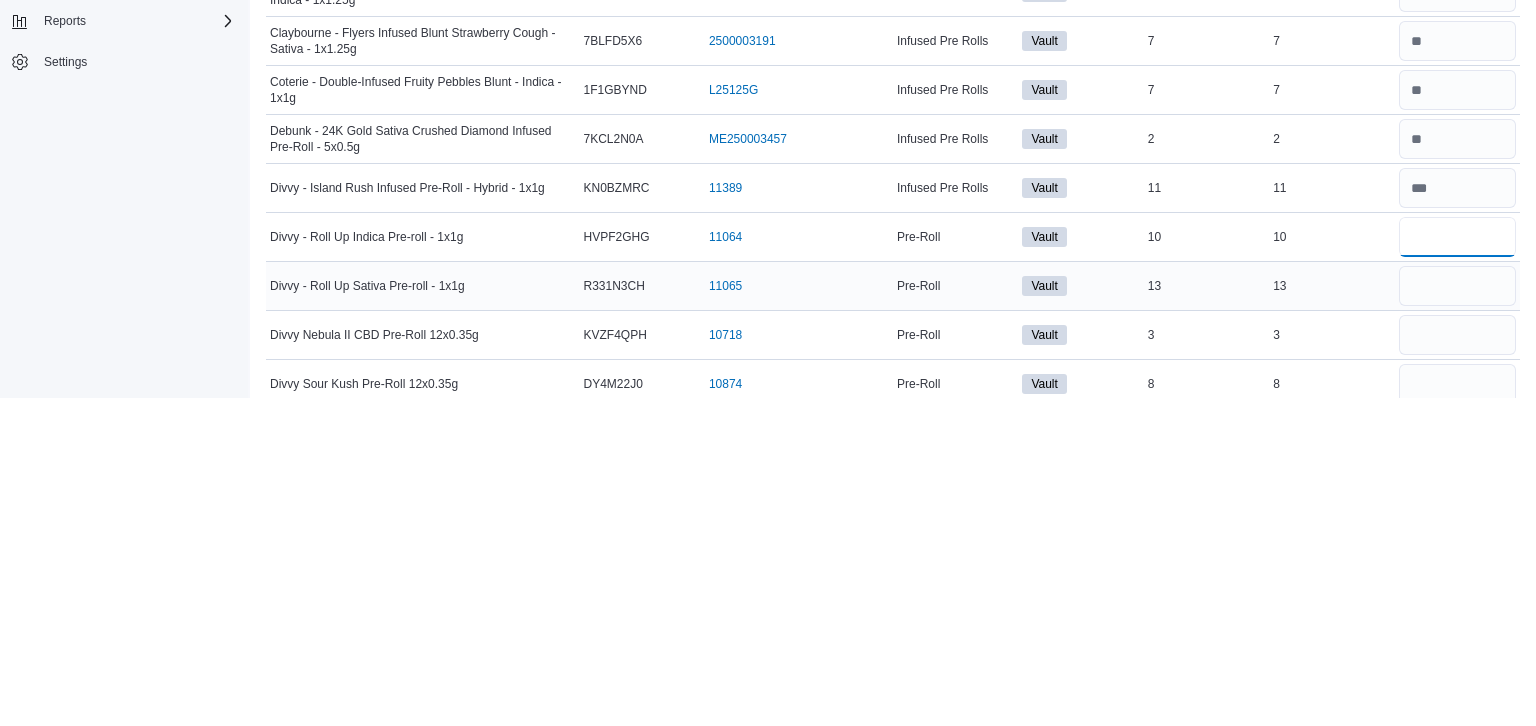 type on "**" 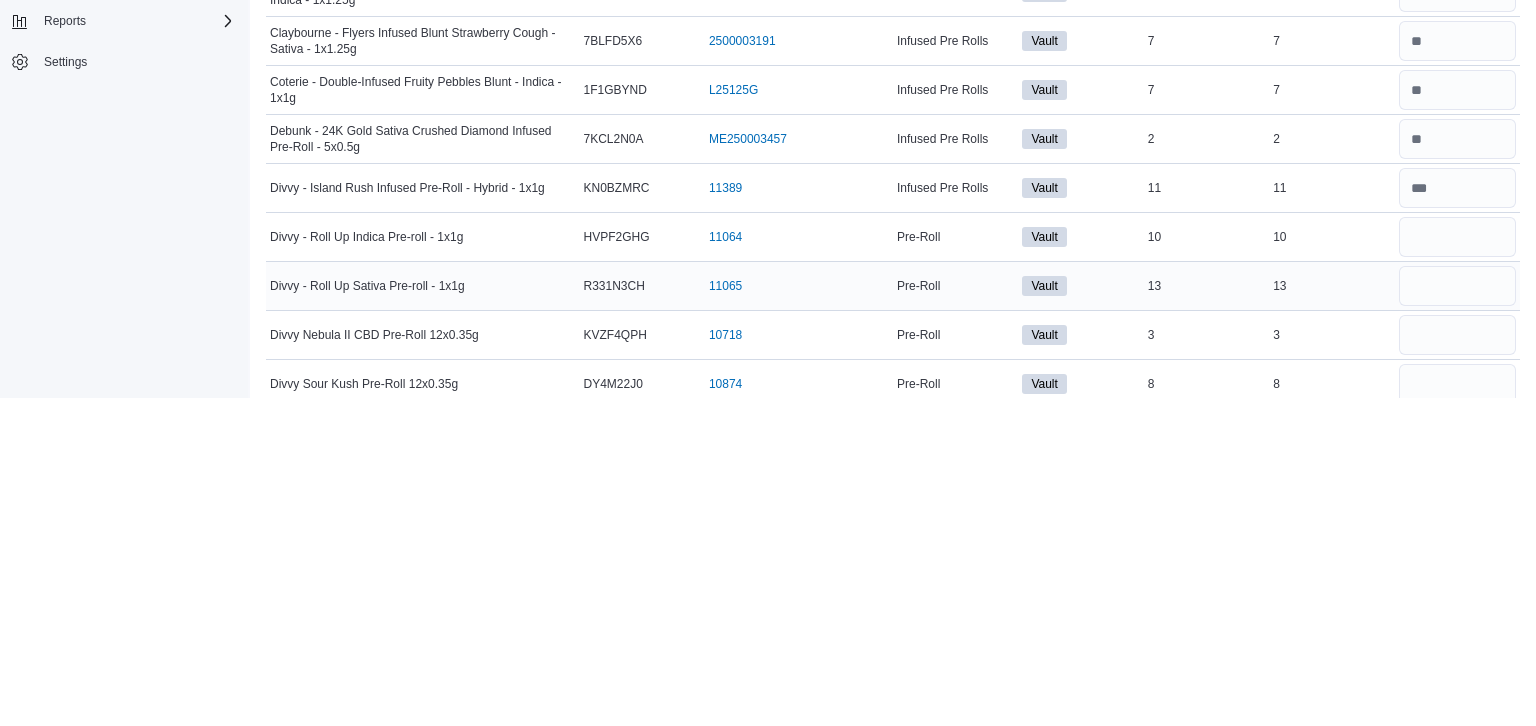 click on "13" at bounding box center [1331, 614] 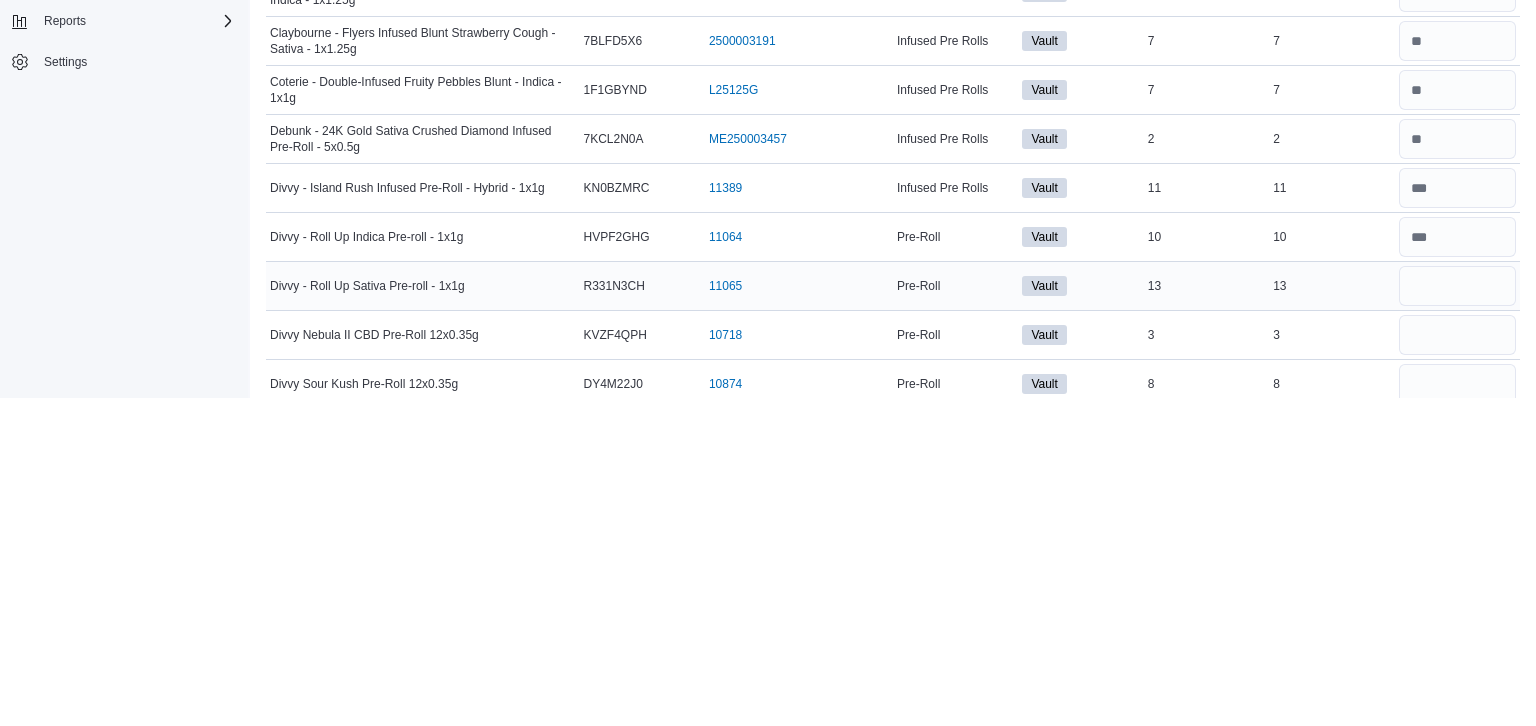 type 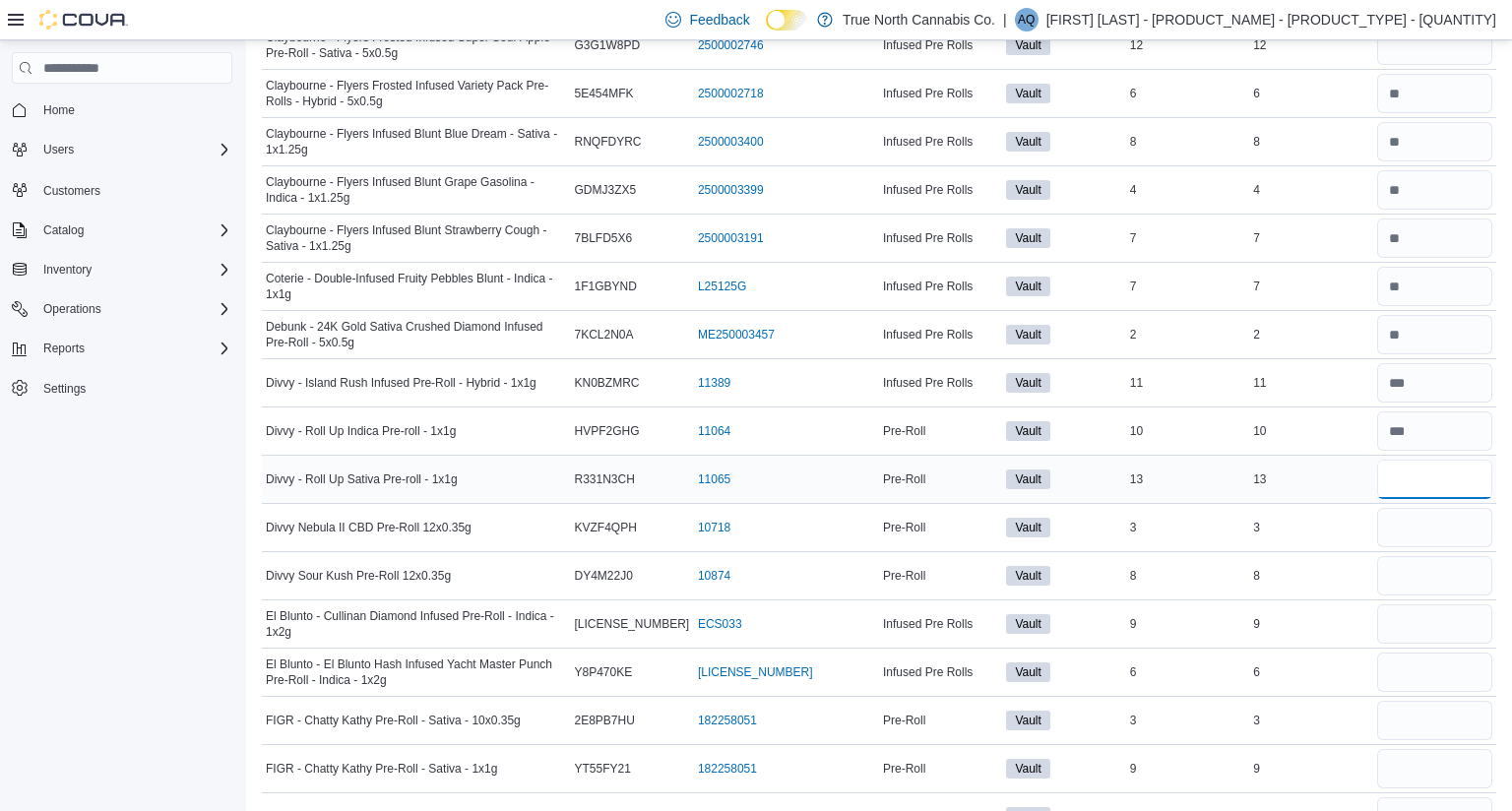 click at bounding box center [1434, 479] 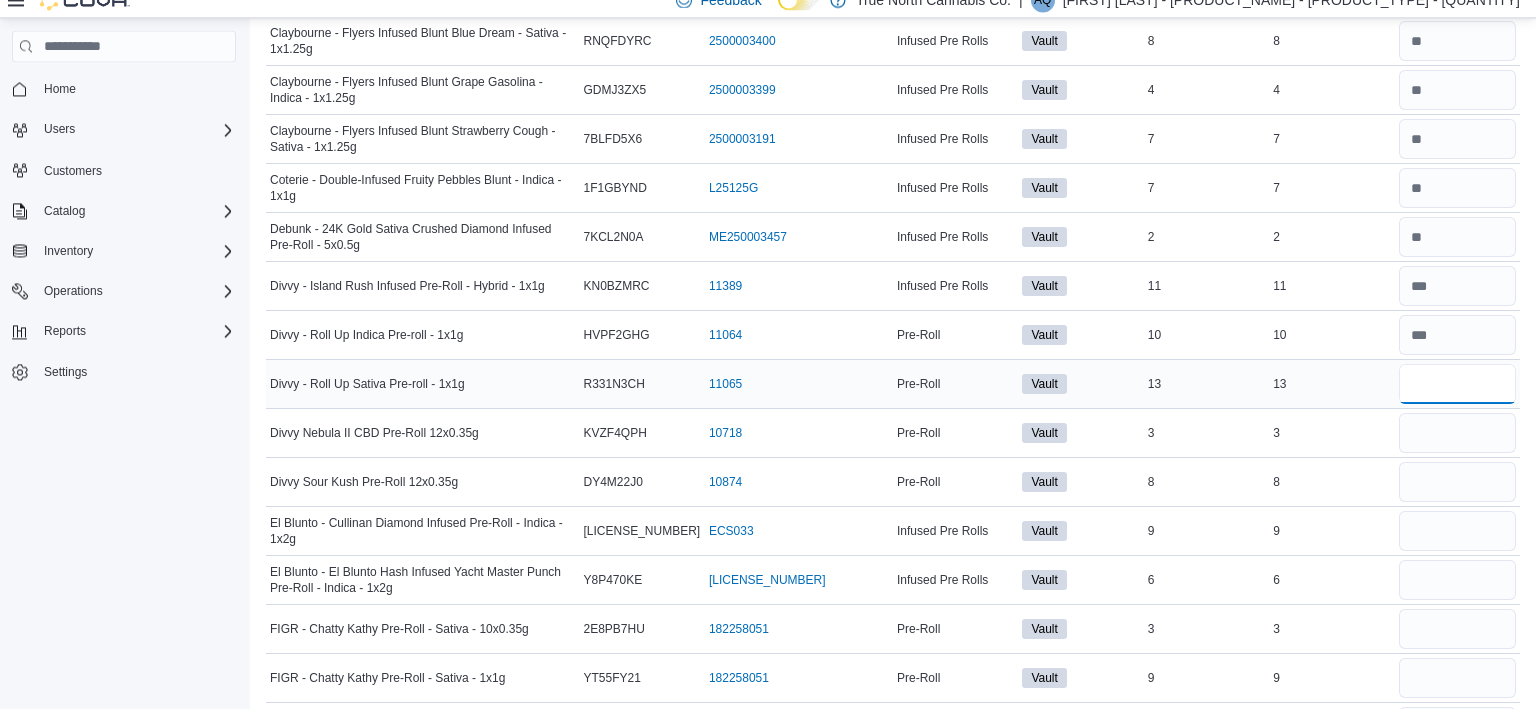 scroll, scrollTop: 1632, scrollLeft: 0, axis: vertical 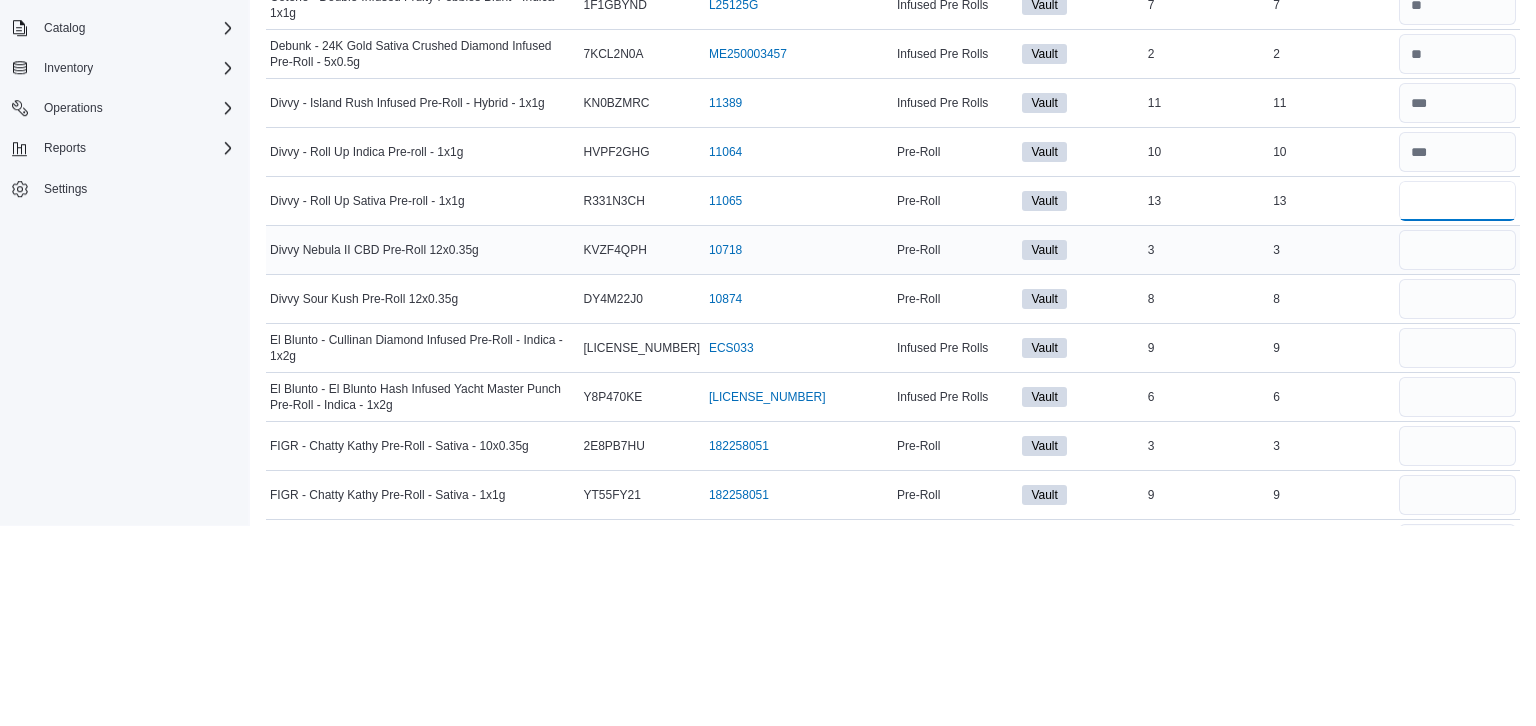 type on "**" 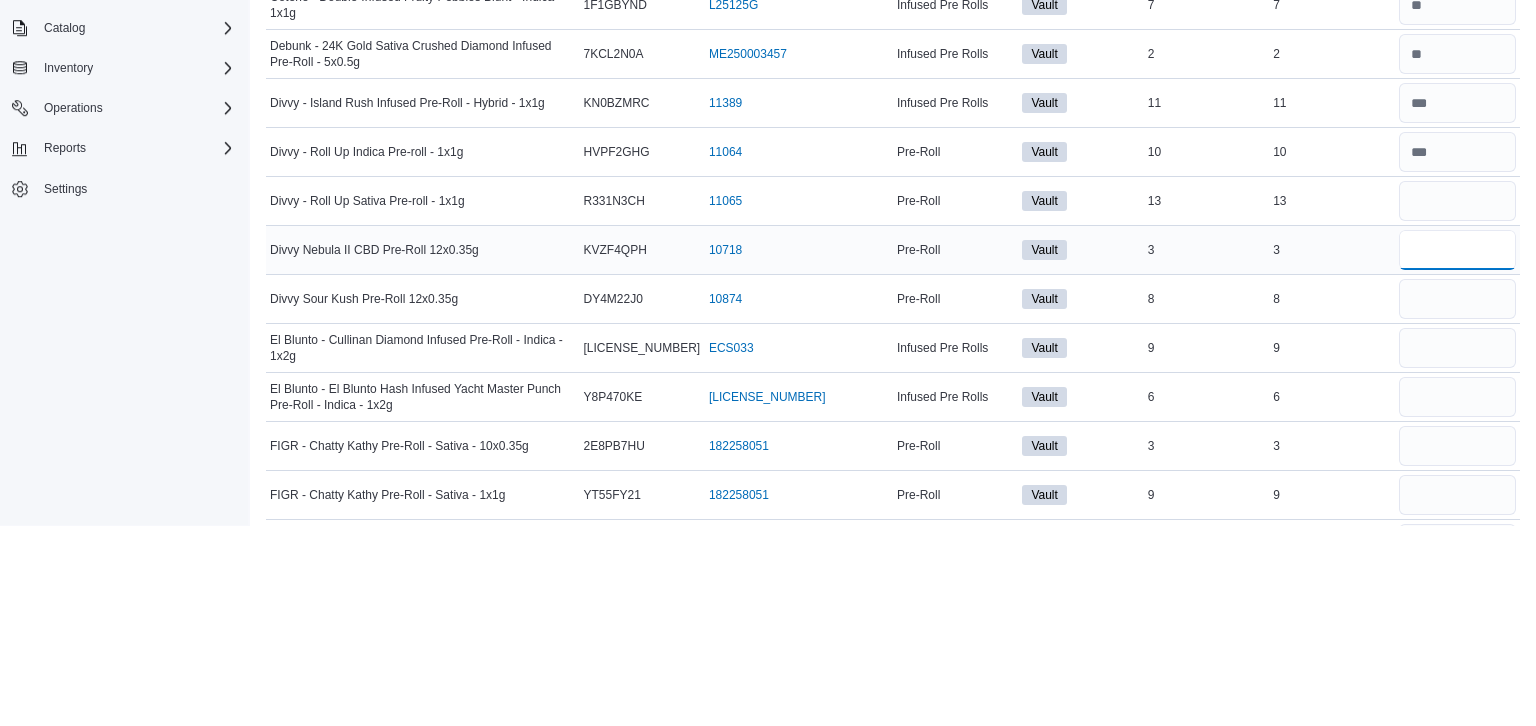 click at bounding box center (1457, 451) 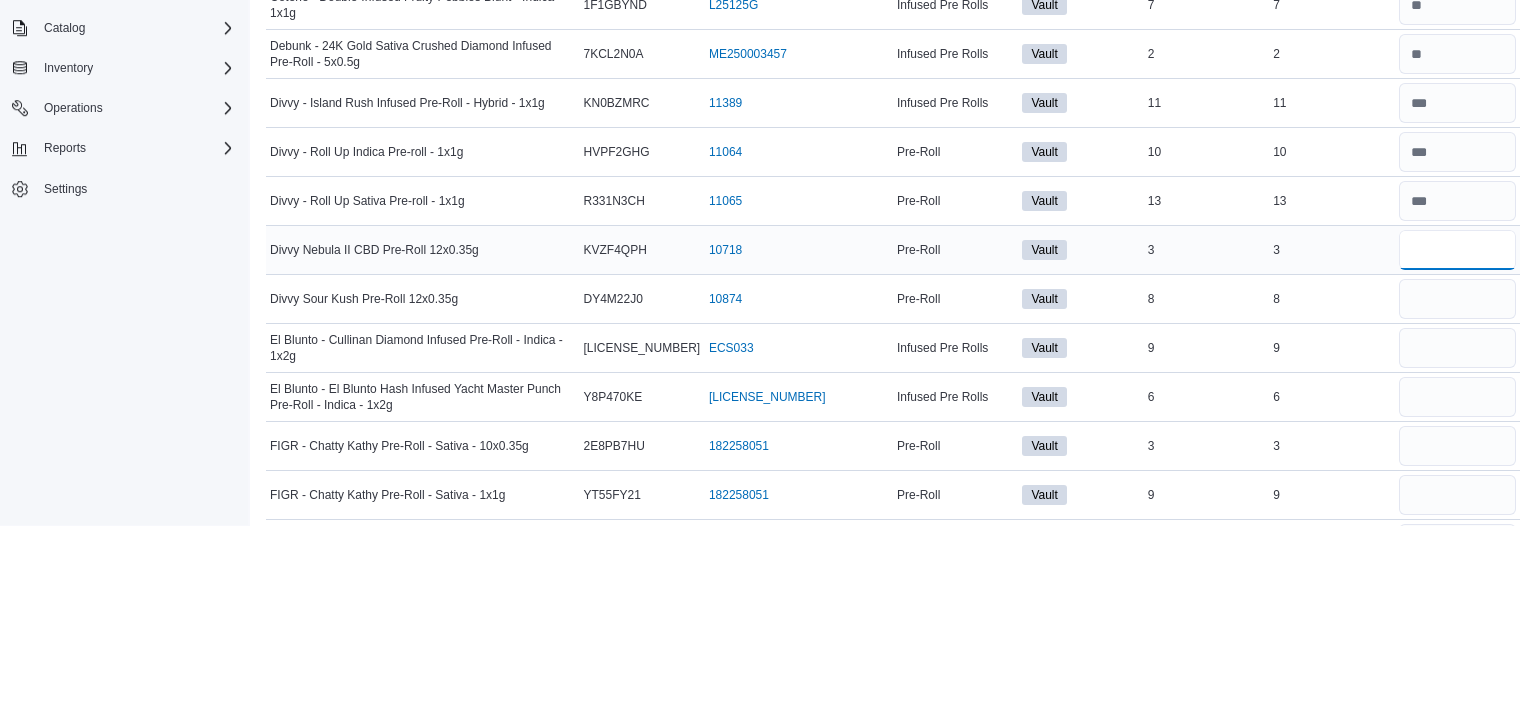 click at bounding box center [1457, 451] 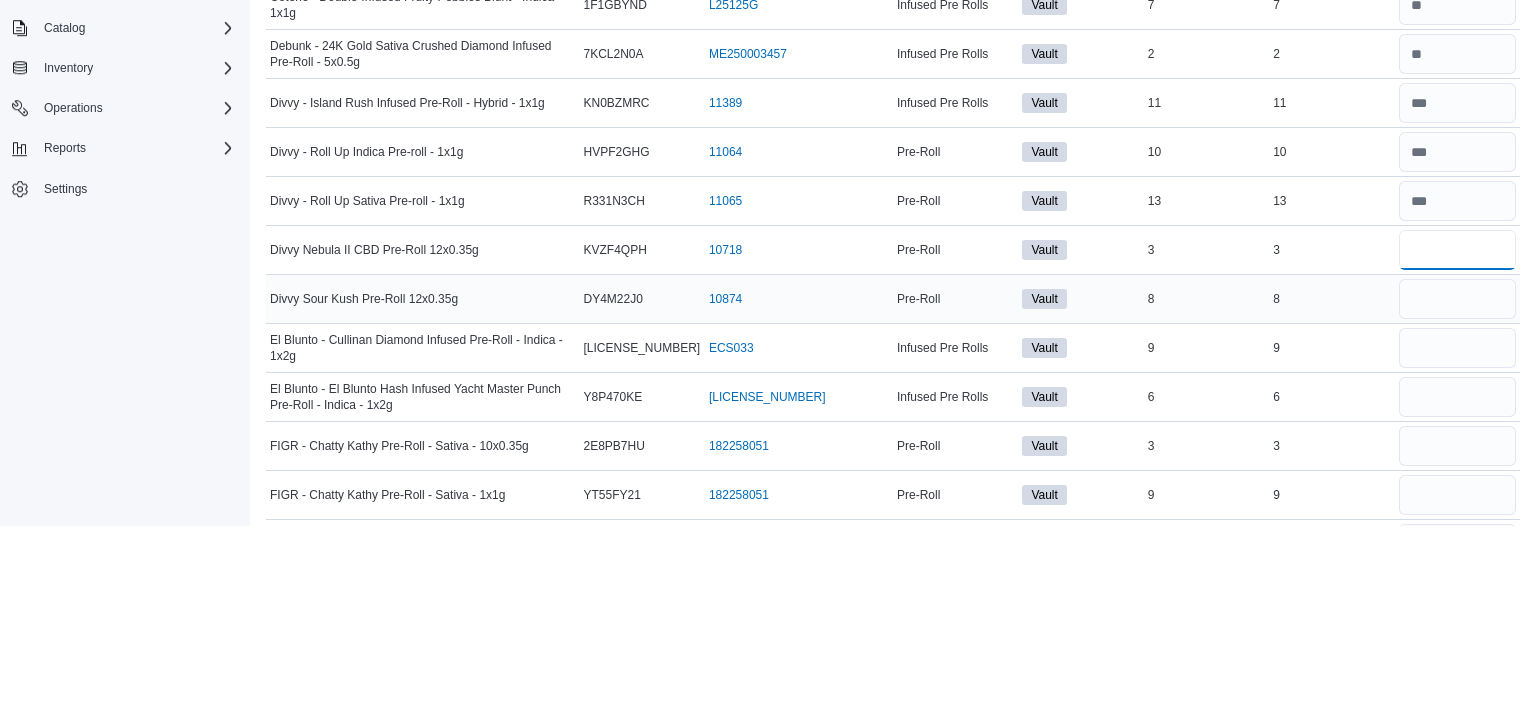 type on "*" 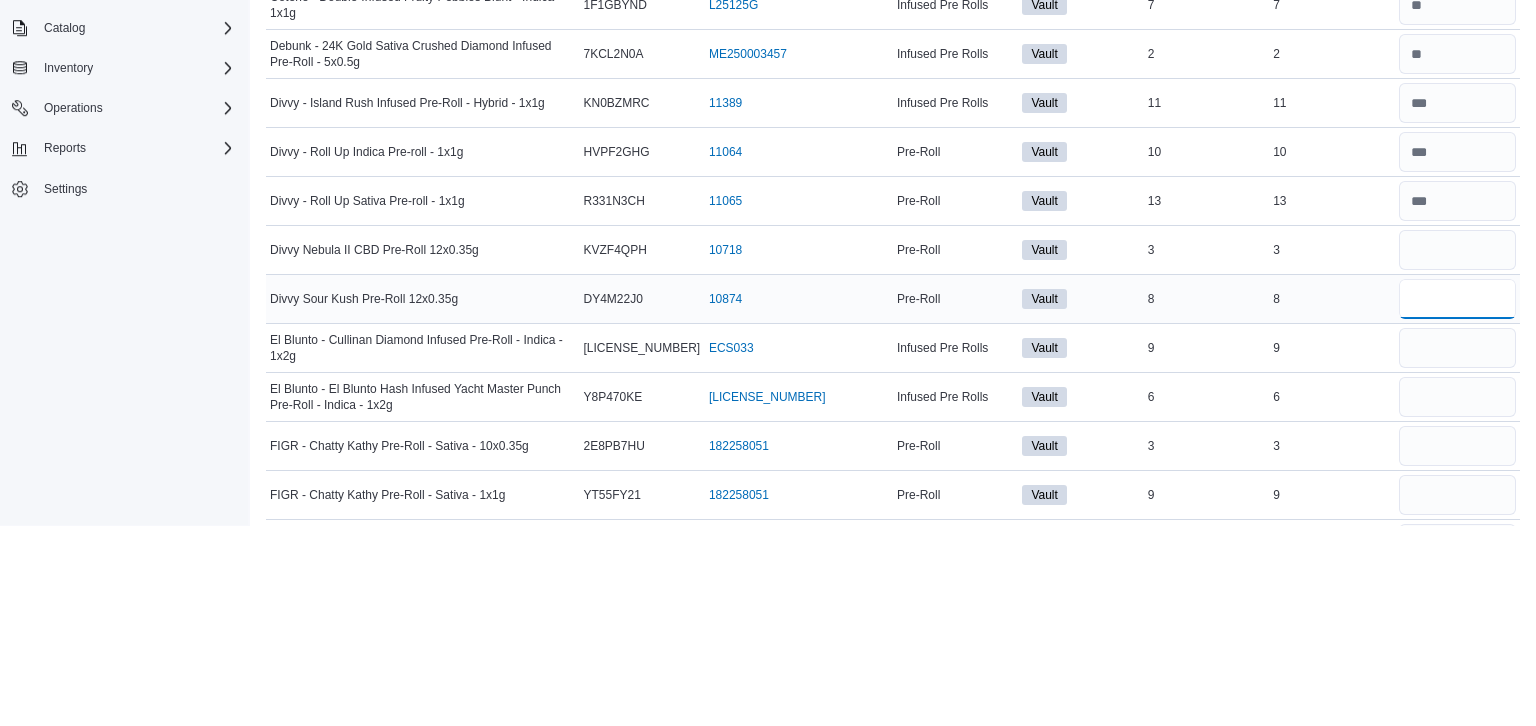 click at bounding box center (1457, 500) 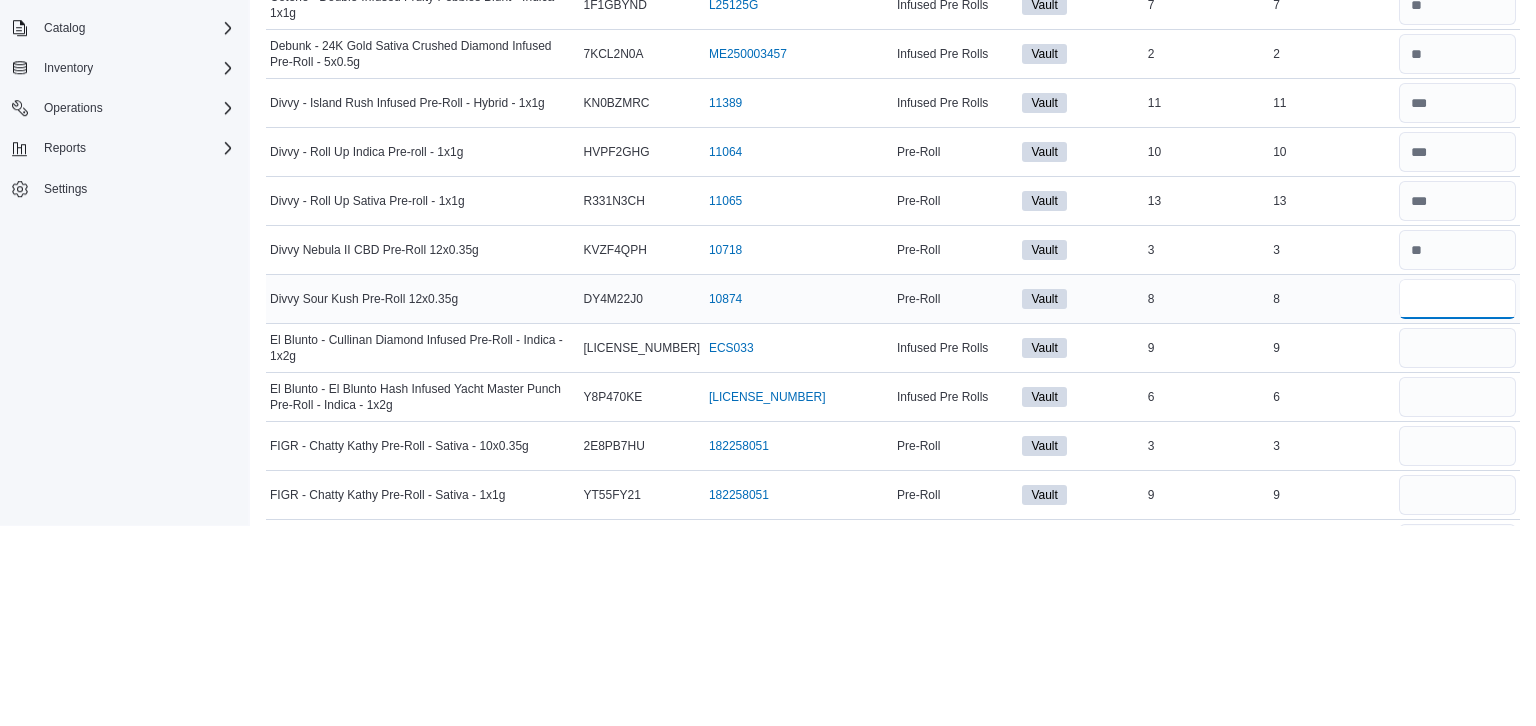 type 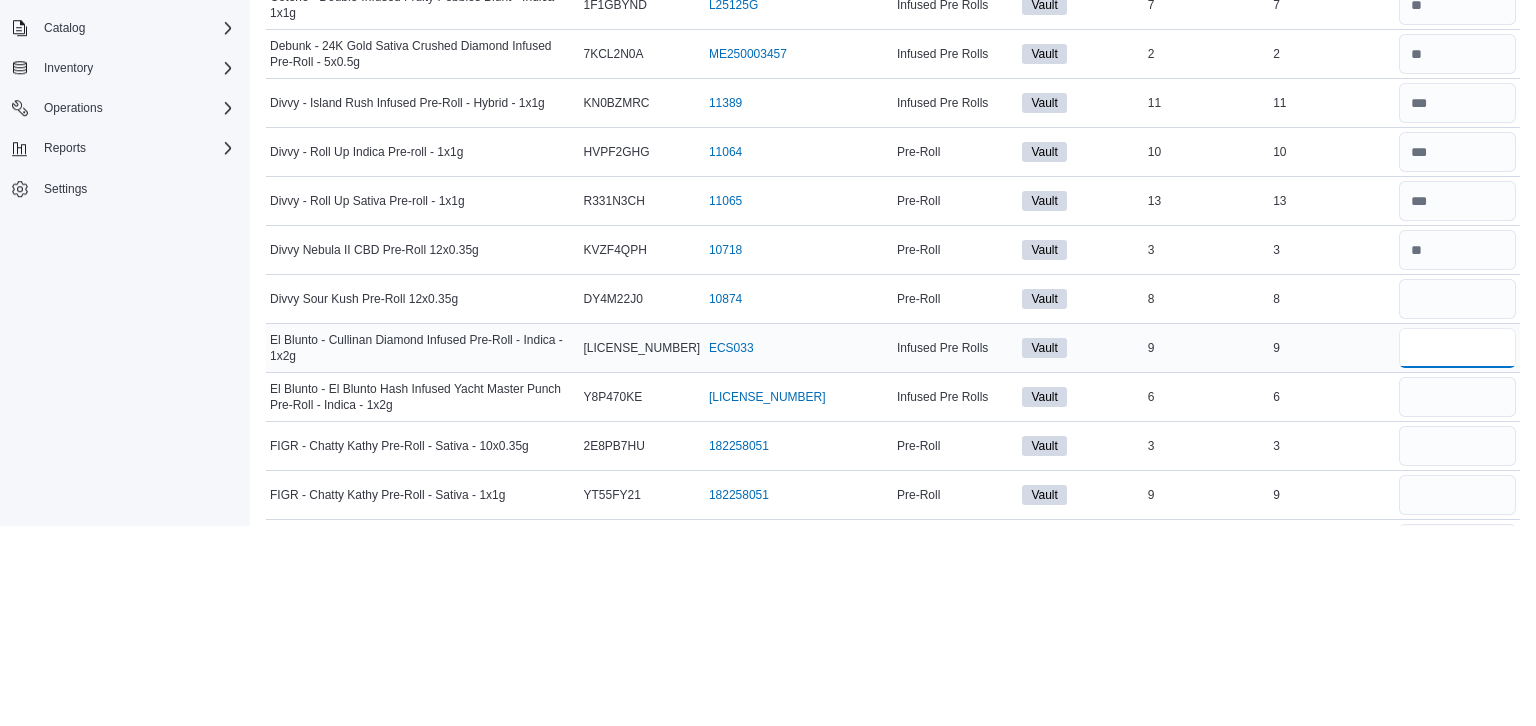 click at bounding box center [1457, 549] 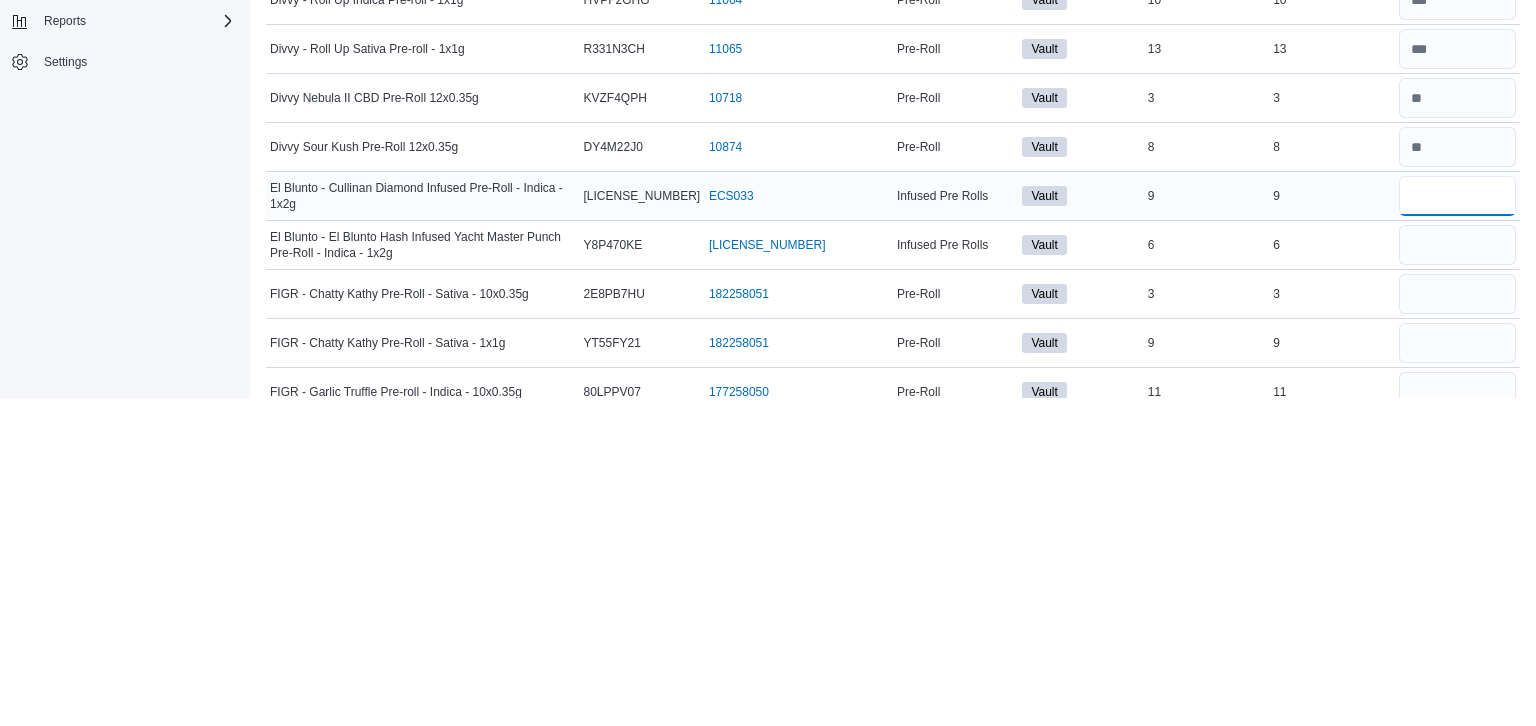 scroll, scrollTop: 1698, scrollLeft: 0, axis: vertical 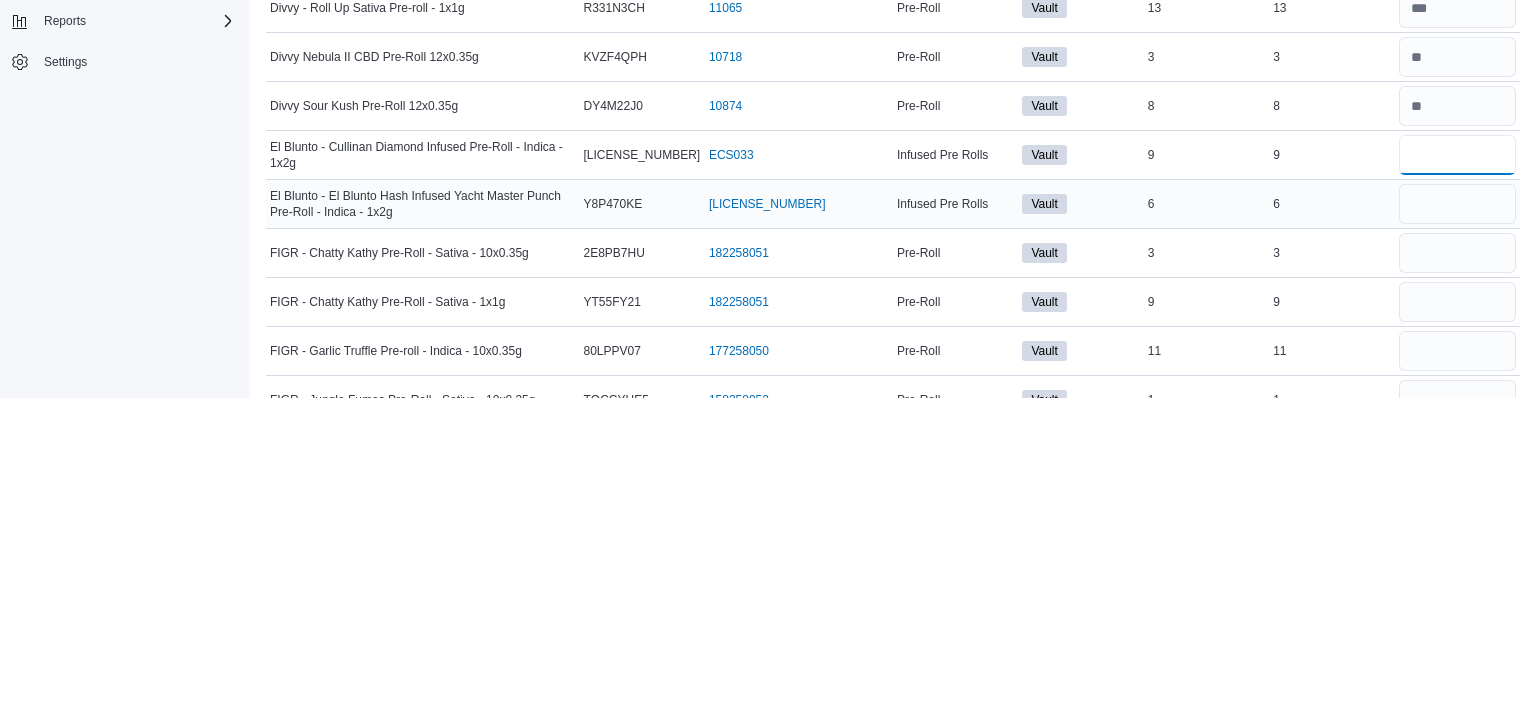 type on "*" 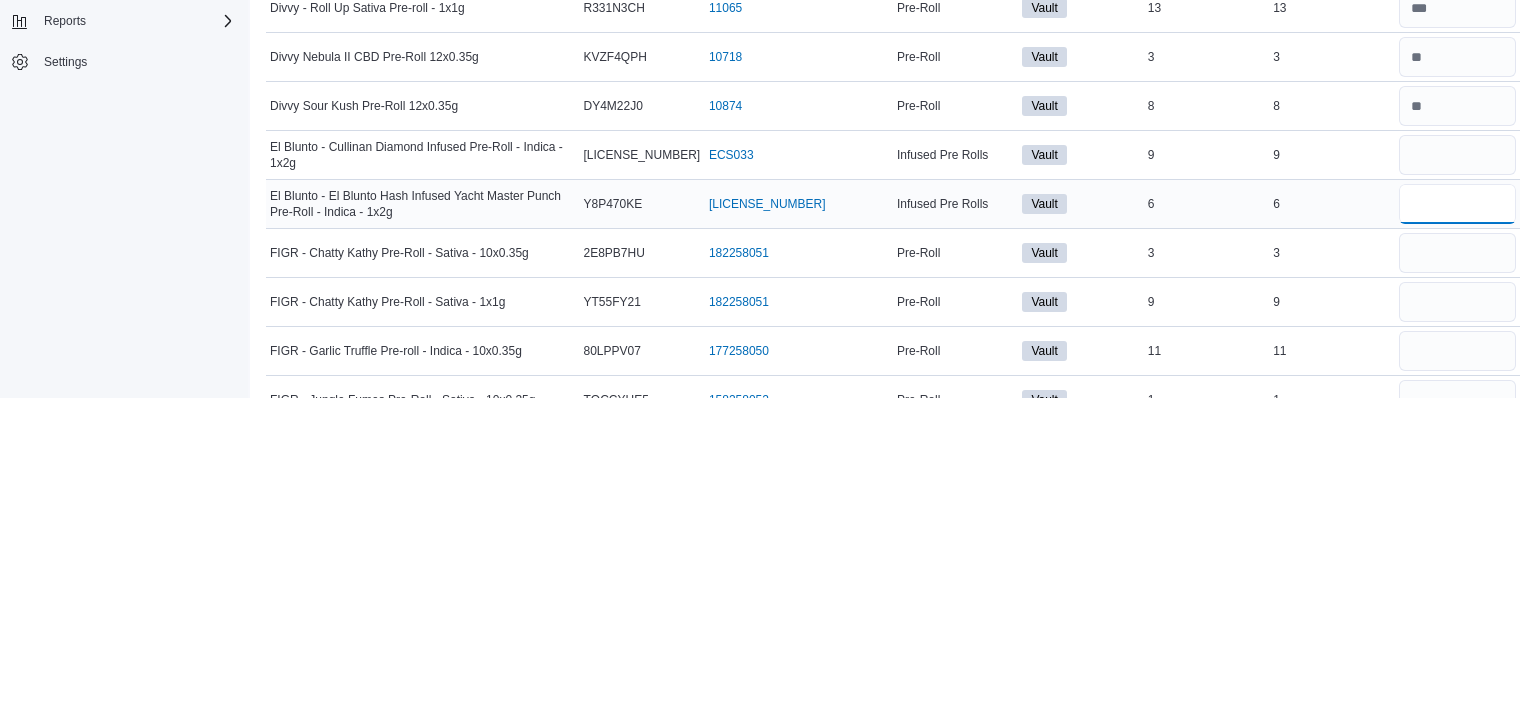 click at bounding box center [1457, 532] 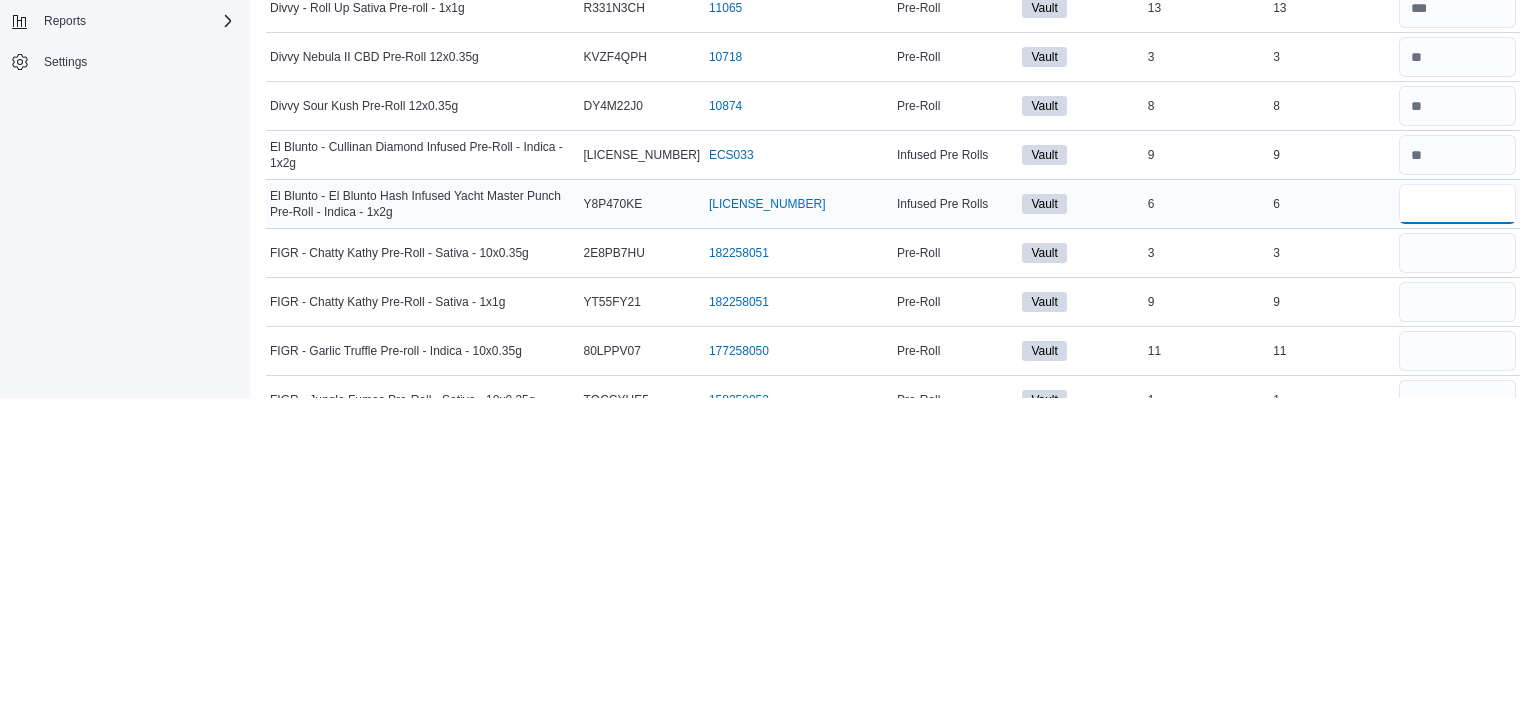 type 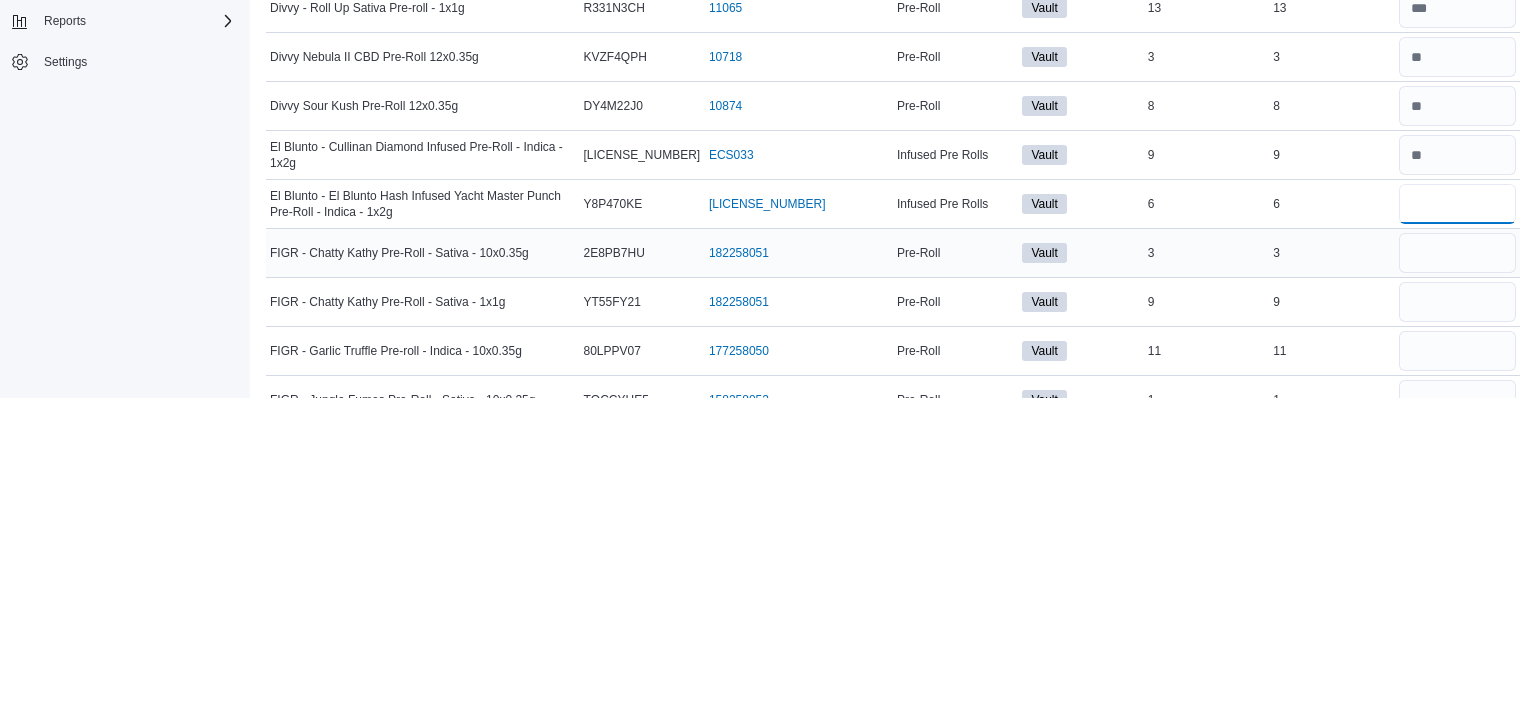 type on "*" 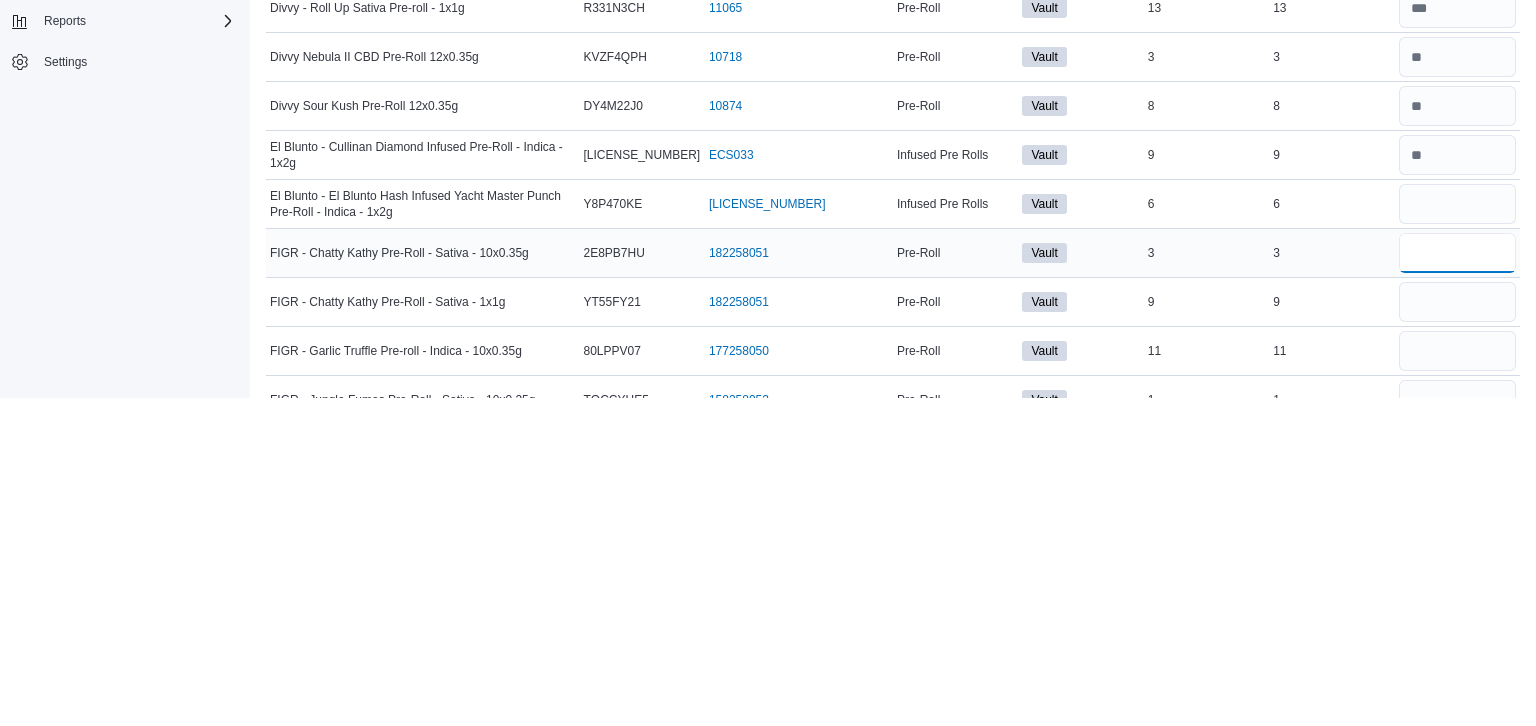click at bounding box center (1457, 581) 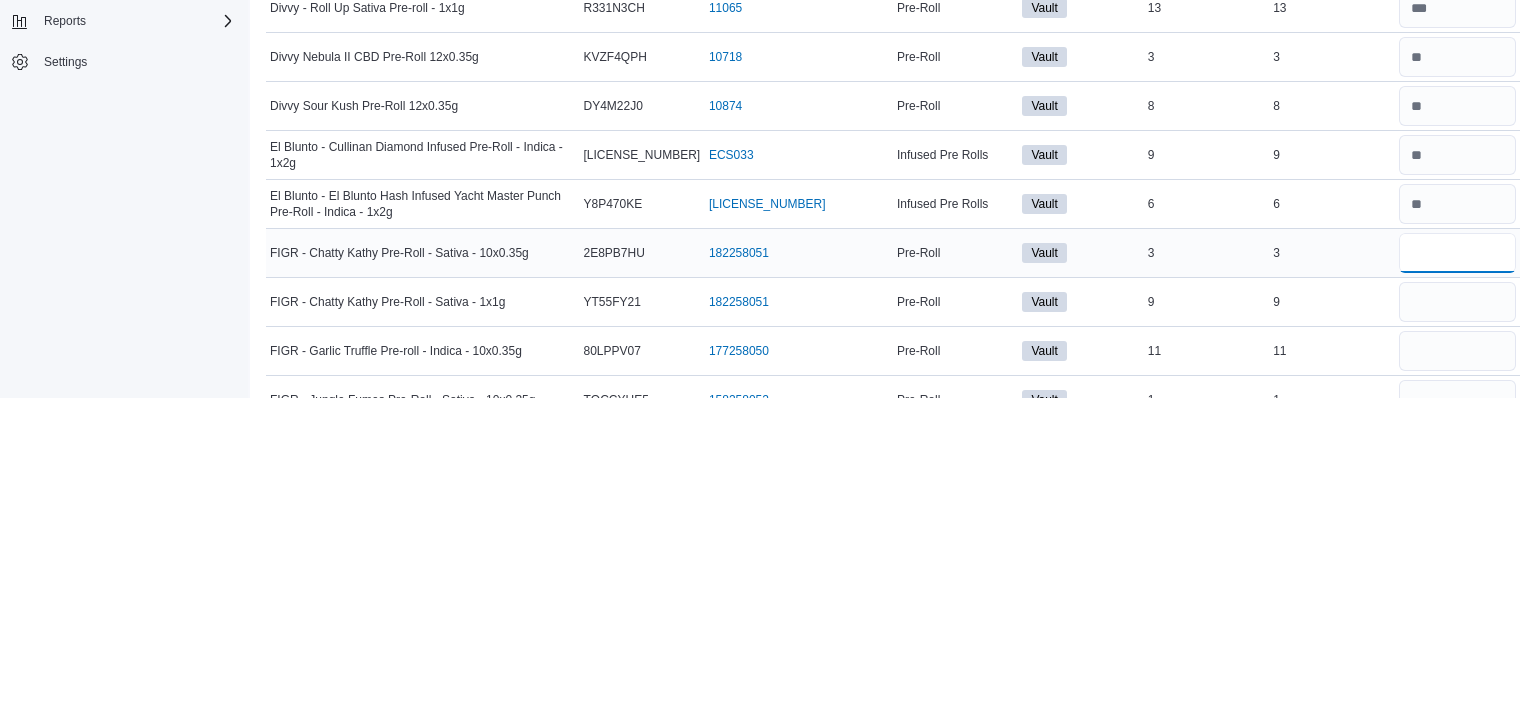 type 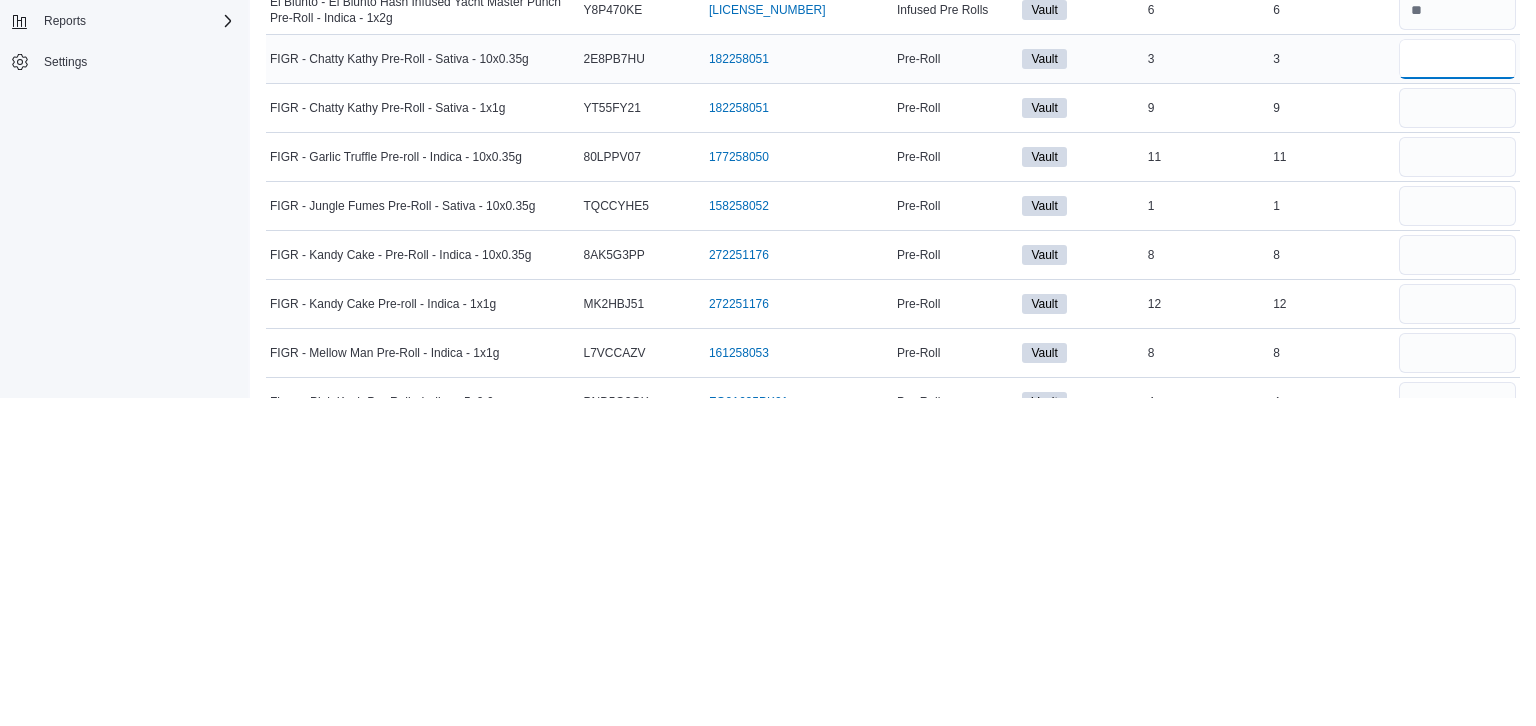 scroll, scrollTop: 1893, scrollLeft: 0, axis: vertical 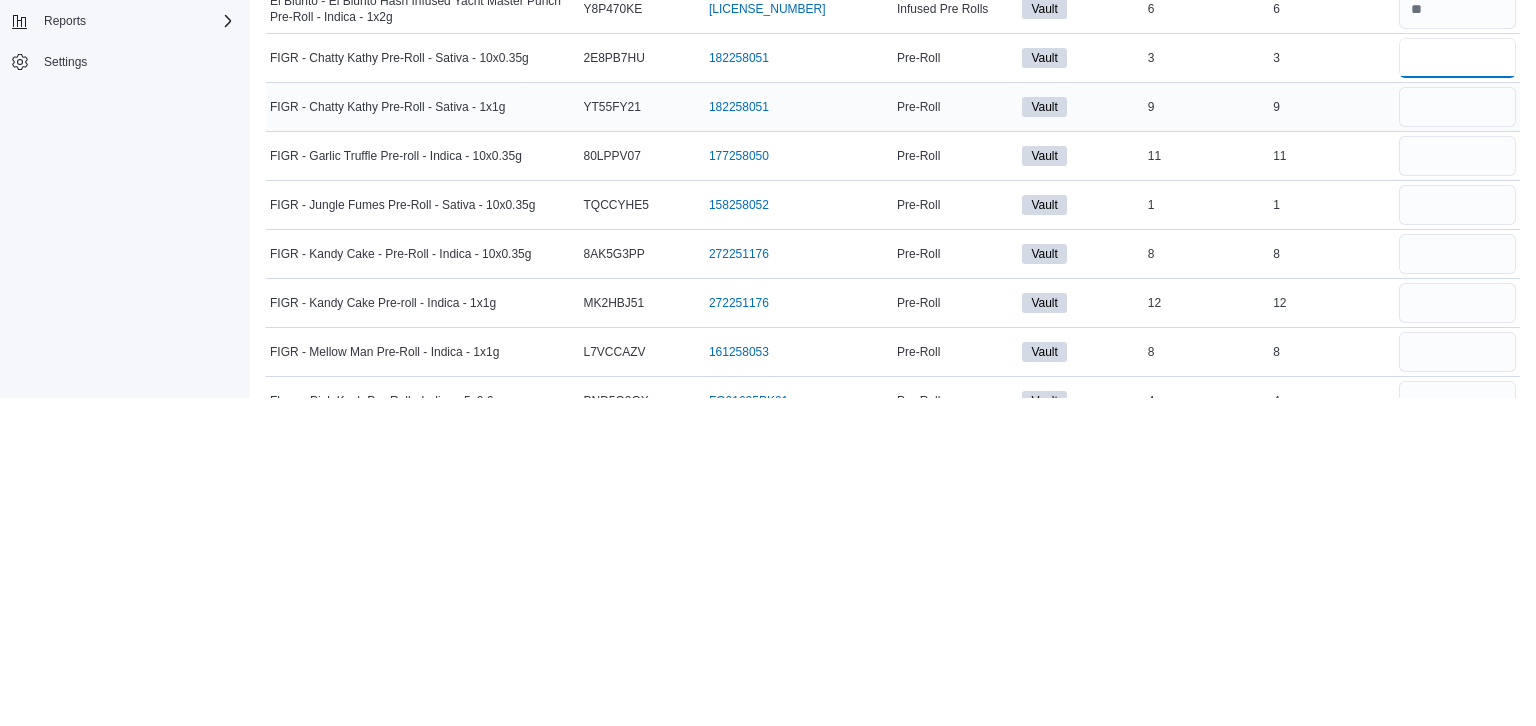 type on "*" 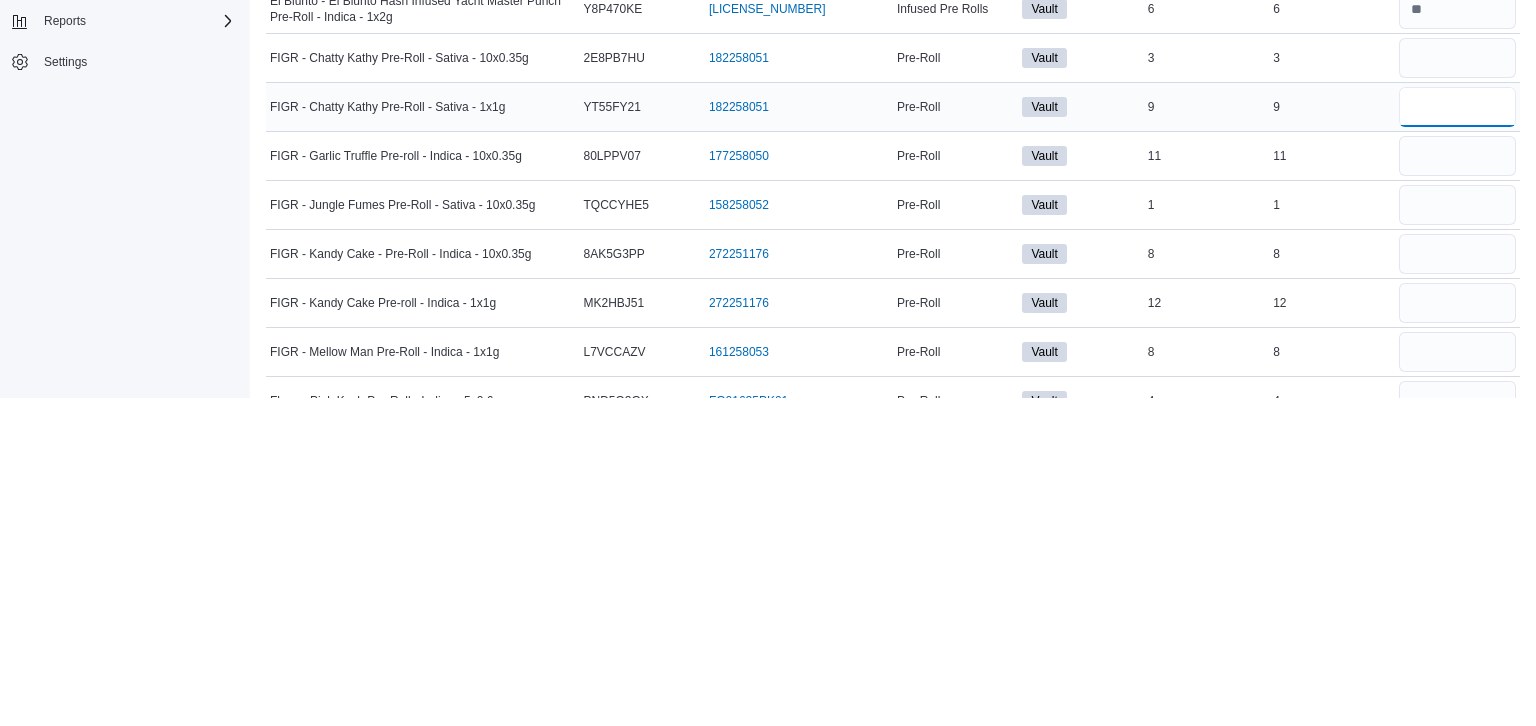 click at bounding box center (1457, 435) 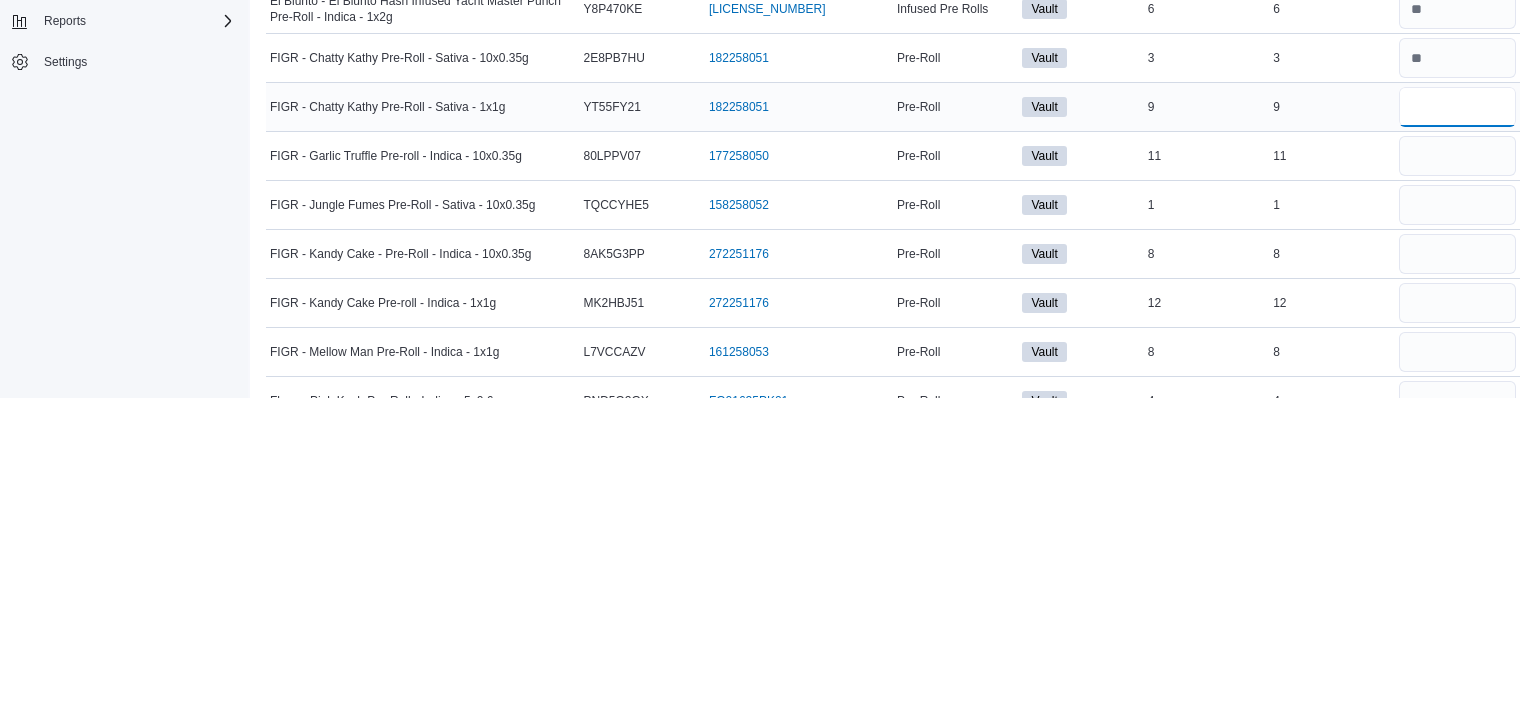 type 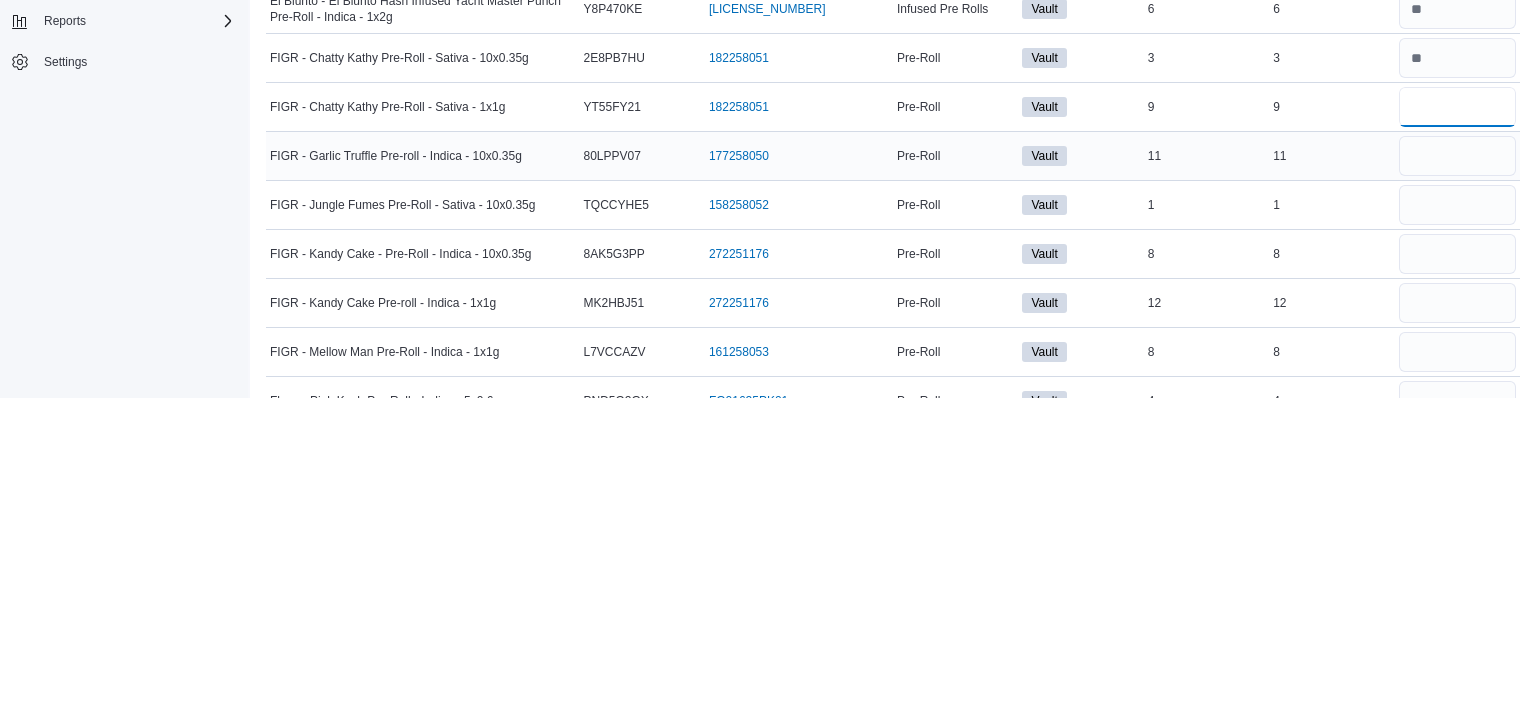 type on "*" 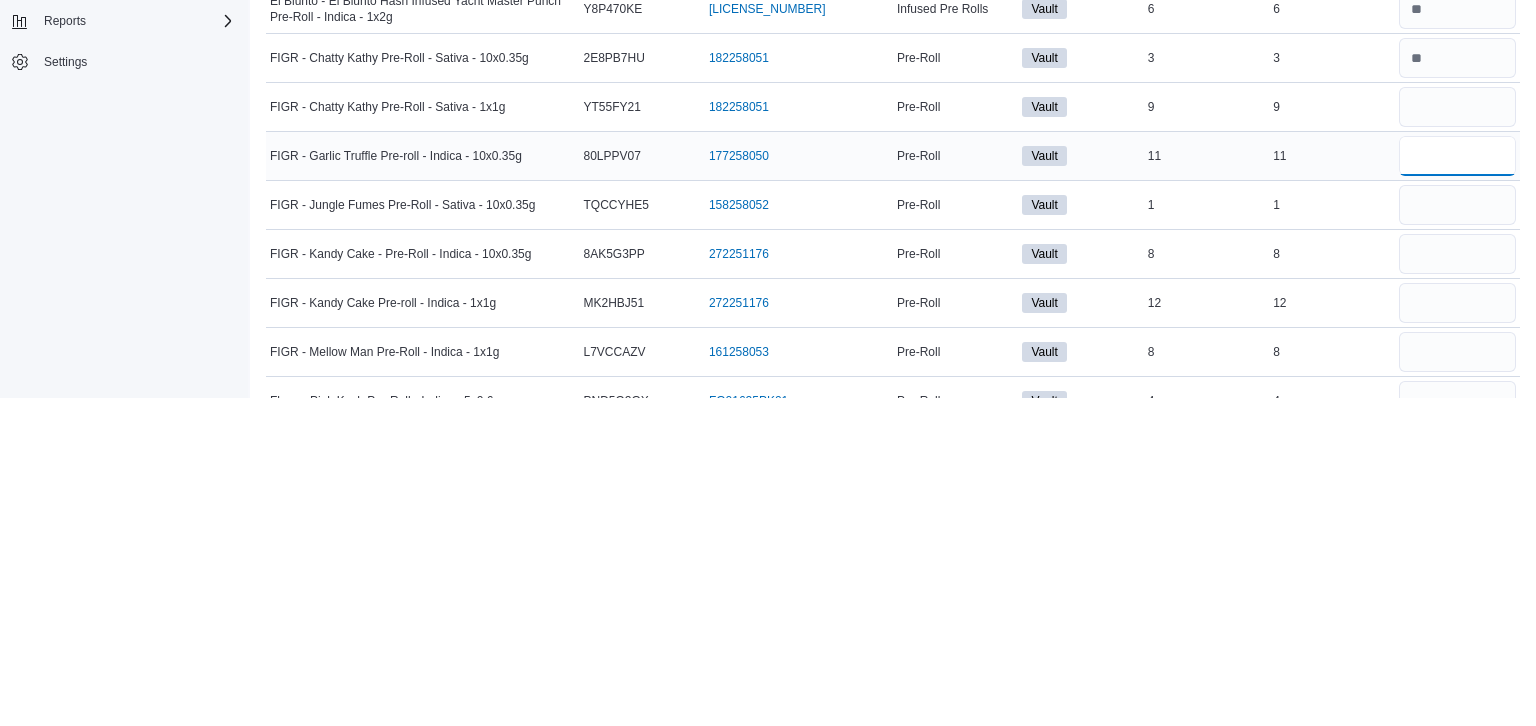 click at bounding box center [1457, 484] 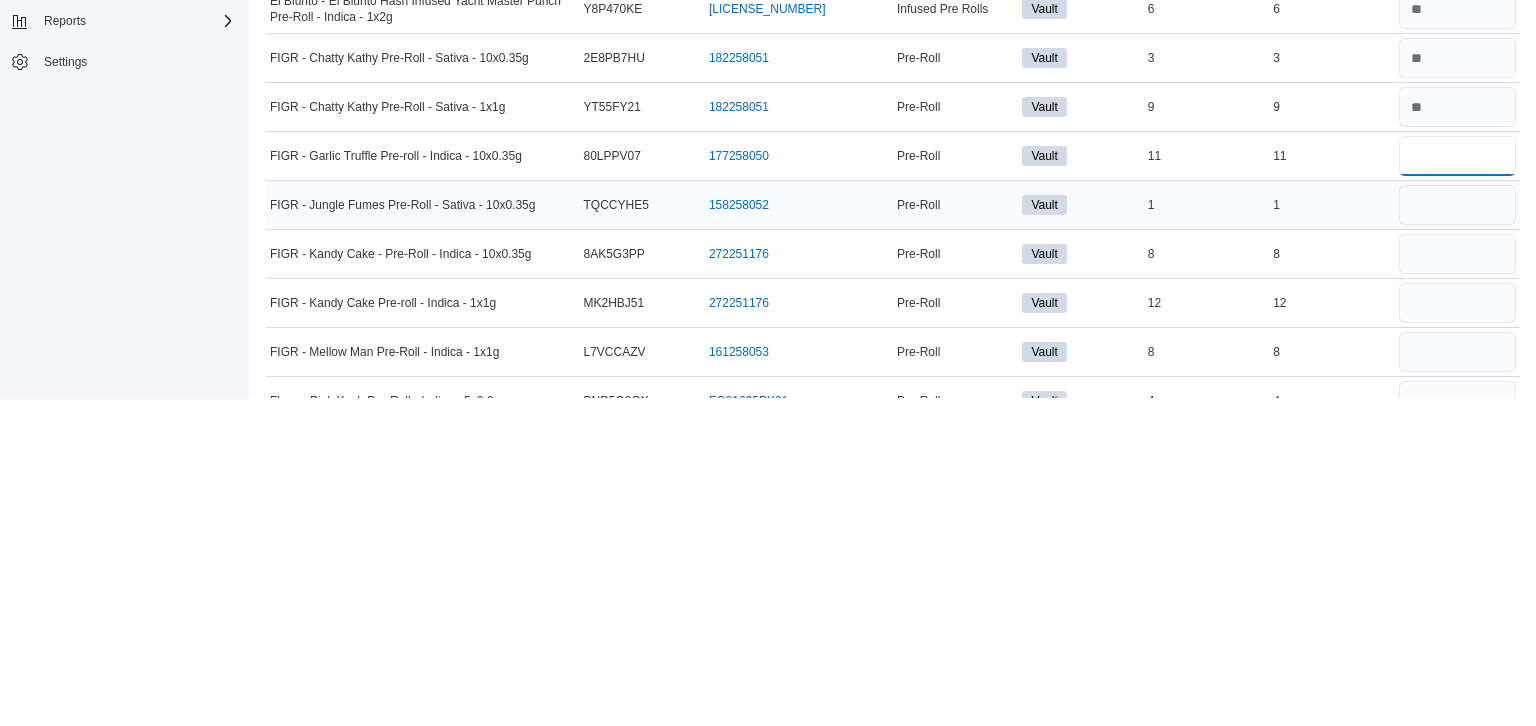 type on "**" 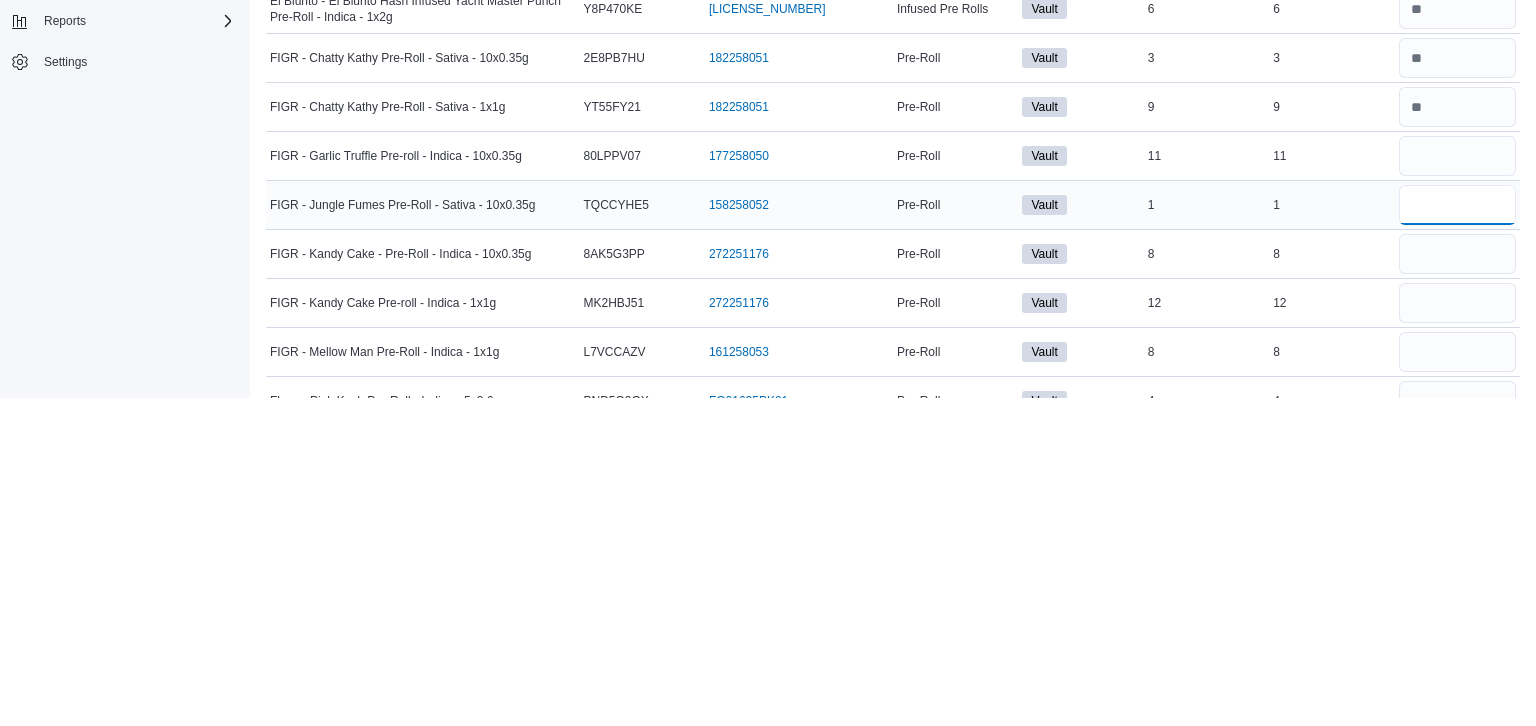 click at bounding box center (1457, 533) 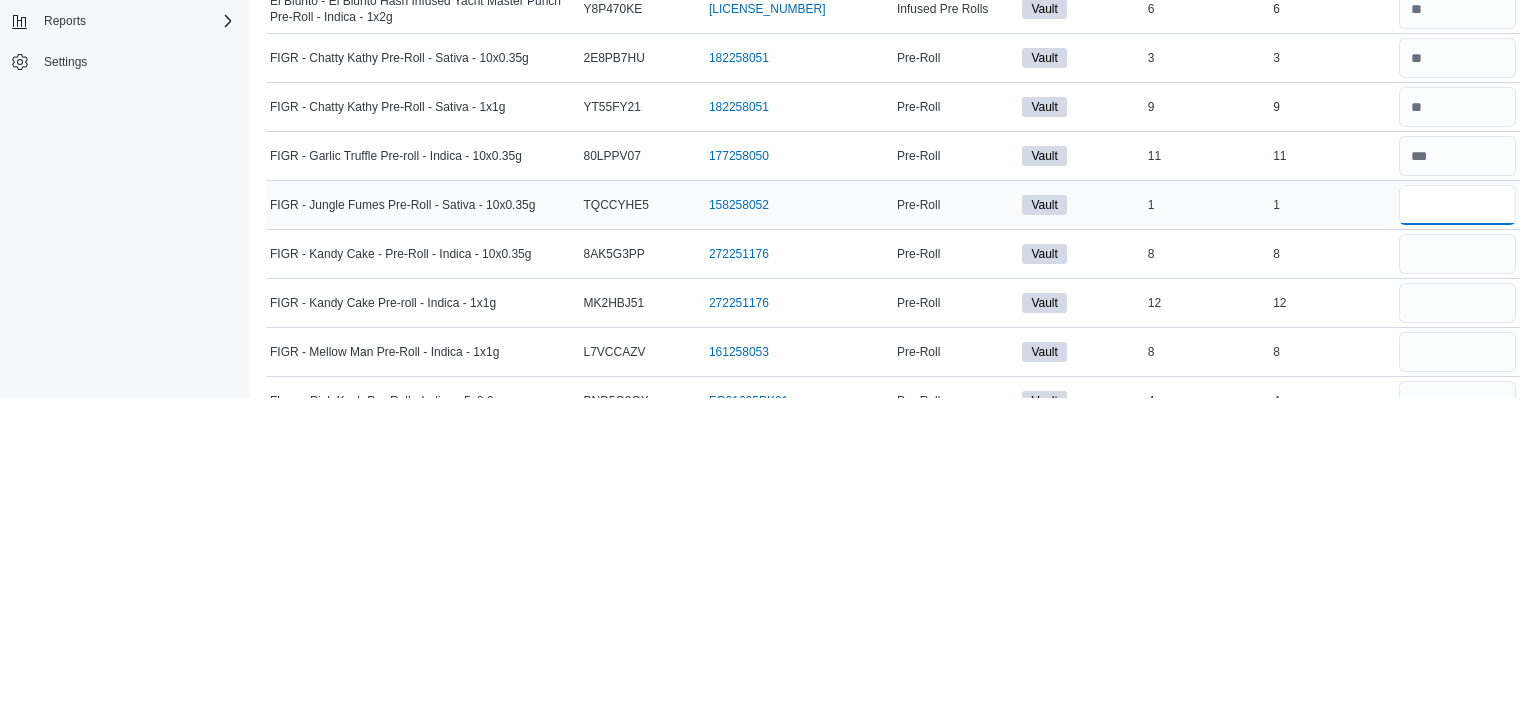 type 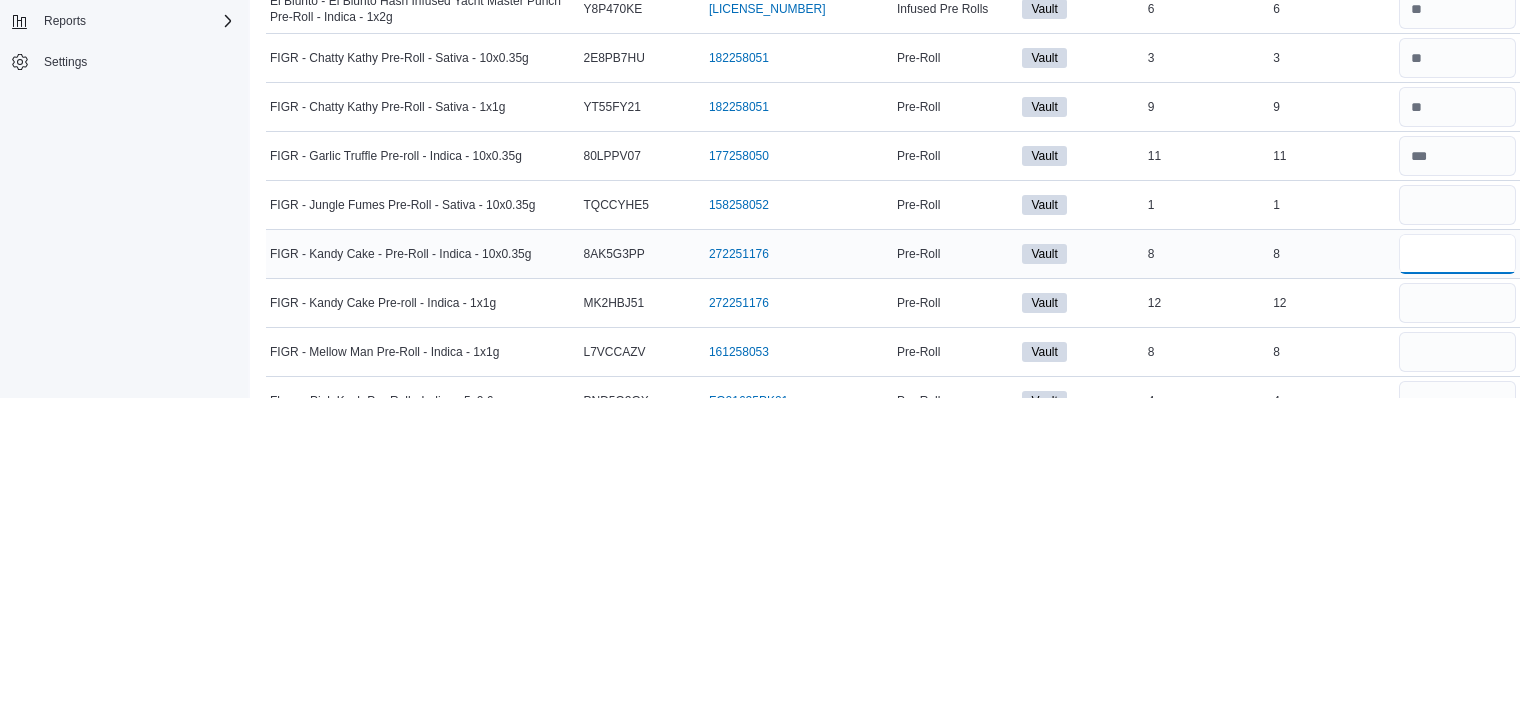 click at bounding box center (1457, 582) 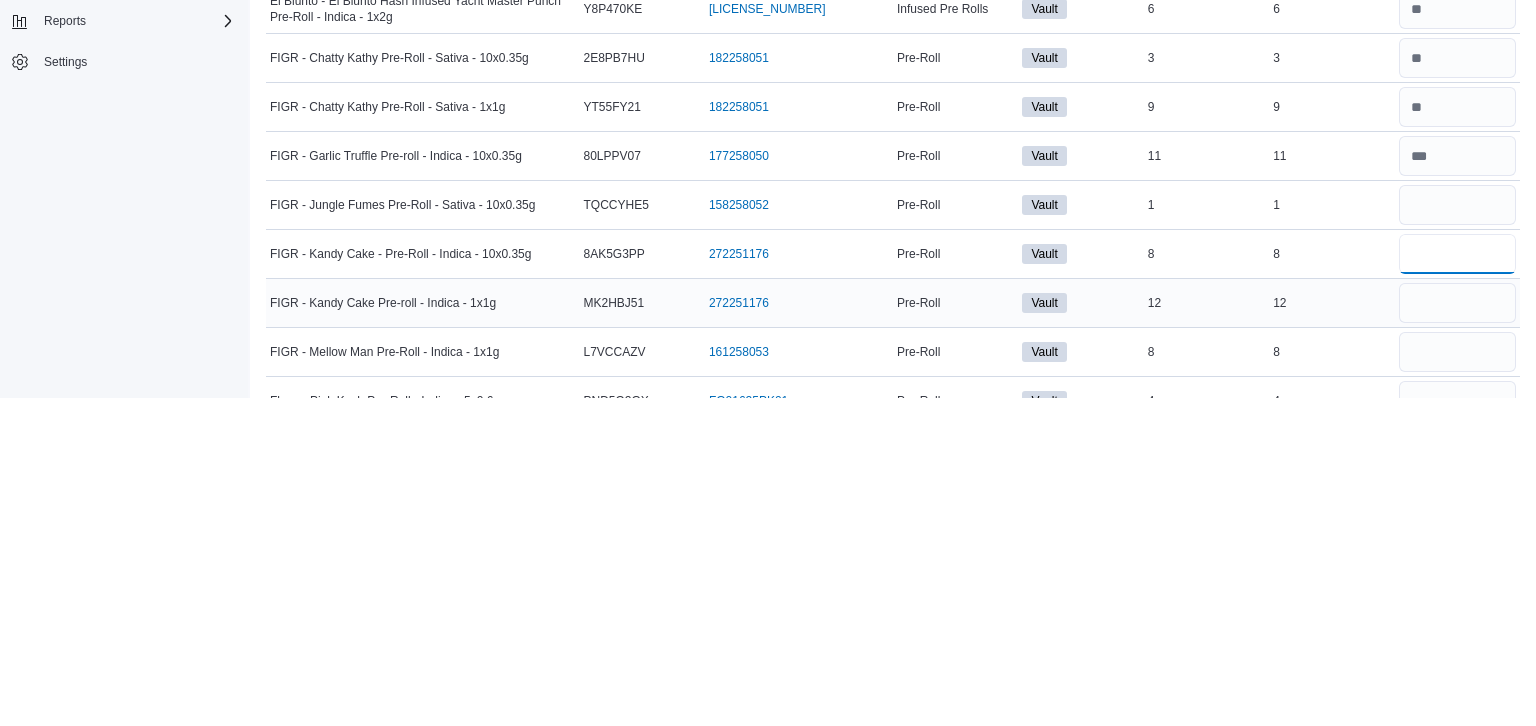 type on "*" 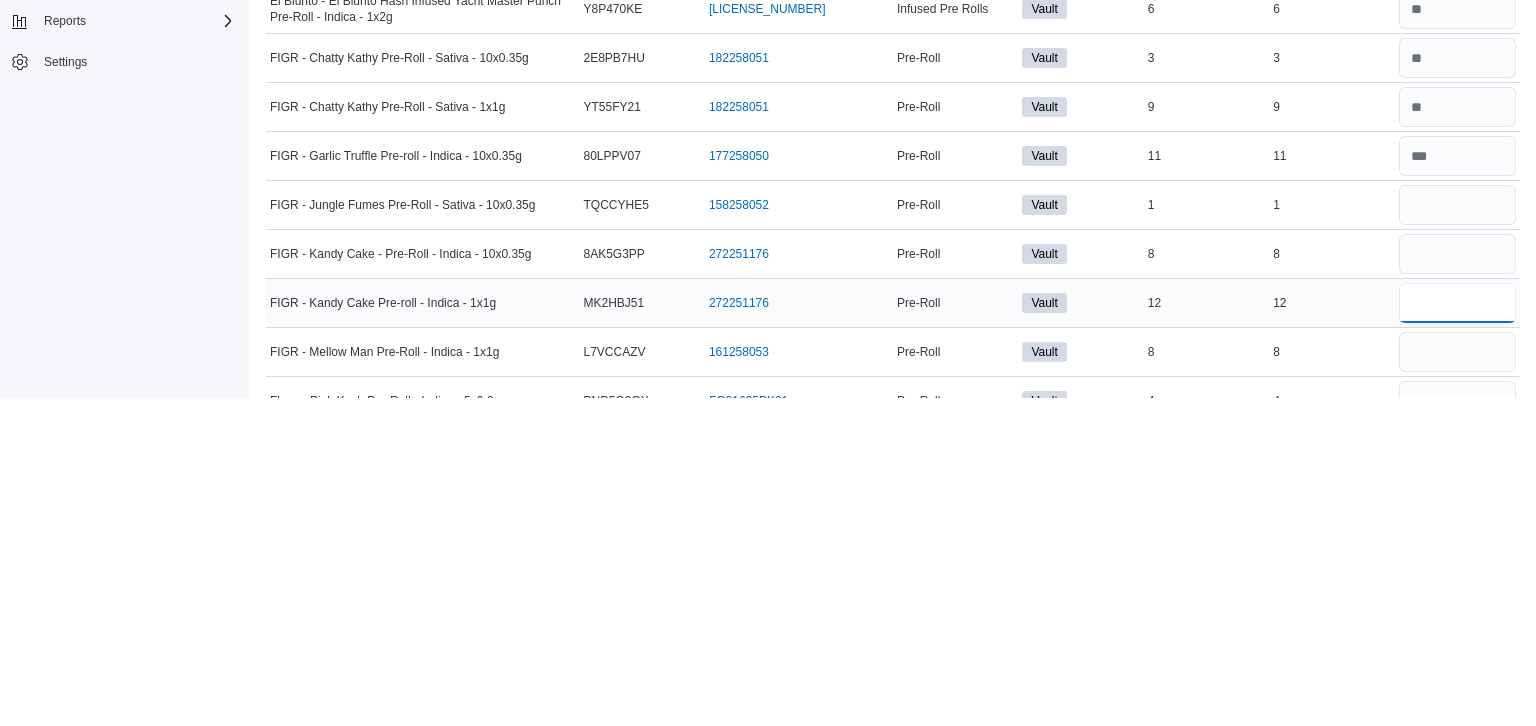 click at bounding box center [1457, 631] 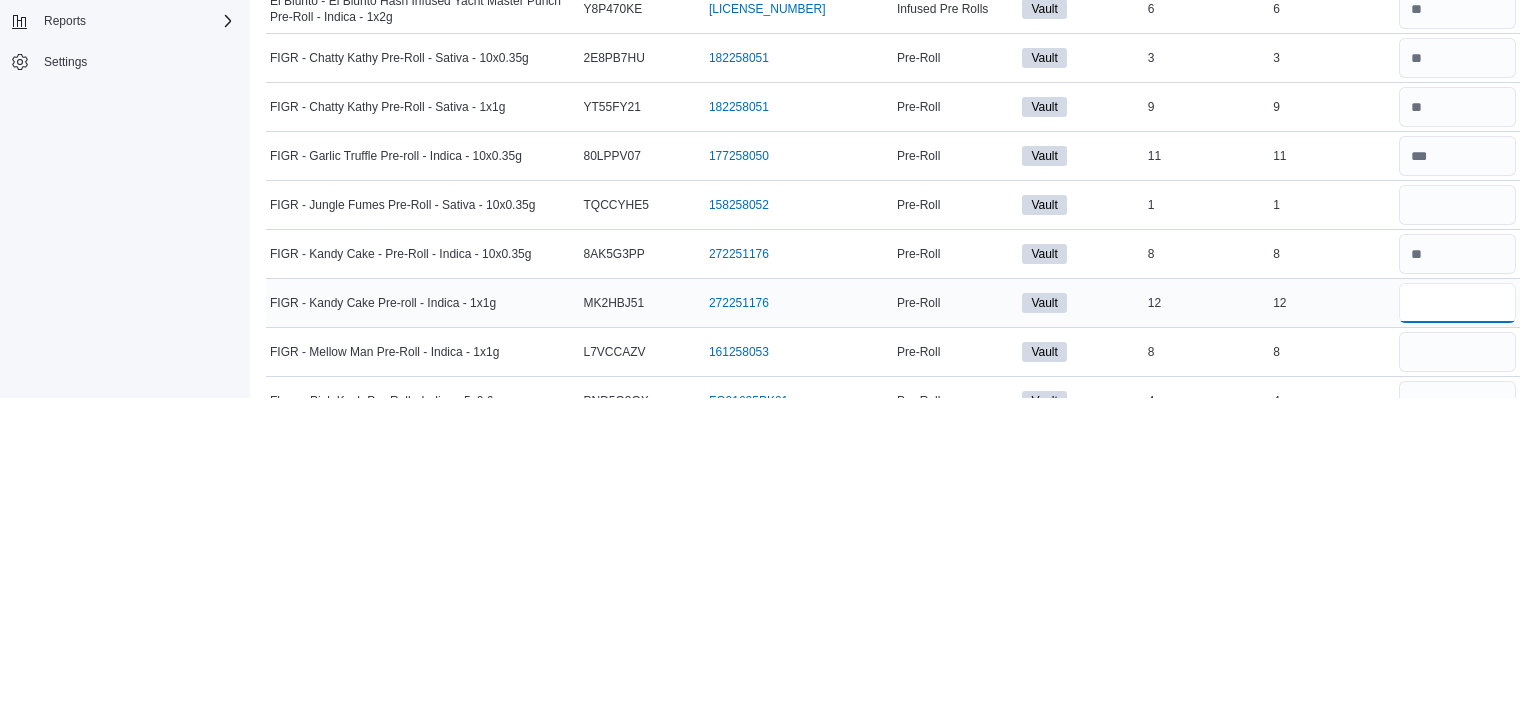 type 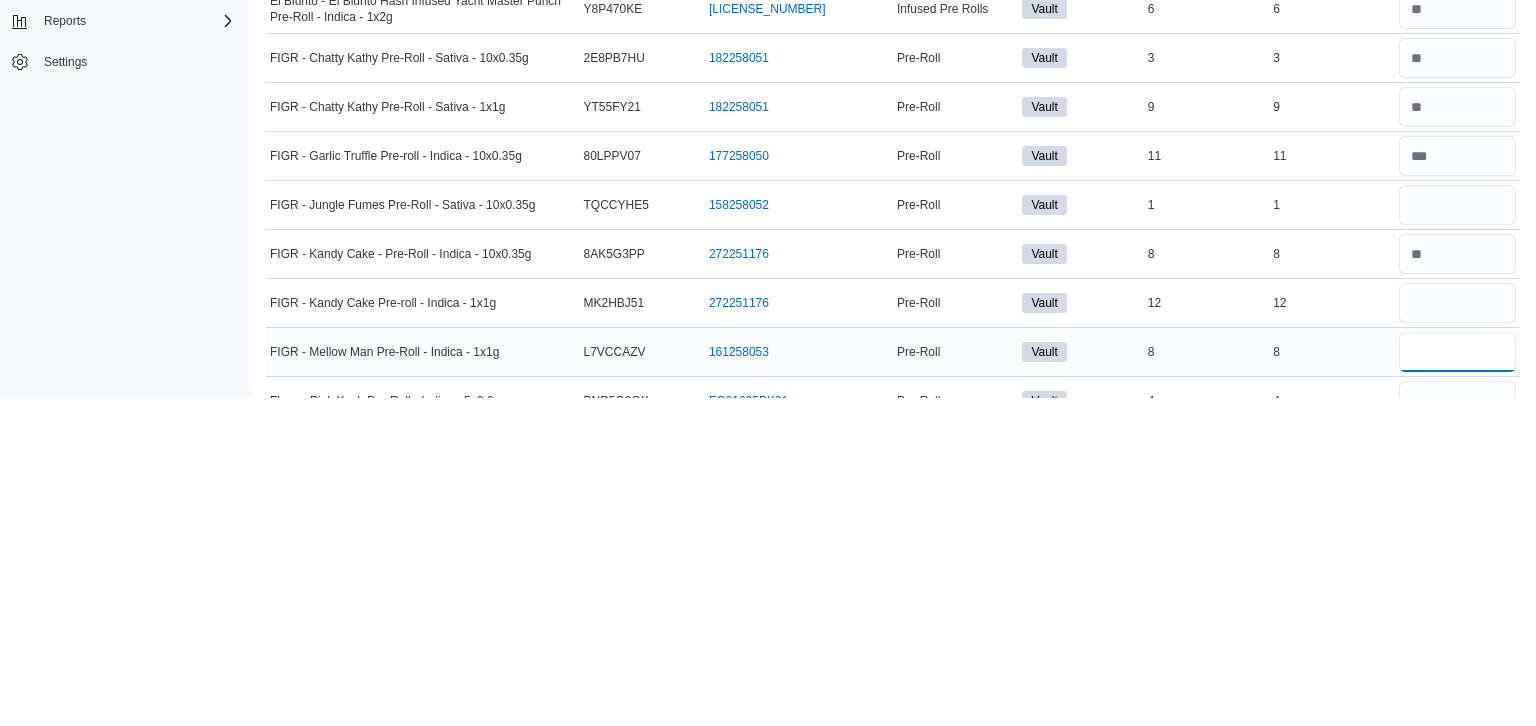 click at bounding box center (1457, 680) 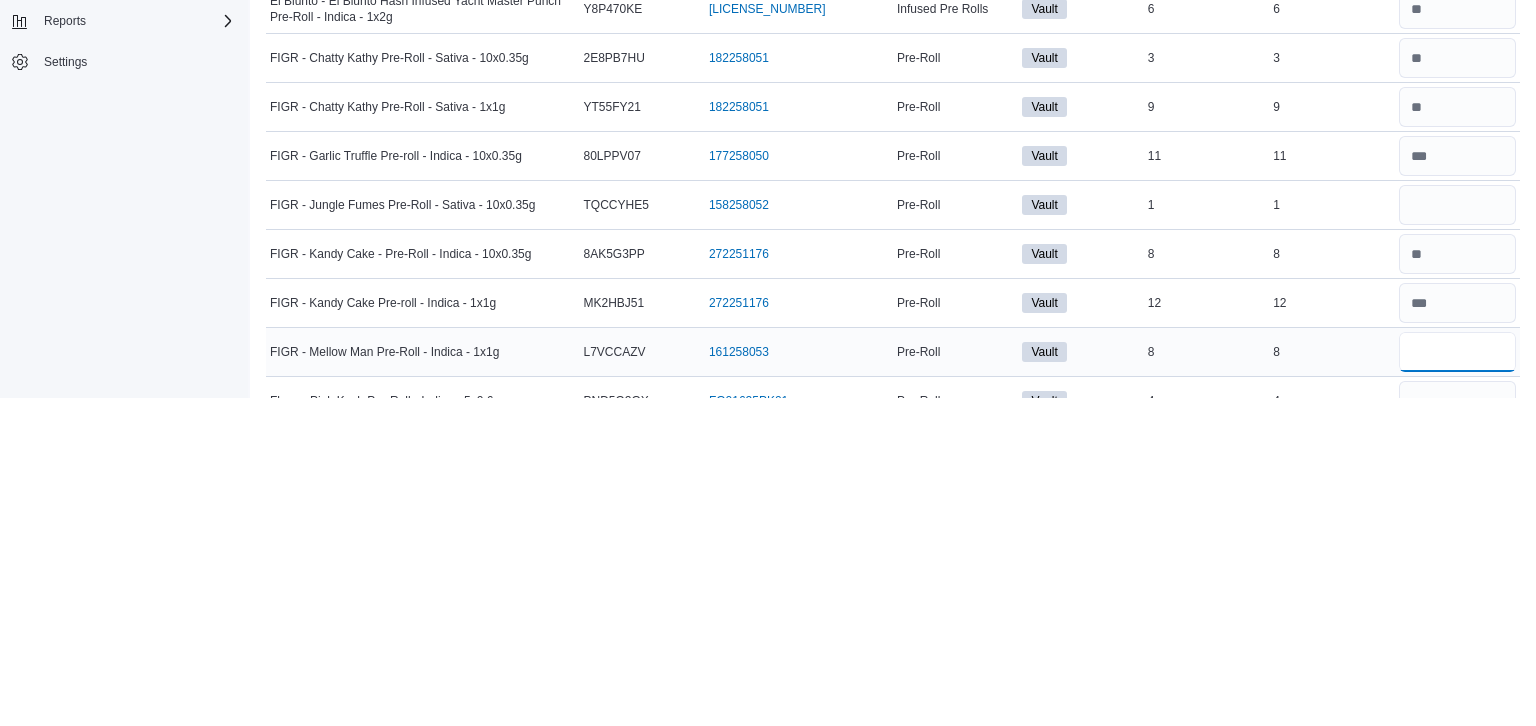 type 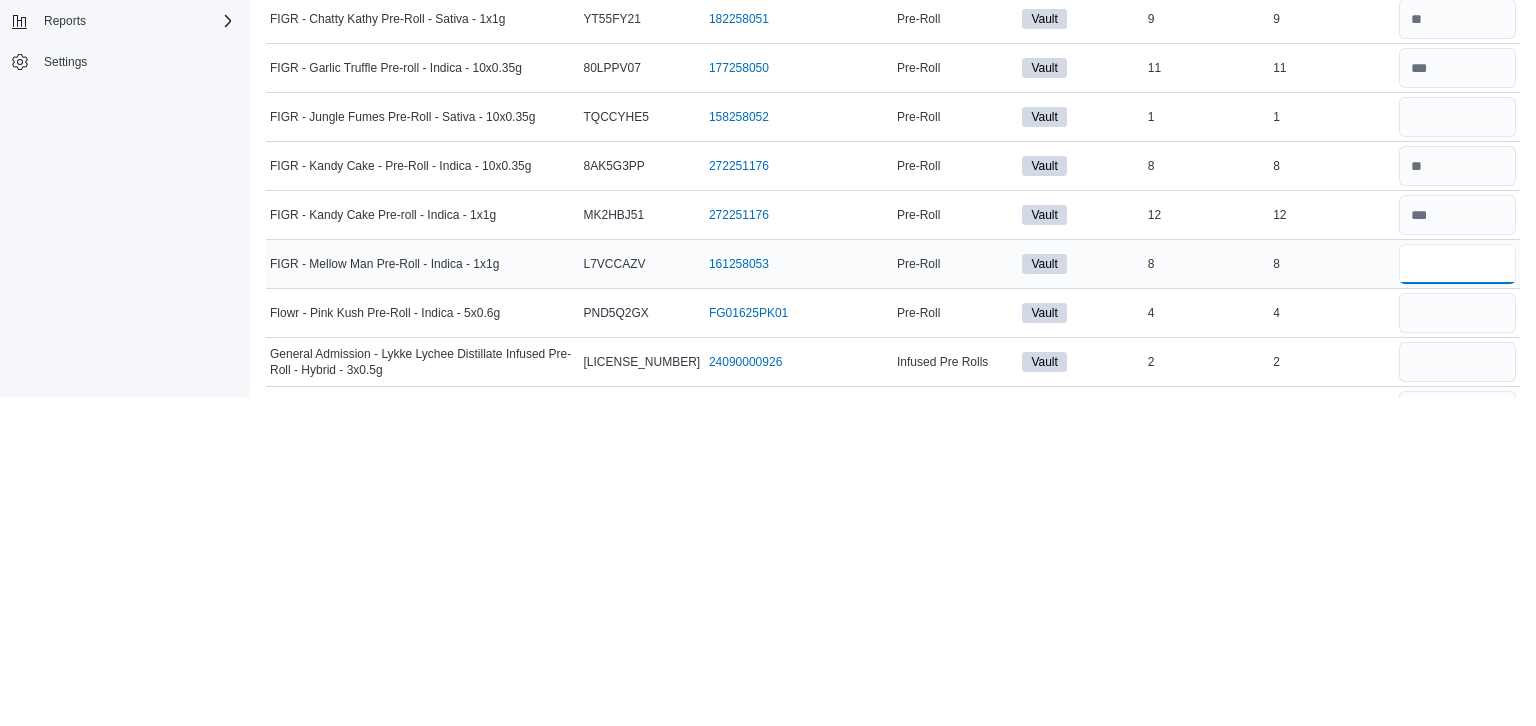 scroll, scrollTop: 2023, scrollLeft: 0, axis: vertical 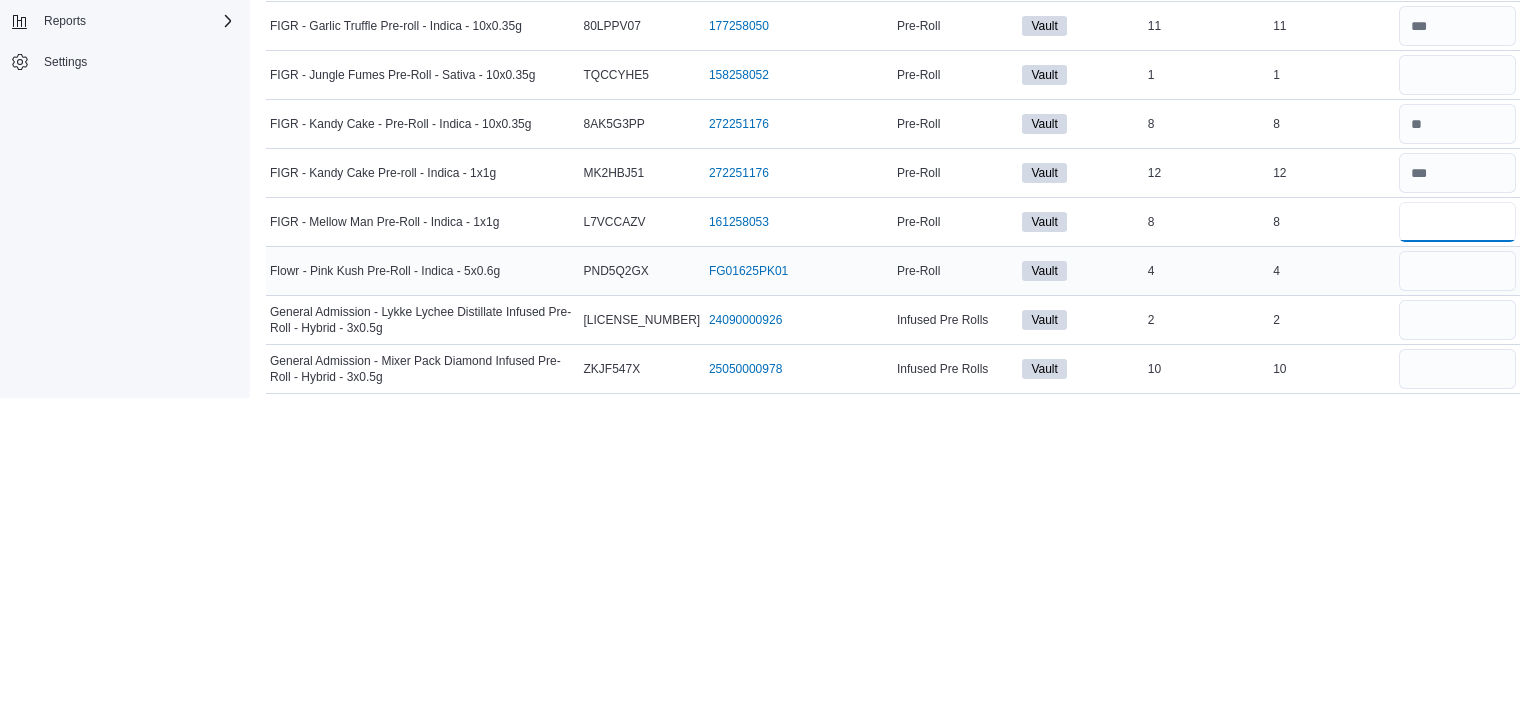 type on "*" 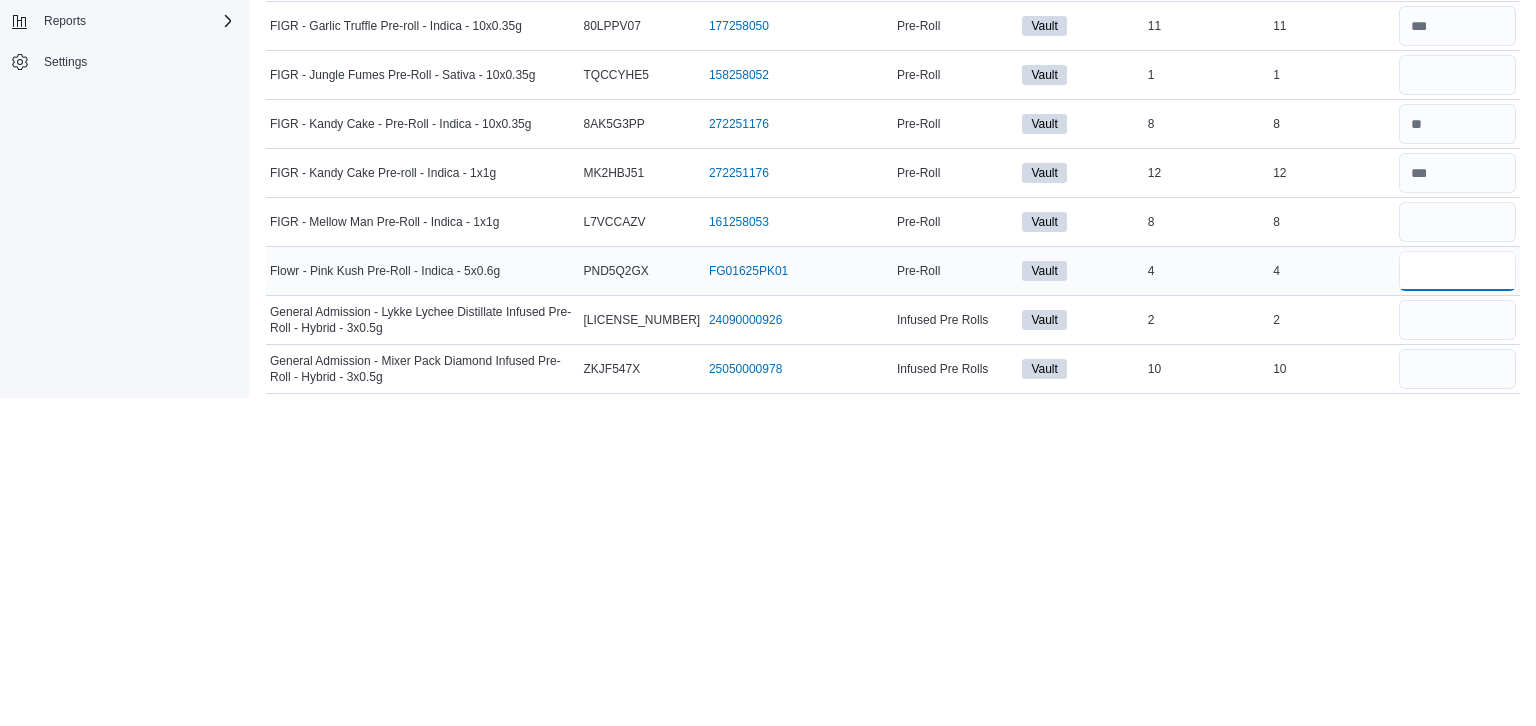 click at bounding box center [1457, 599] 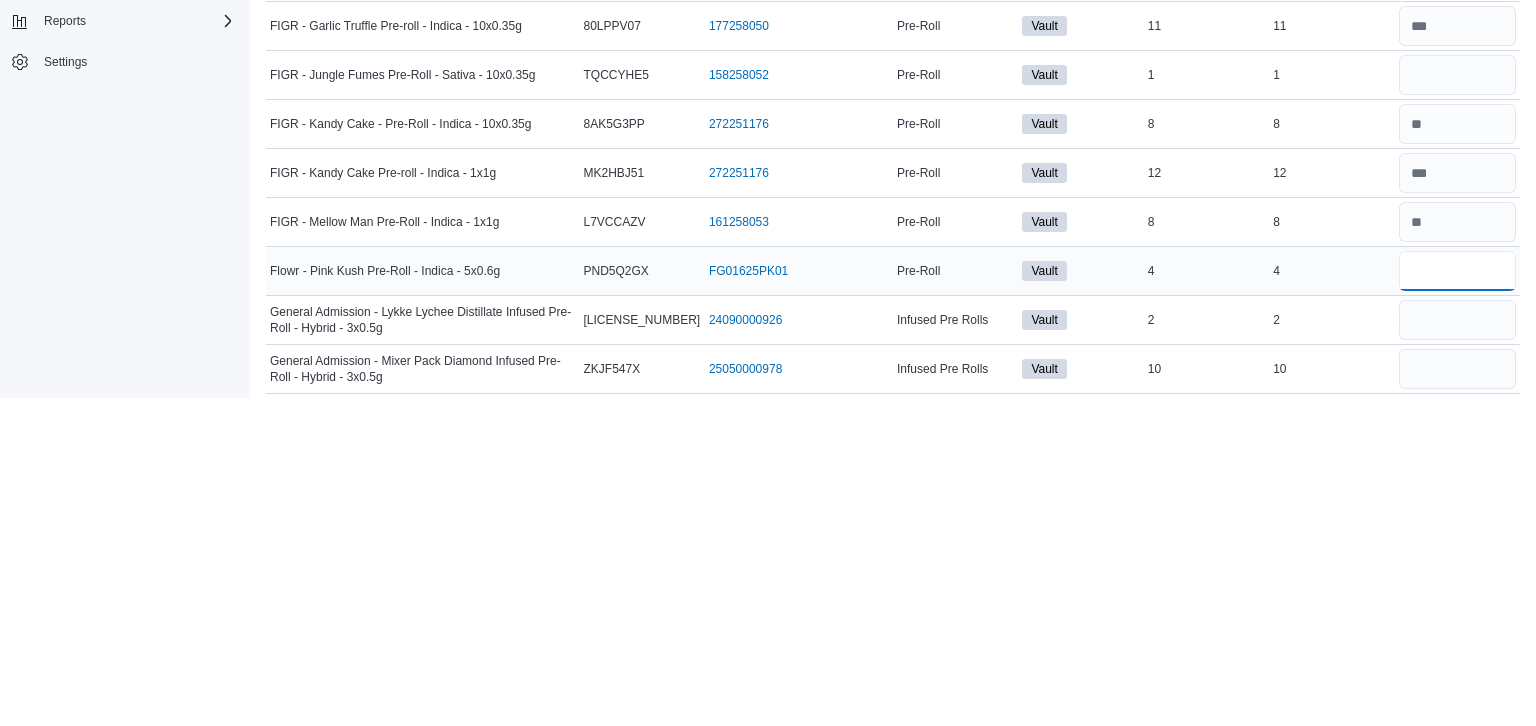 type on "*" 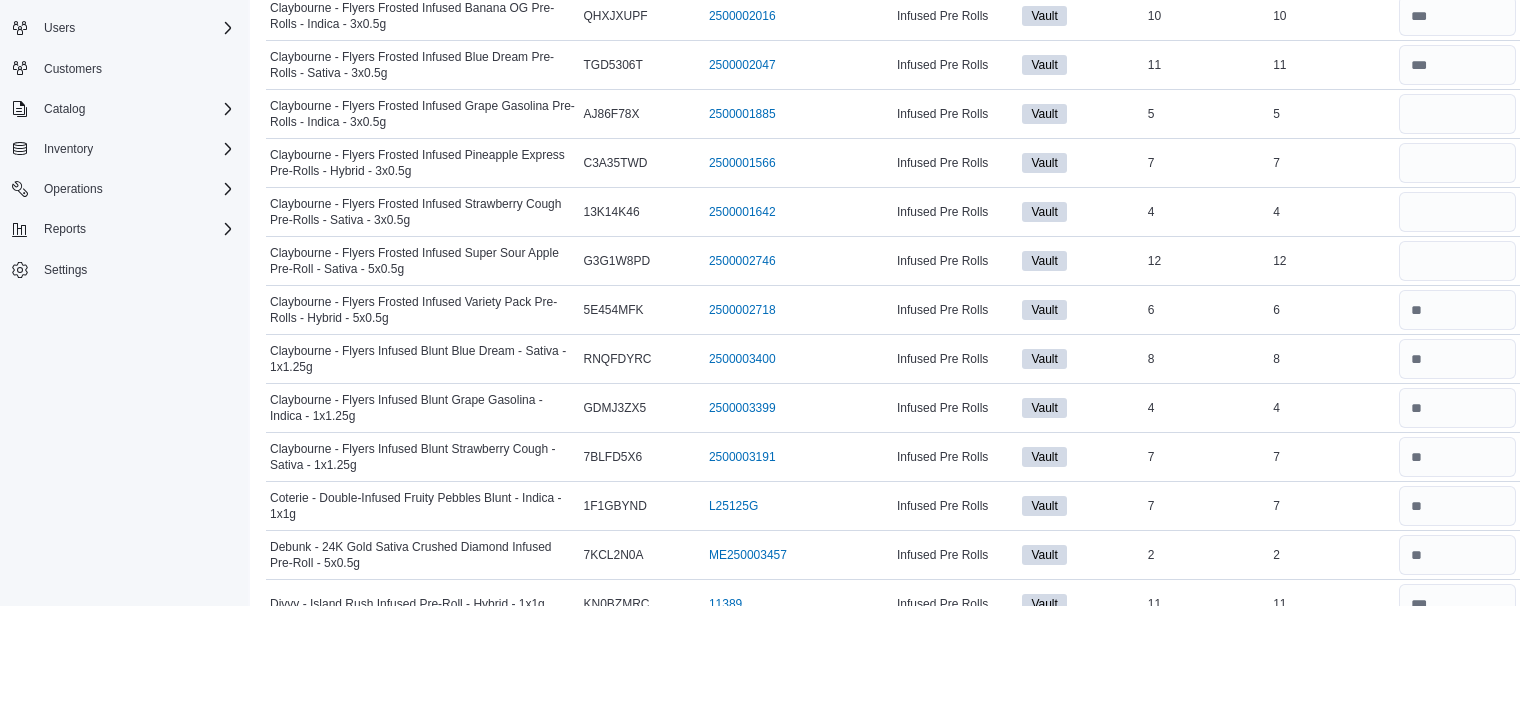 scroll, scrollTop: 1212, scrollLeft: 0, axis: vertical 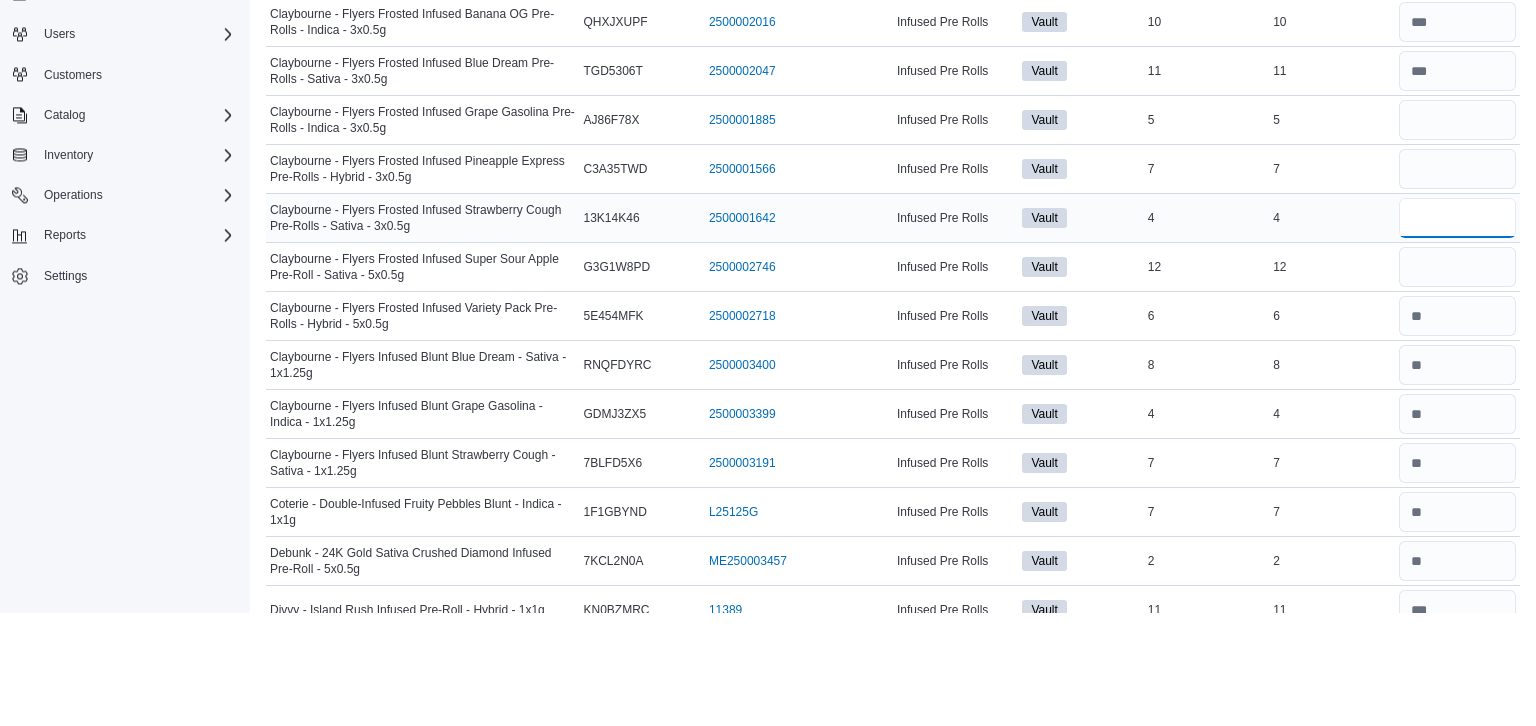click at bounding box center (1457, 332) 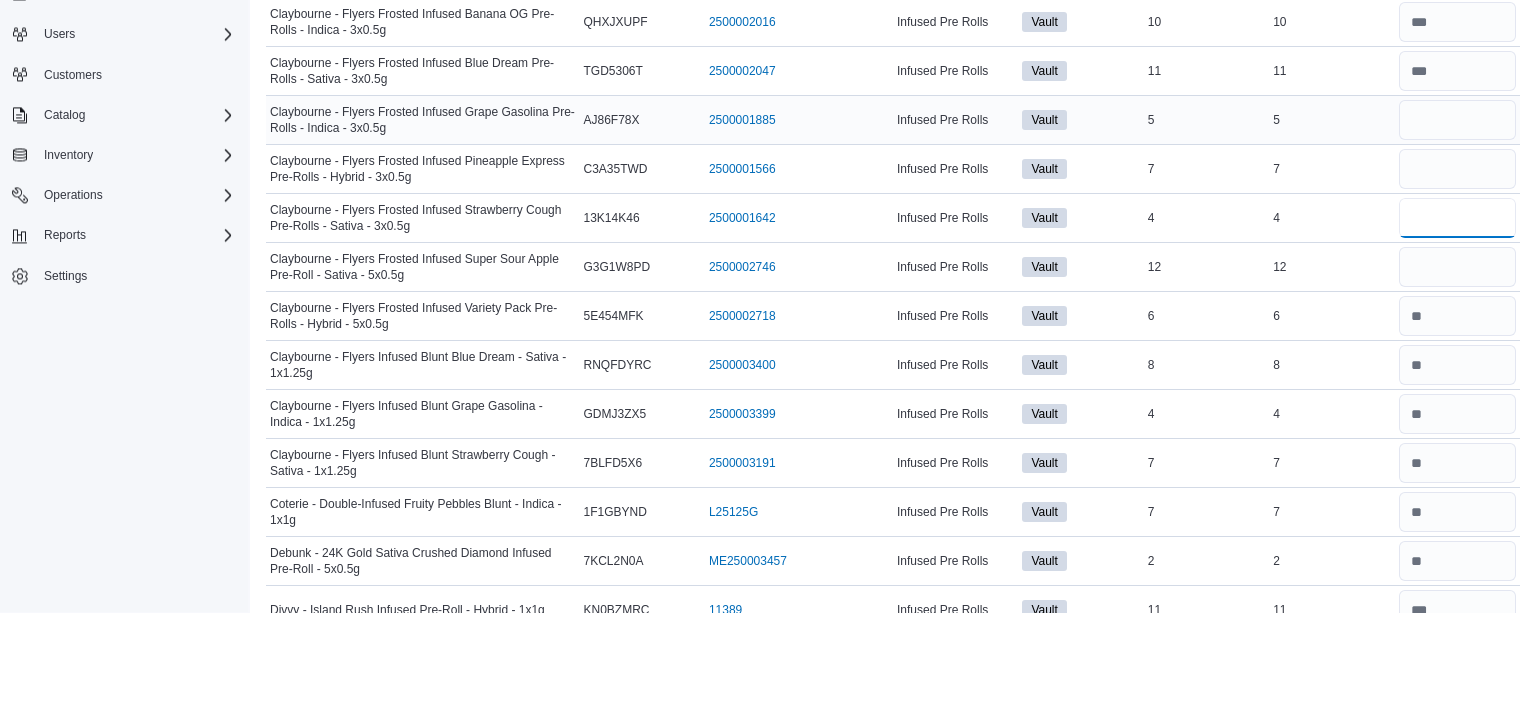 type on "*" 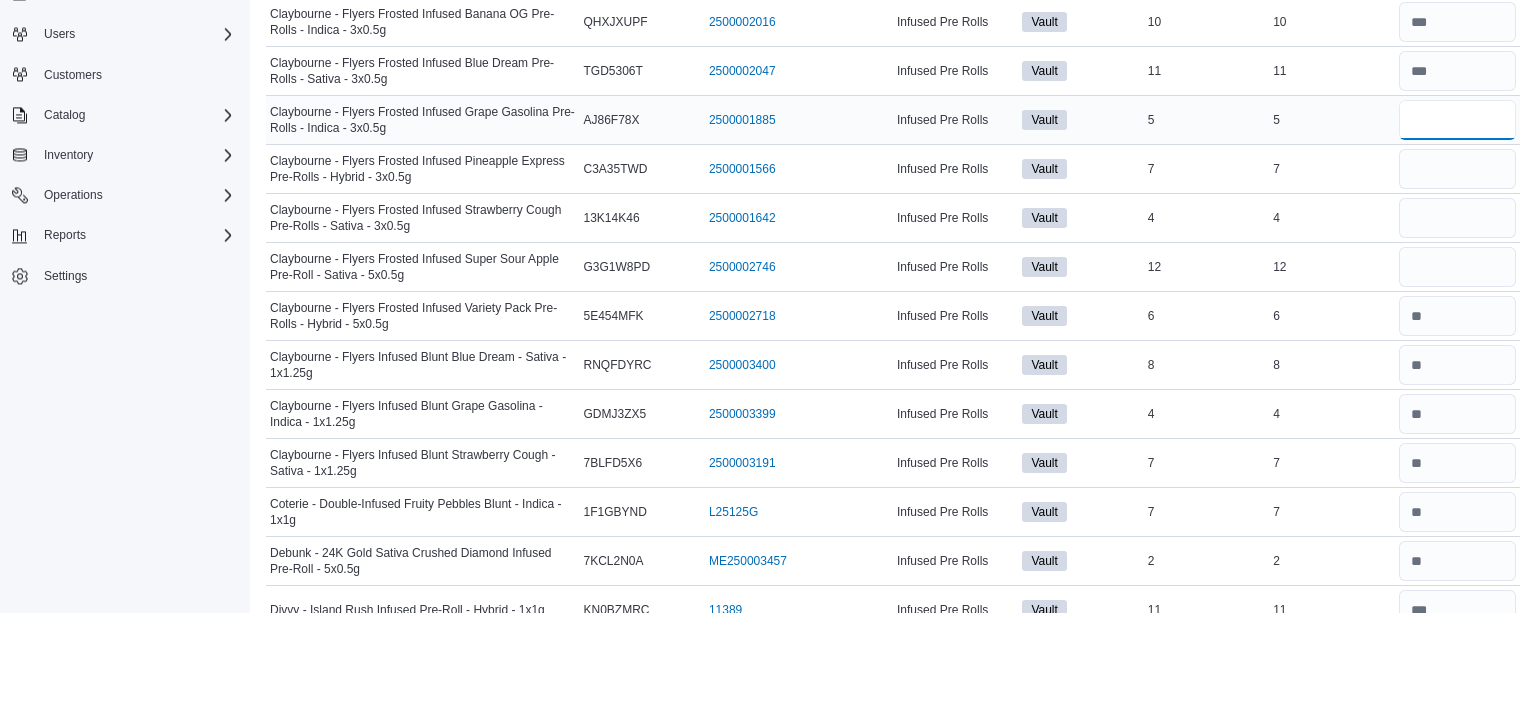 click at bounding box center [1457, 234] 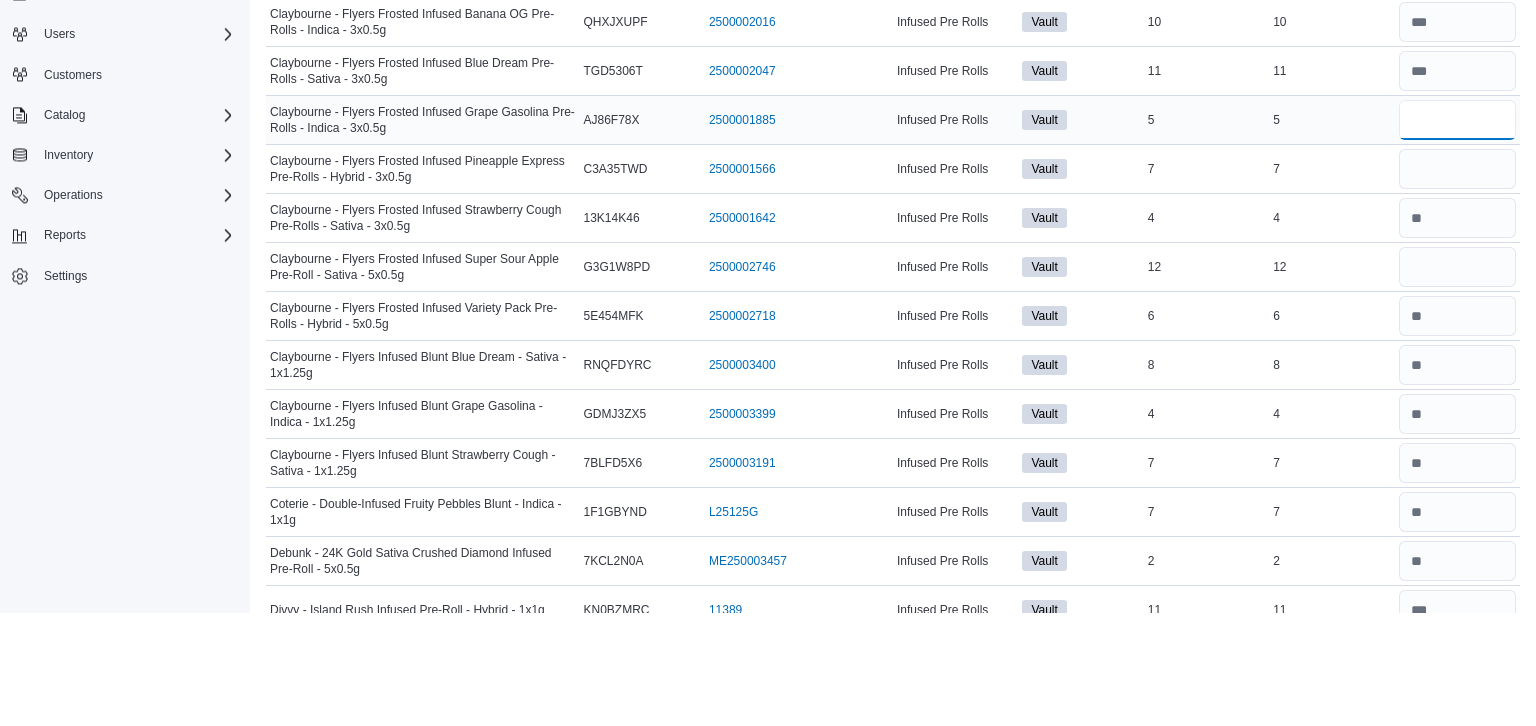 type 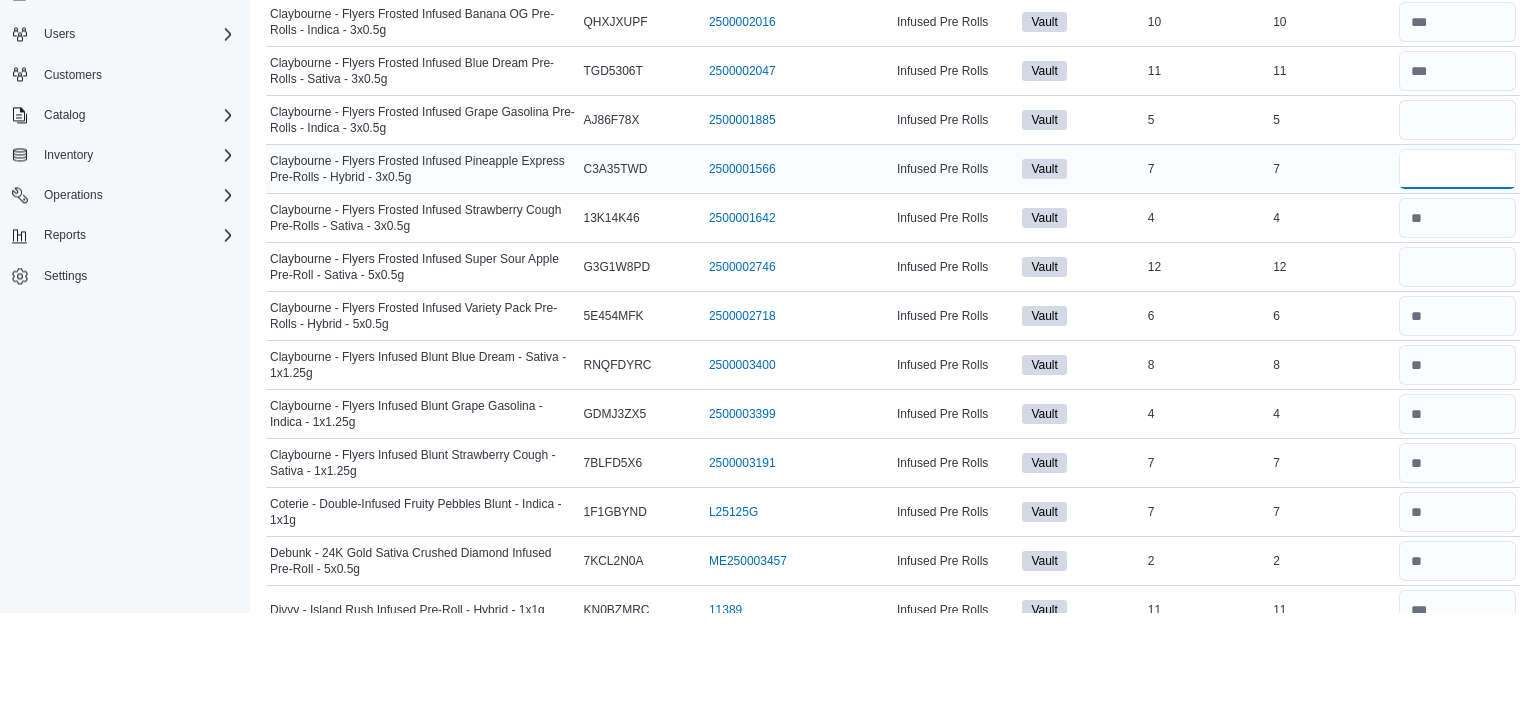click at bounding box center [1457, 283] 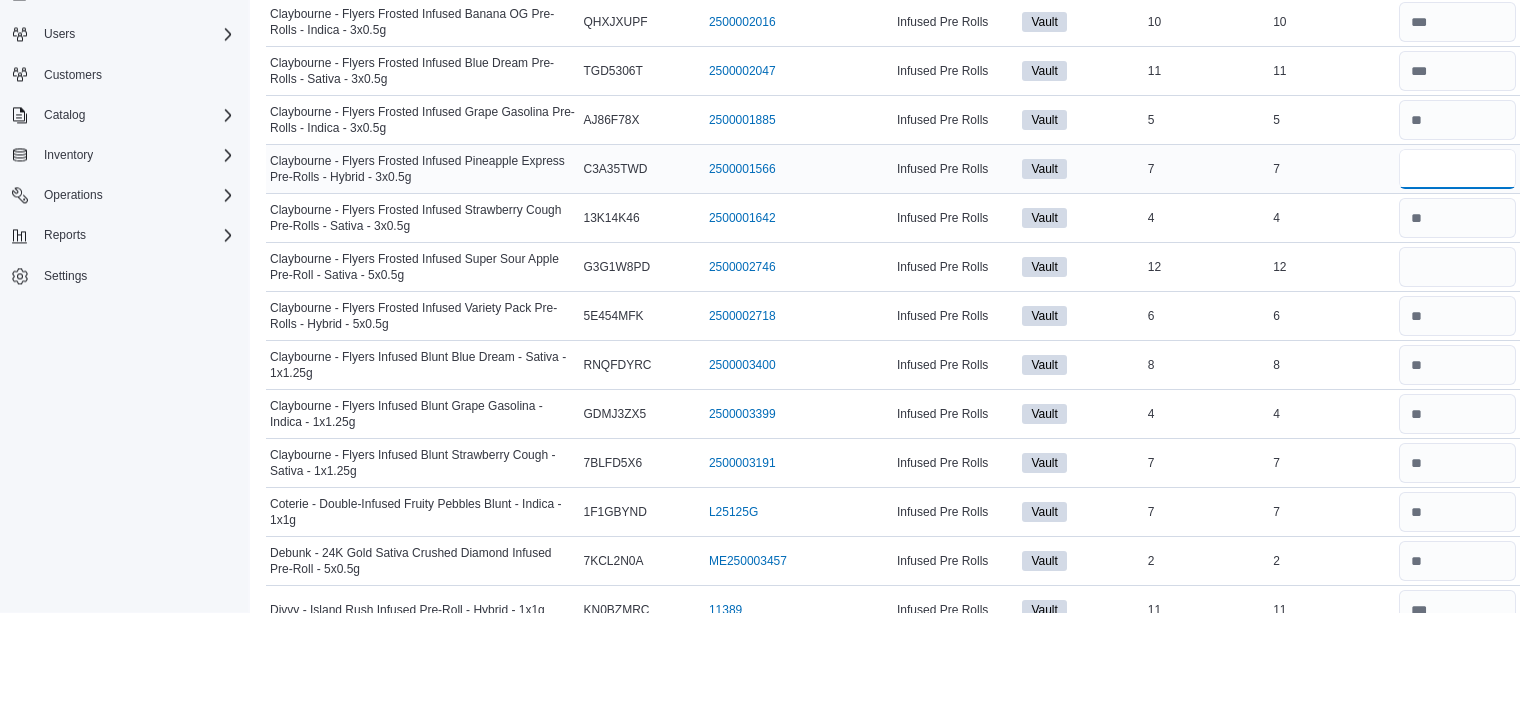 type 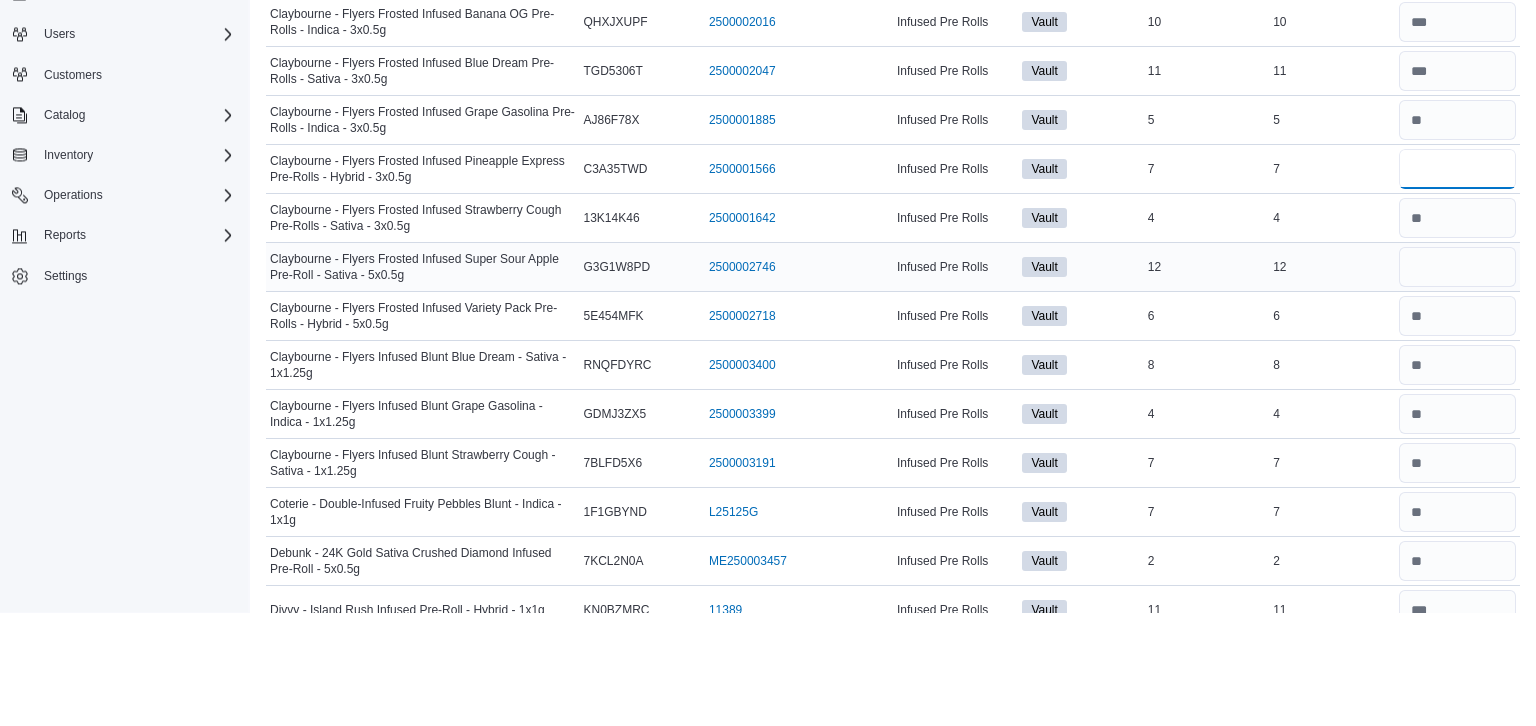 type on "*" 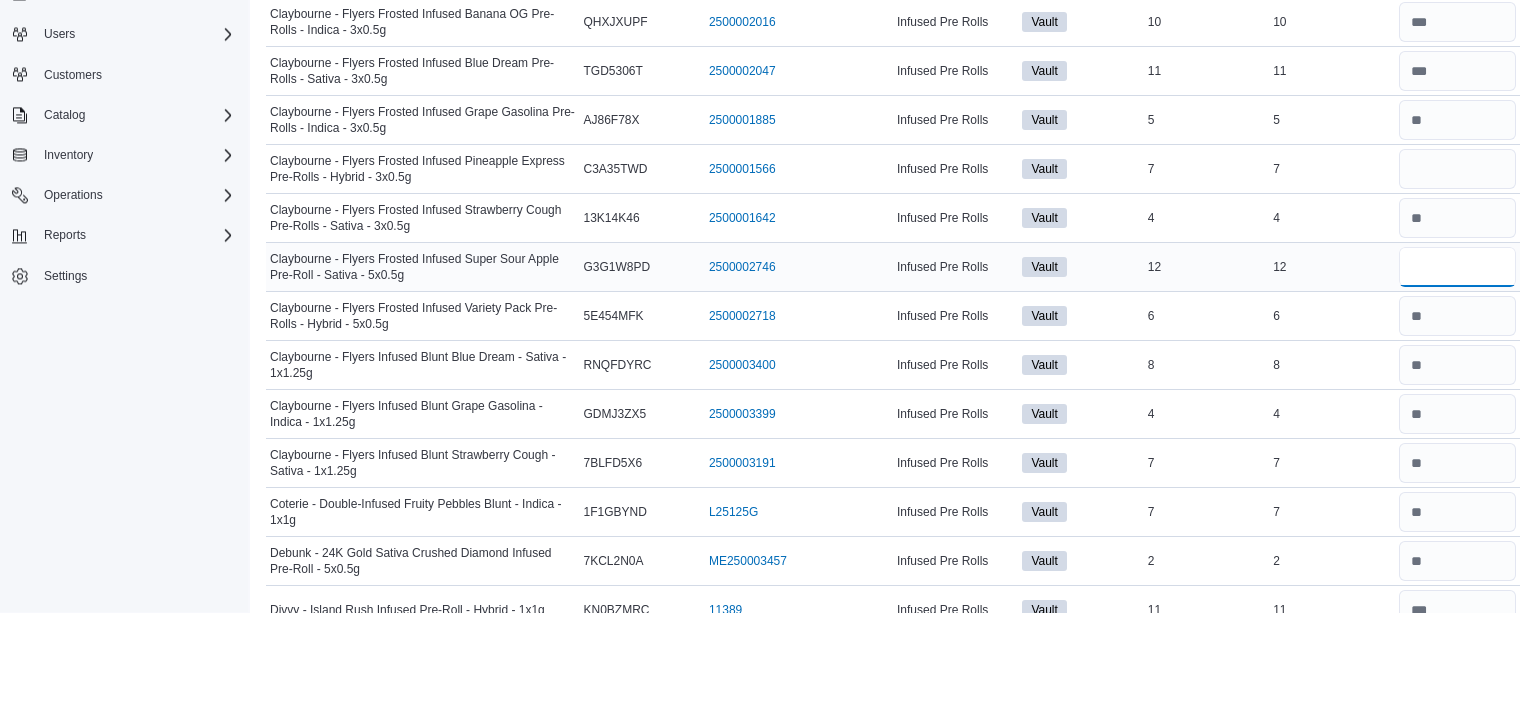 click at bounding box center (1457, 381) 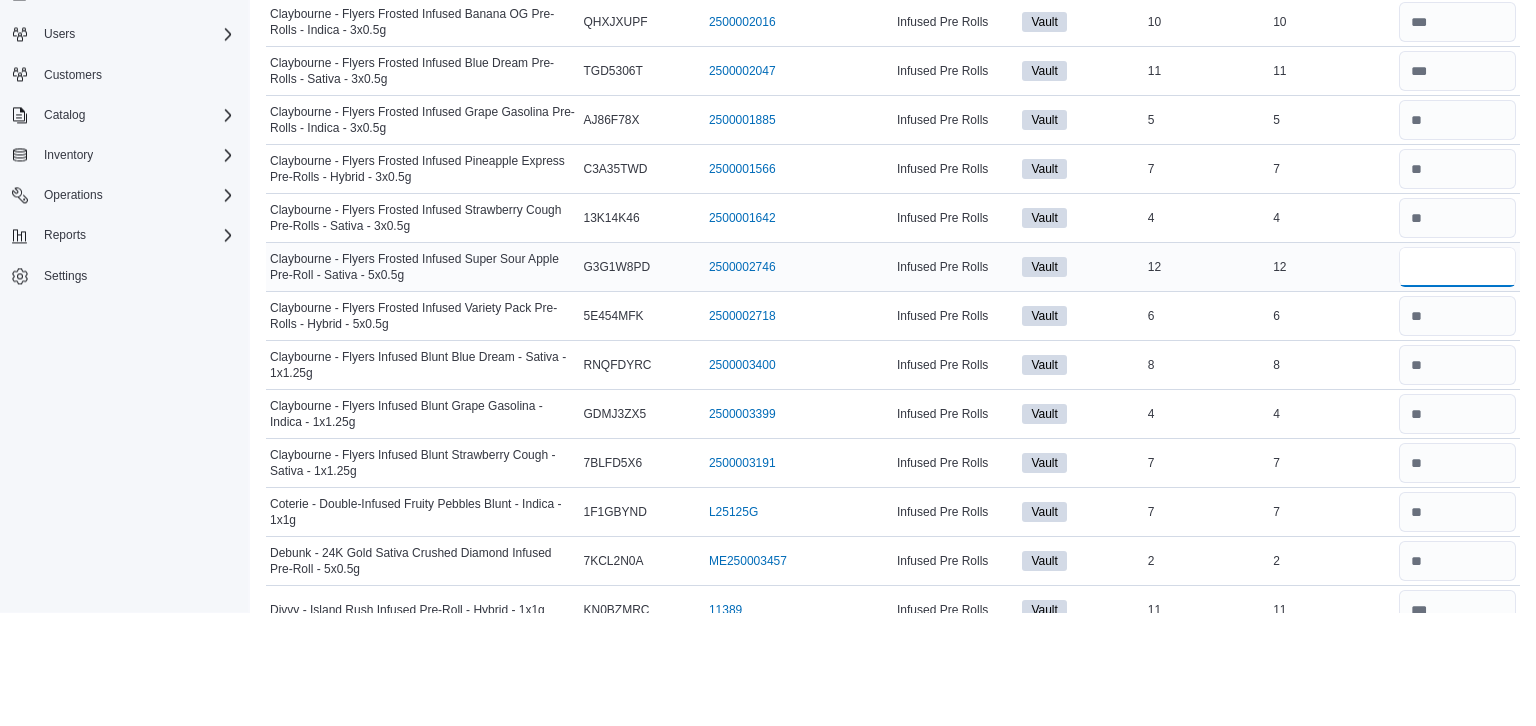 type 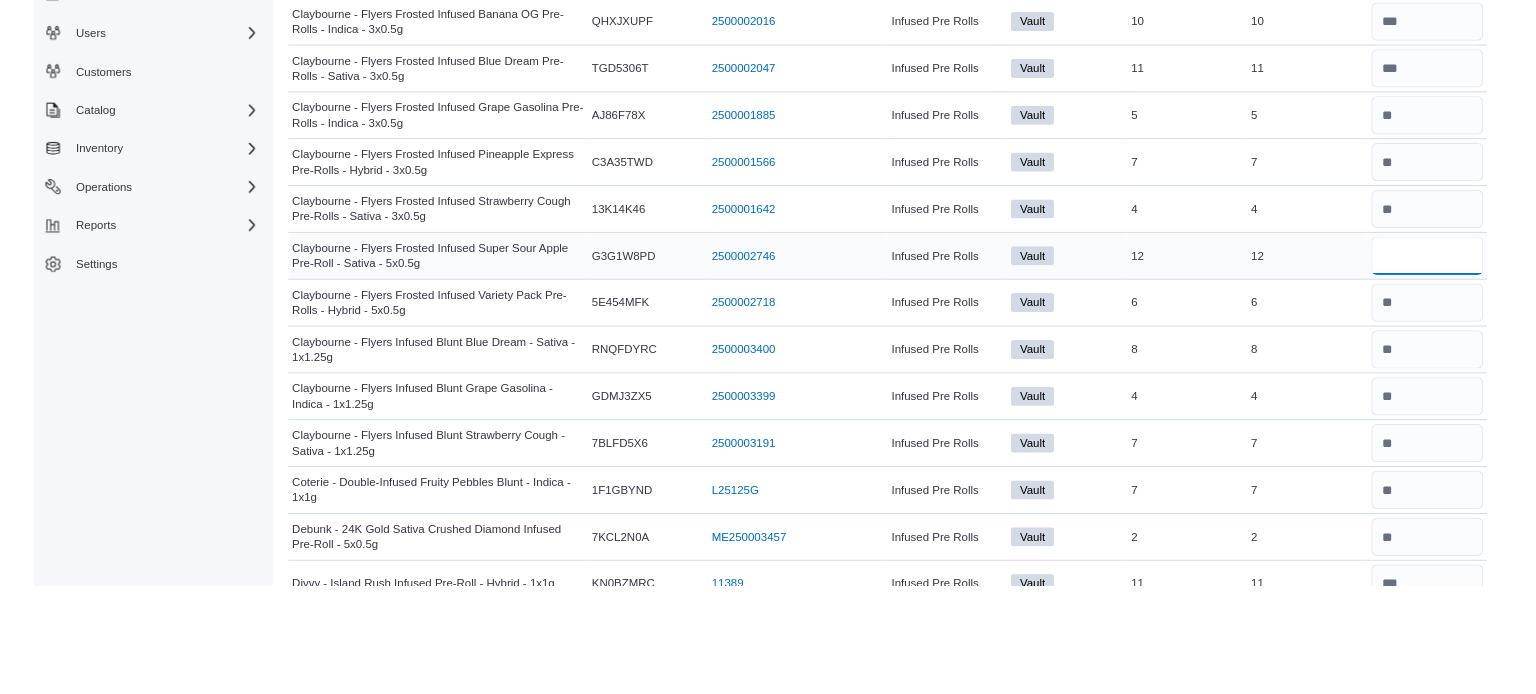scroll, scrollTop: 1212, scrollLeft: 0, axis: vertical 